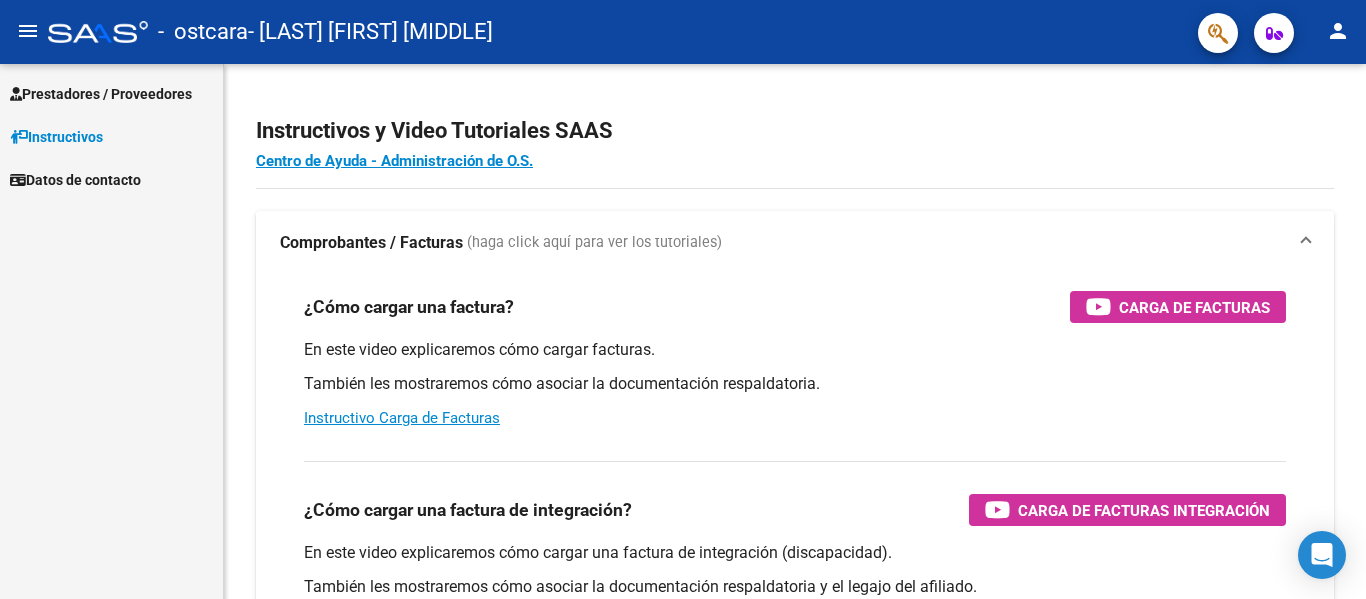 scroll, scrollTop: 0, scrollLeft: 0, axis: both 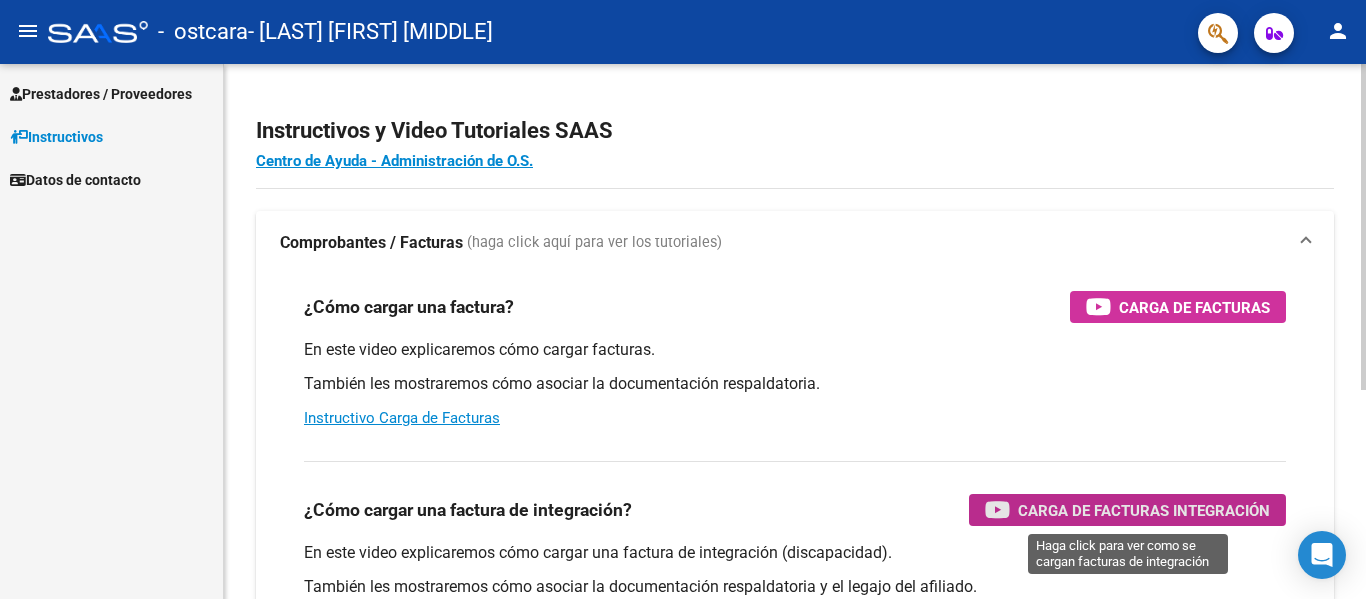 click on "Carga de Facturas Integración" at bounding box center [1144, 510] 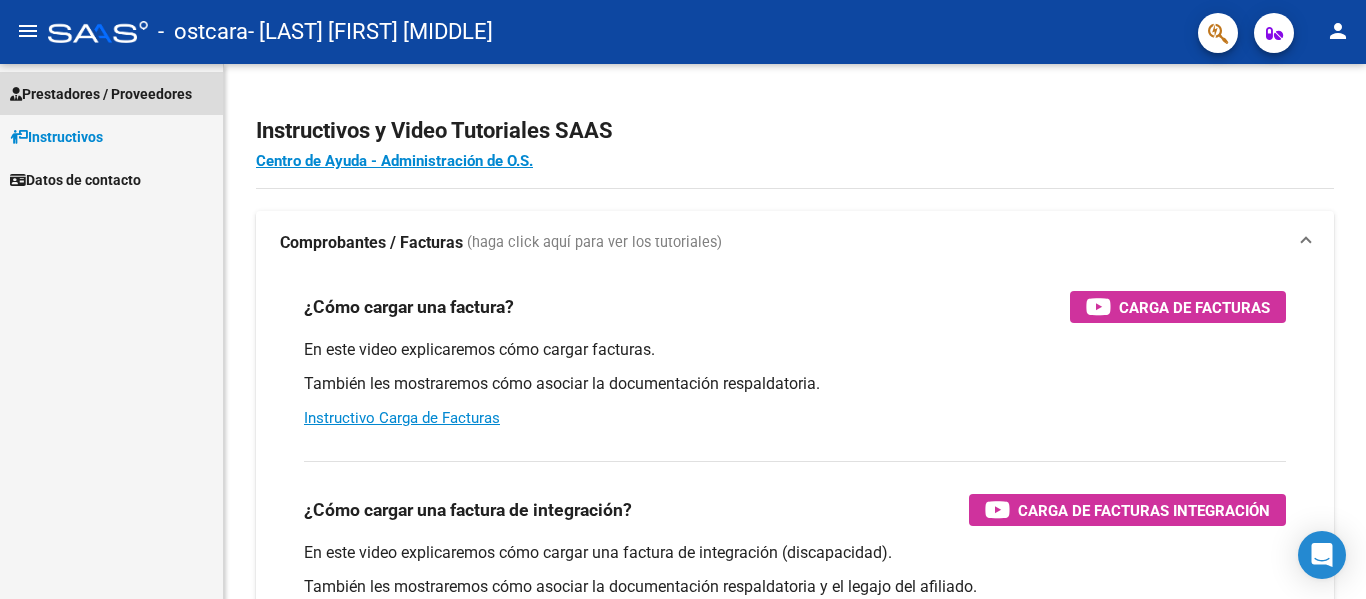 click on "Prestadores / Proveedores" at bounding box center [101, 94] 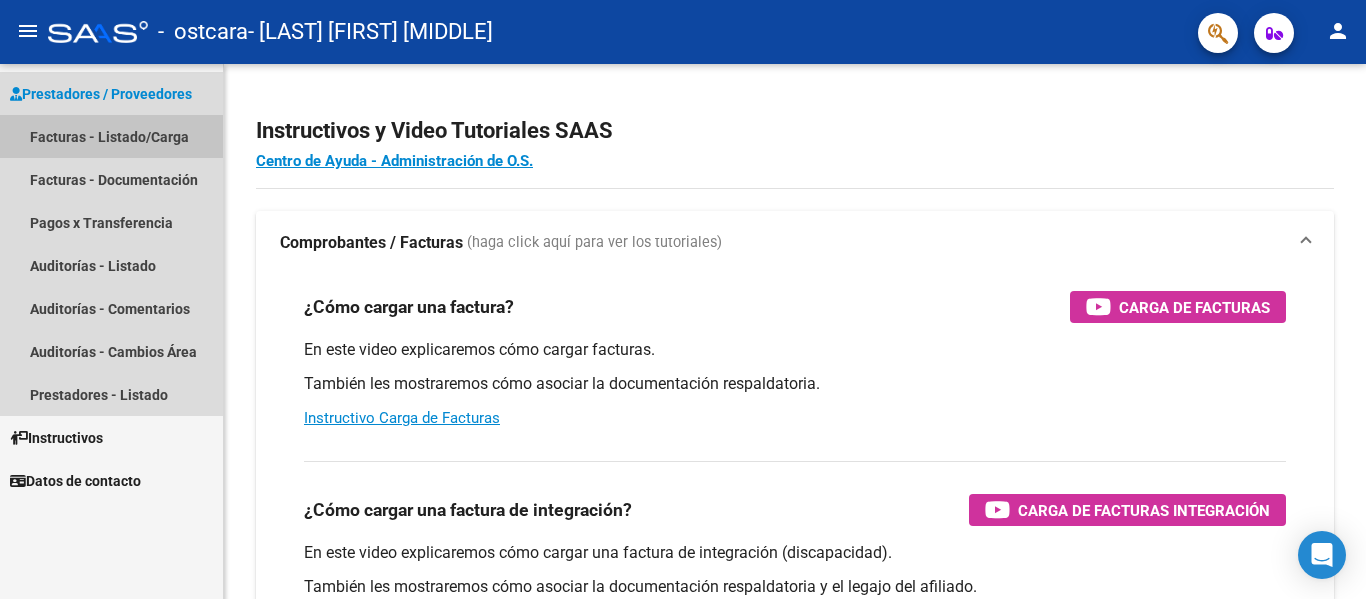 click on "Facturas - Listado/Carga" at bounding box center [111, 136] 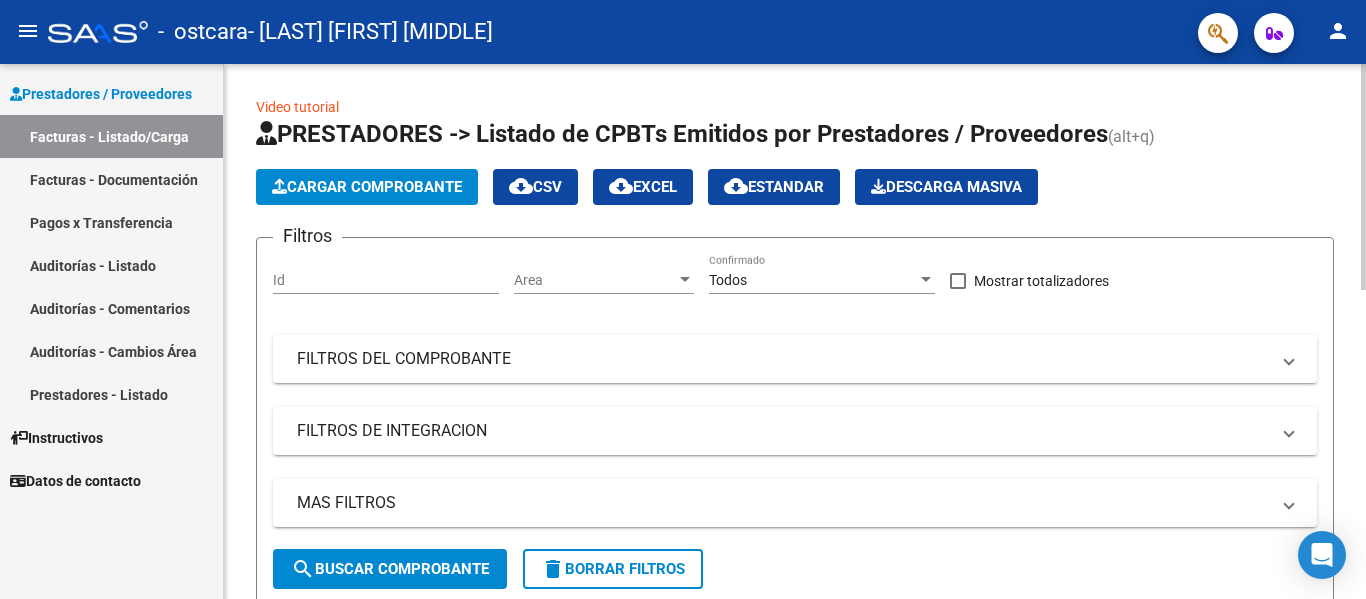 scroll, scrollTop: 535, scrollLeft: 0, axis: vertical 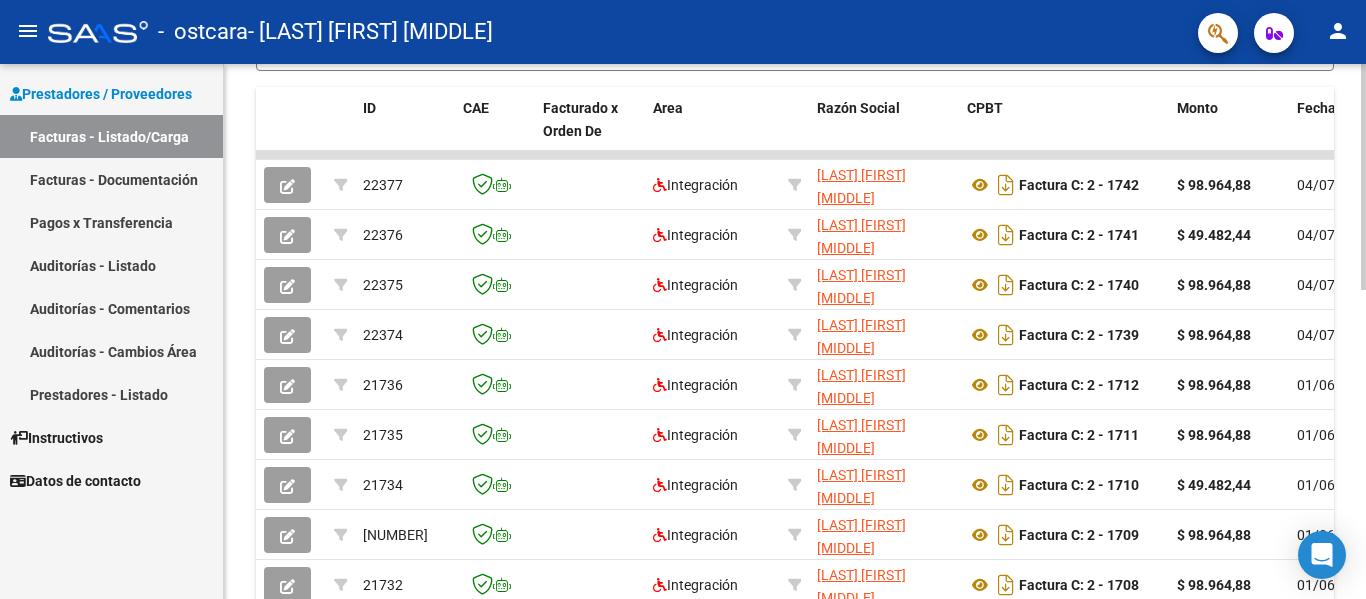 click 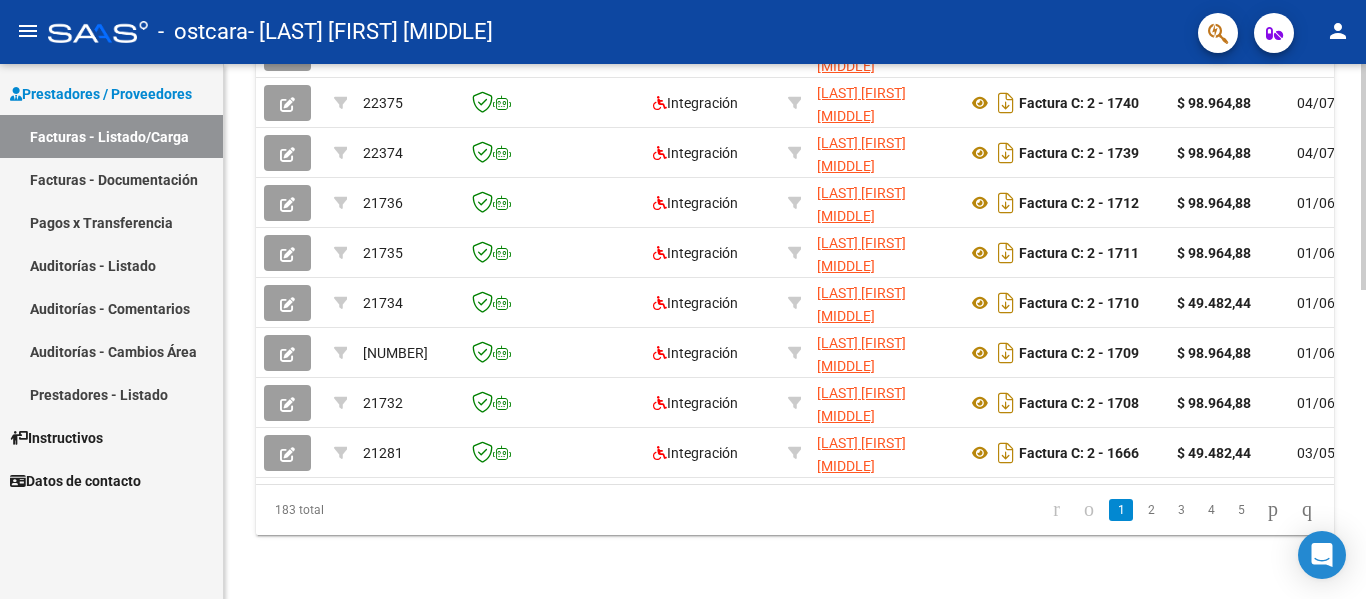 click 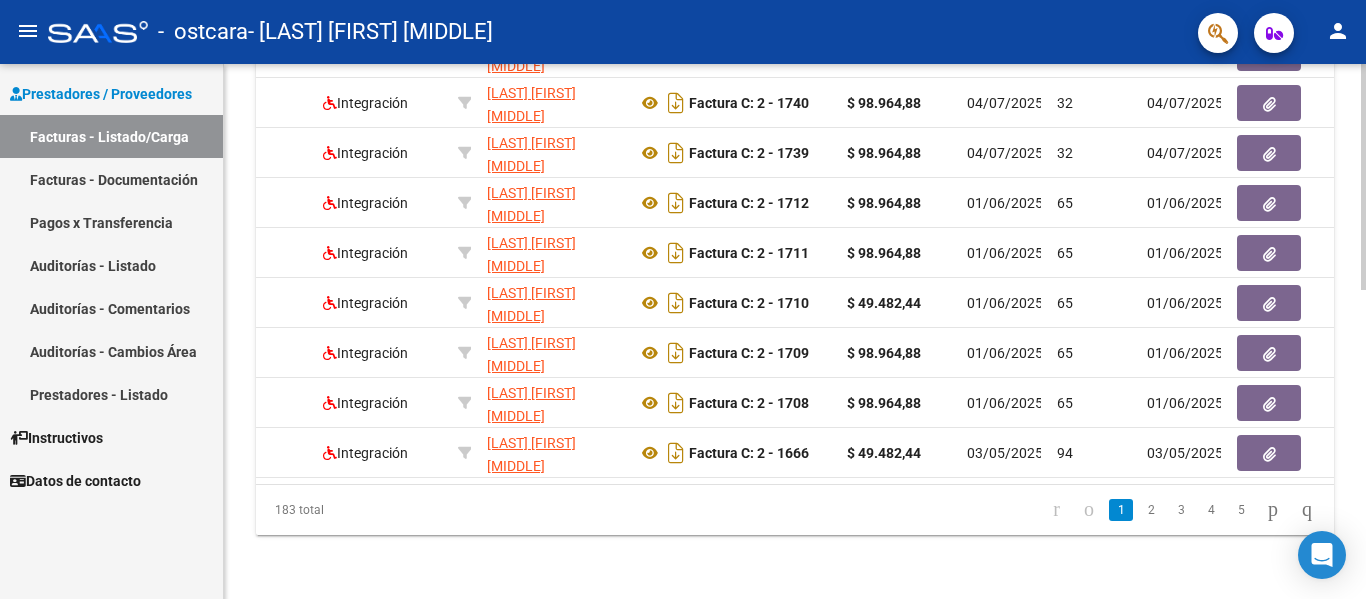 scroll, scrollTop: 0, scrollLeft: 290, axis: horizontal 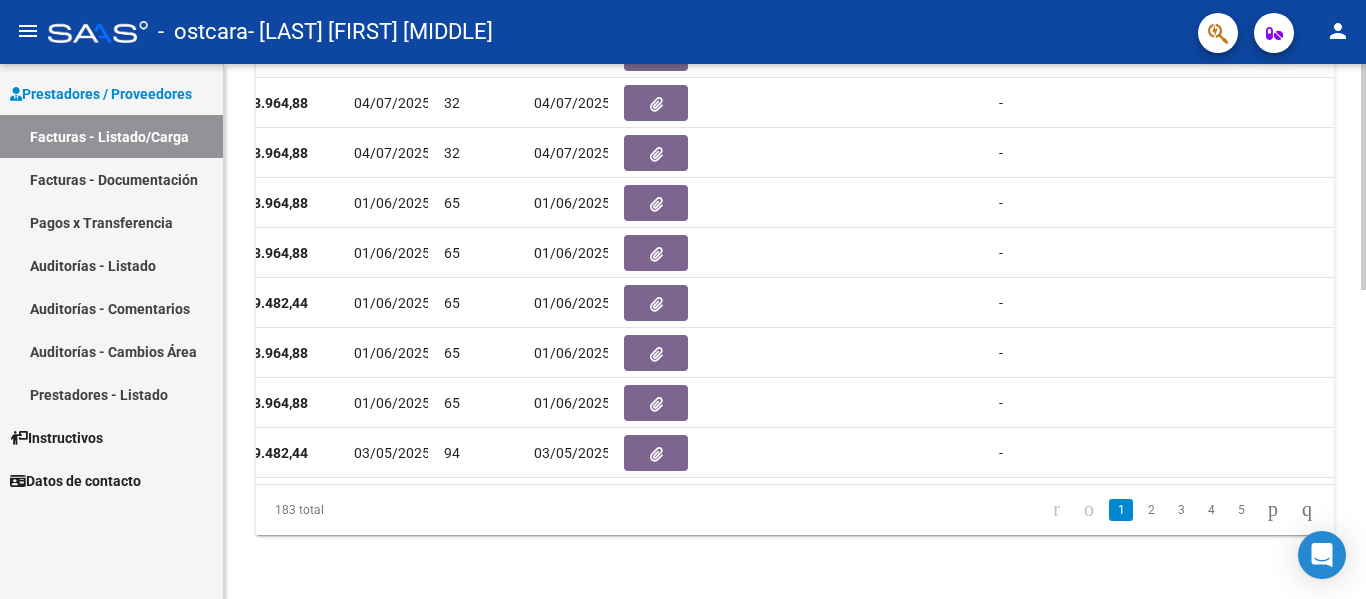 click on "[NUMBER] Integración DALMASSO MARIA NATALIA    [CUIT]   Factura C: 2 - 1742  $ 98.964,88 [DATE]/[MONTH]/[YEAR] 32 [DATE]/[MONTH]/[YEAR]  -      [YEAR][MONTH]  417 [LAST] [FIRST] [MIDDLE] [CUIT] [DATE]/[MONTH]/[YEAR] [DATE]/[MONTH]/[YEAR] [DATE]/[MONTH]/[YEAR]Natalia   Dalmasso Ramiro Julian Rio [EMAIL]
22376  Integración DALMASSO MARIA NATALIA    [CUIT]   Factura C: 2 - 1741  $ 49.482,44 [DATE]/[MONTH]/[YEAR] 32 [DATE]/[MONTH]/[YEAR]  -     DS [YEAR][MONTH] $ 49.482,44 $ 0,00  [YEAR][MONTH]  373 [LAST] [FIRST] [CUIT] [DATE]/[MONTH]/[YEAR] [DATE]/[MONTH]/[YEAR] [DATE]/[MONTH]/[YEAR]Natalia   Dalmasso Ramiro Julian Rio [EMAIL]
22375  Integración DALMASSO MARIA NATALIA    [CUIT]   Factura C: 2 - 1740  $ 98.964,88 [DATE]/[MONTH]/[YEAR] 32 [DATE]/[MONTH]/[YEAR]  -     DS [YEAR][MONTH] $ 98.964,88 $ 247.412,20  [YEAR][MONTH]  296 [LAST] [FIRST] [MIDDLE] [CUIT] [DATE]/[MONTH]/[YEAR] [DATE]/[MONTH]/[YEAR] [DATE]/[MONTH]/[YEAR]Natalia   Dalmasso Ramiro Julian Rio [EMAIL]
22374  Integración DALMASSO MARIA NATALIA    [CUIT]   Factura C: 2 - 1739  $ 98.964,88 [DATE]/[MONTH]/[YEAR] 32 [DATE]/[MONTH]/[YEAR]  -     DS [YEAR][MONTH] $ 98.964,88" 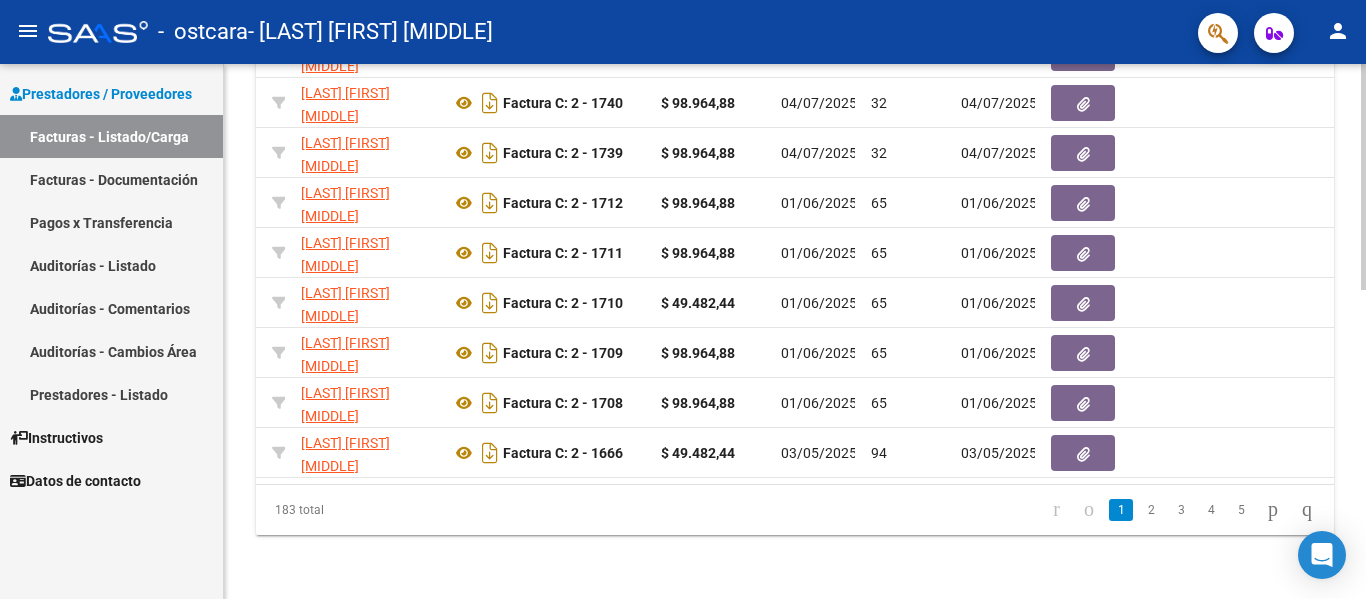 scroll, scrollTop: 0, scrollLeft: 436, axis: horizontal 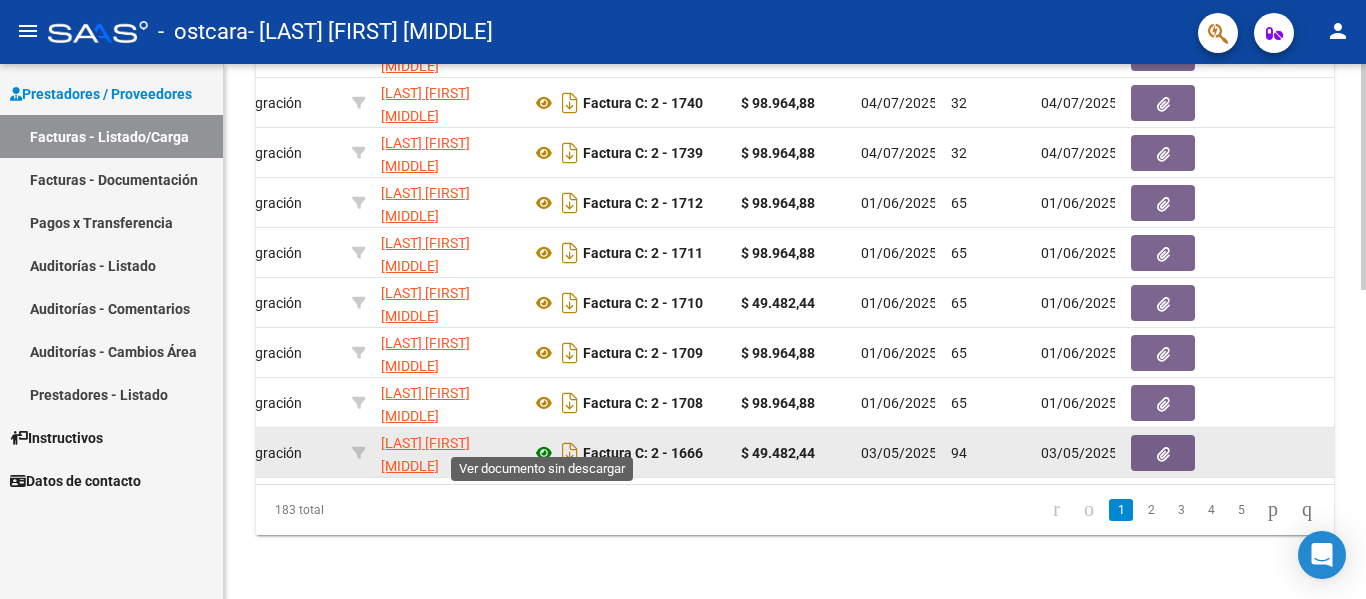 click 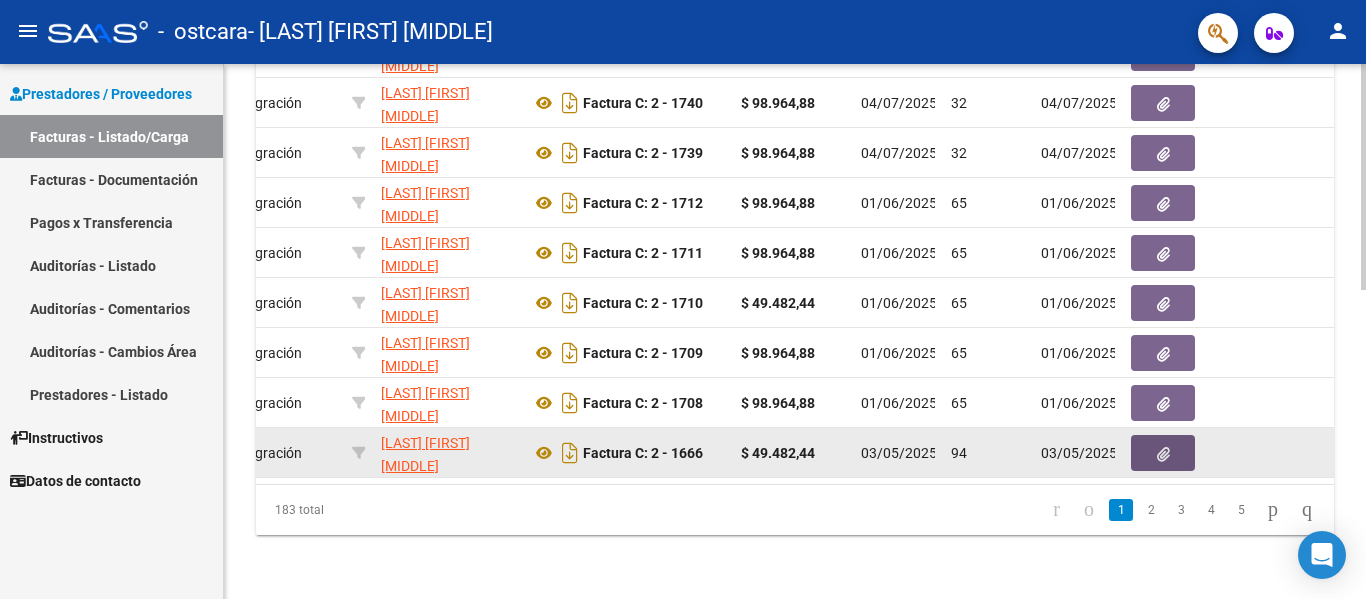 click 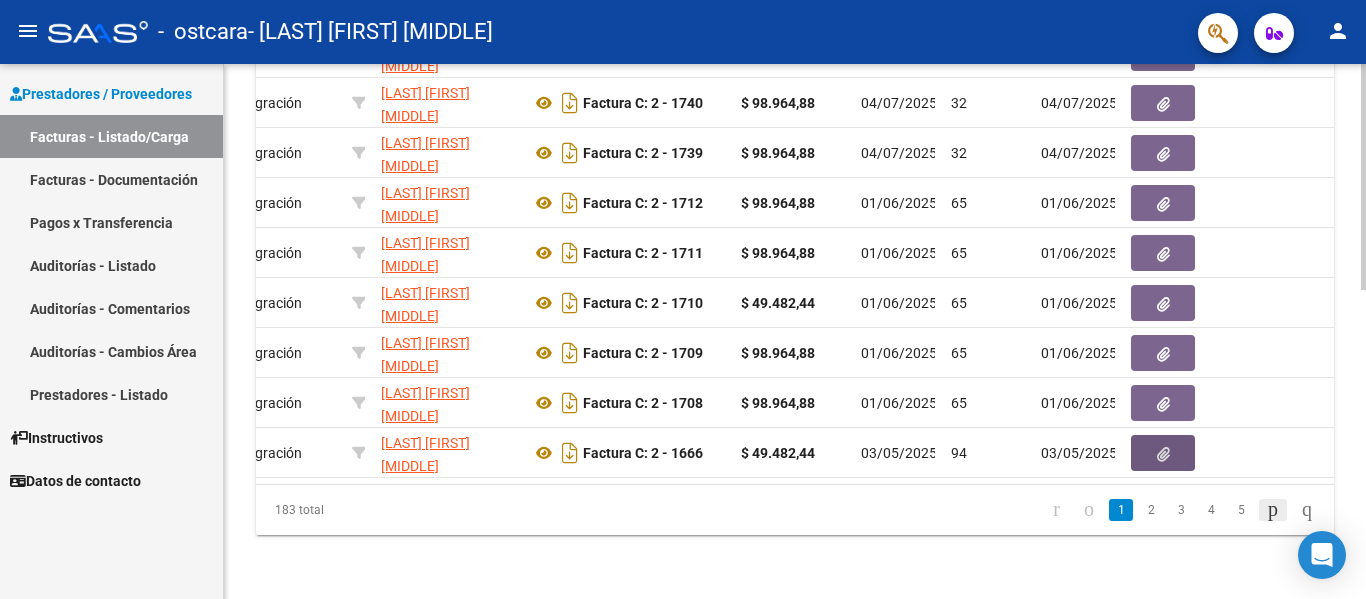click 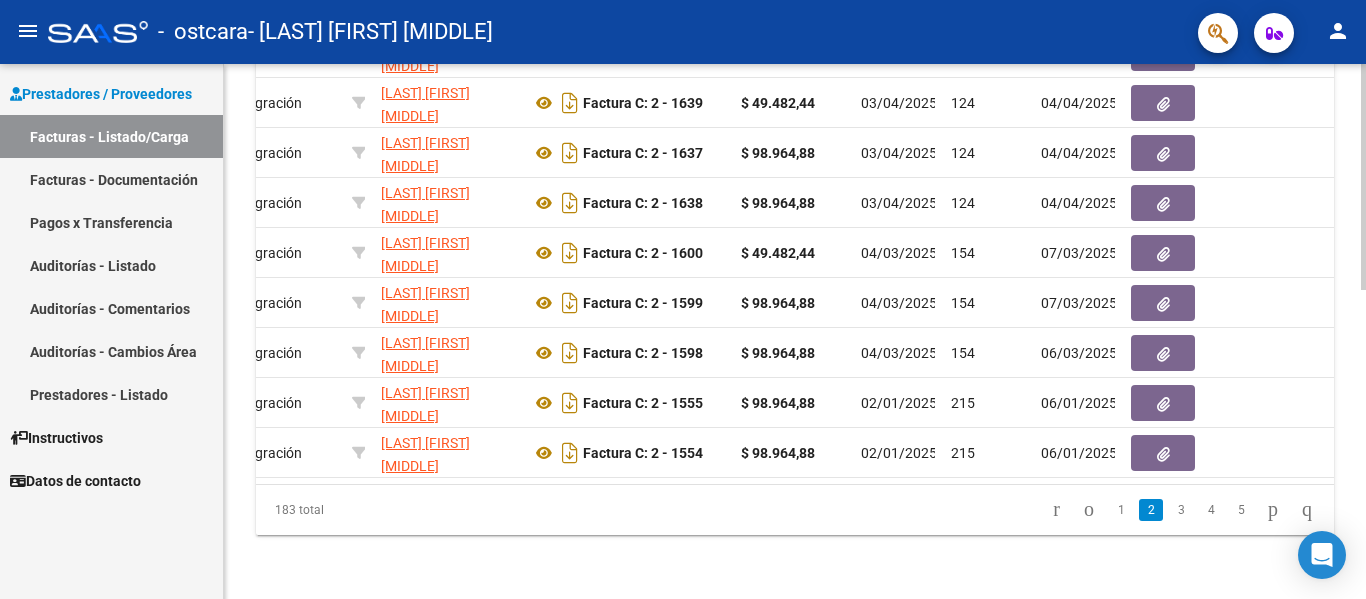 scroll, scrollTop: 198, scrollLeft: 0, axis: vertical 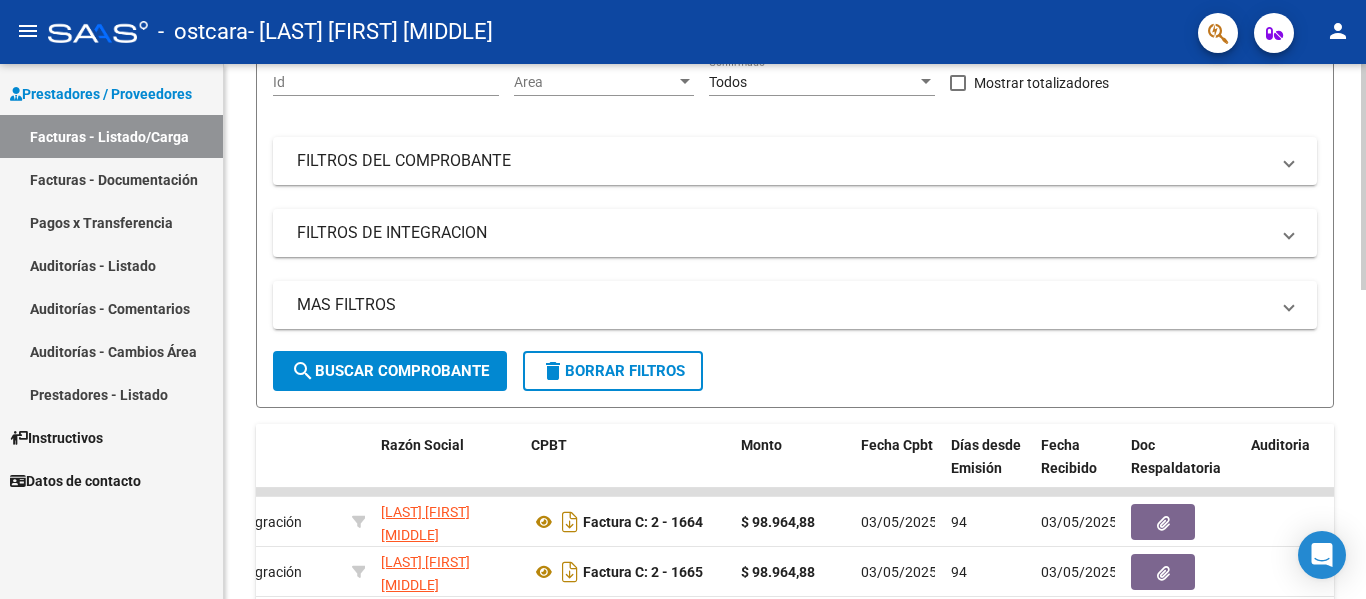 click 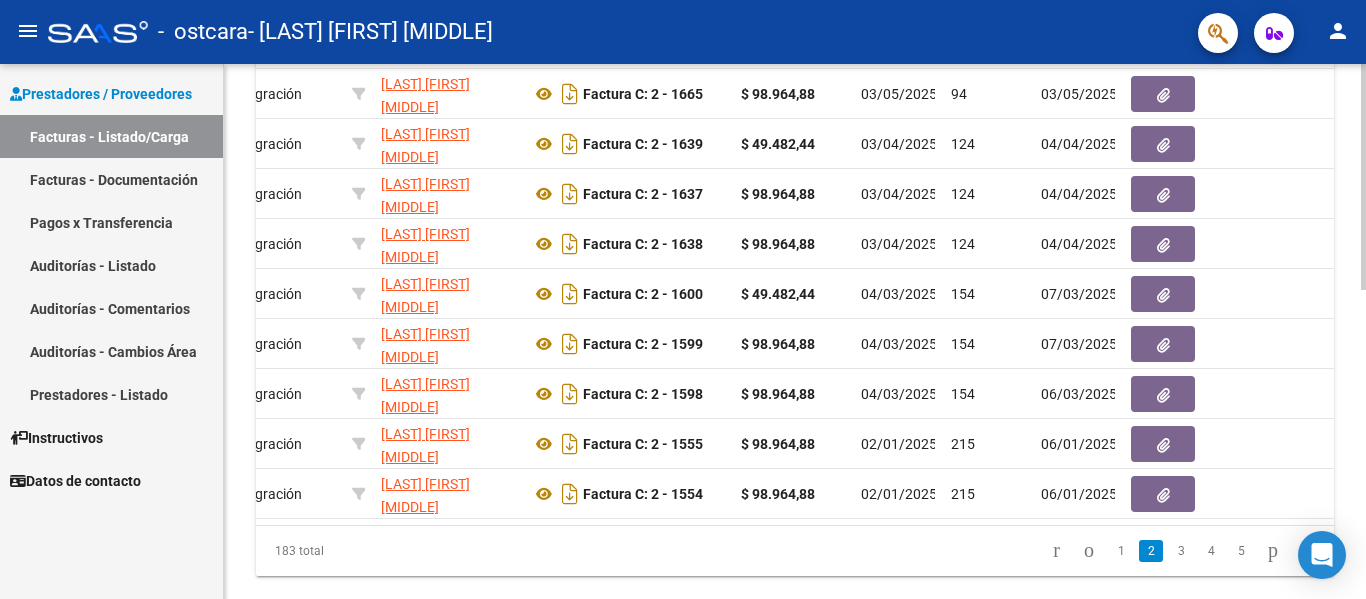 scroll, scrollTop: 678, scrollLeft: 0, axis: vertical 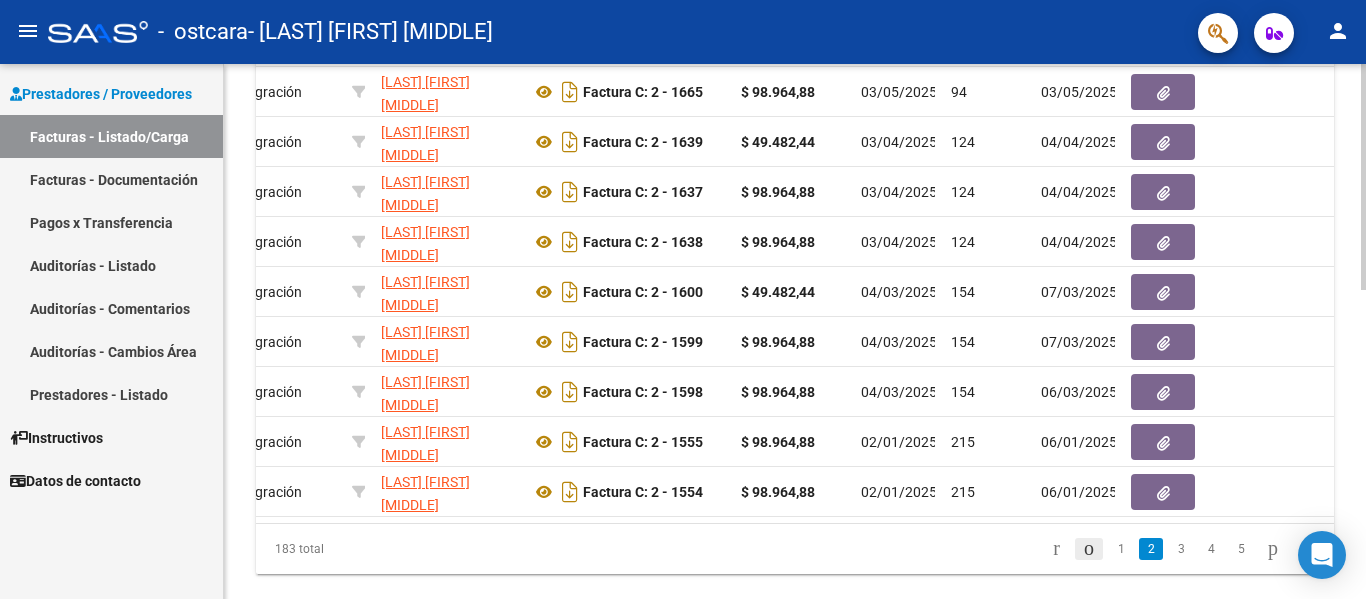 click 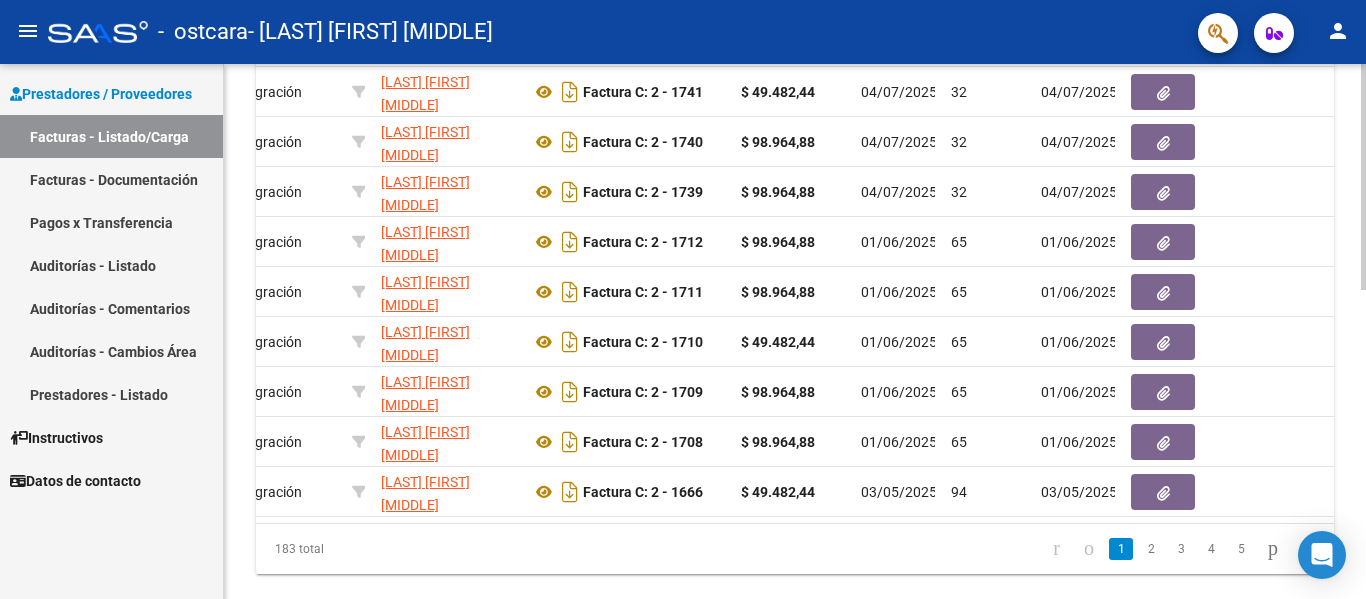 scroll, scrollTop: 143, scrollLeft: 0, axis: vertical 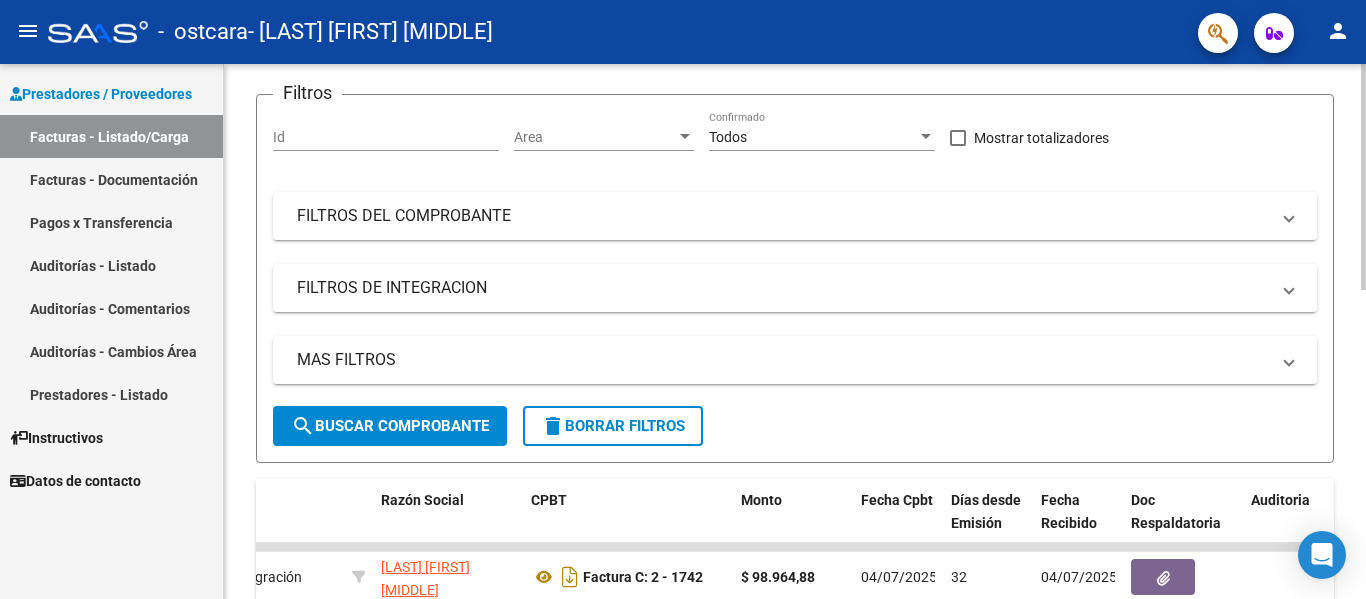 click 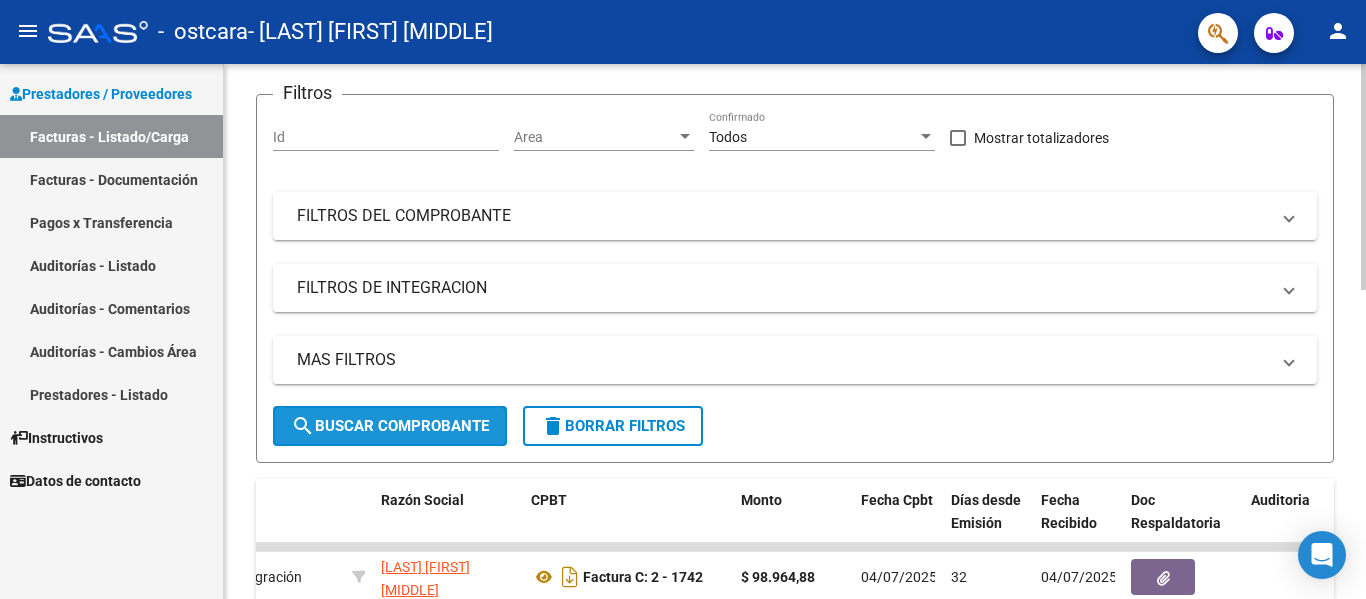 click on "search  Buscar Comprobante" 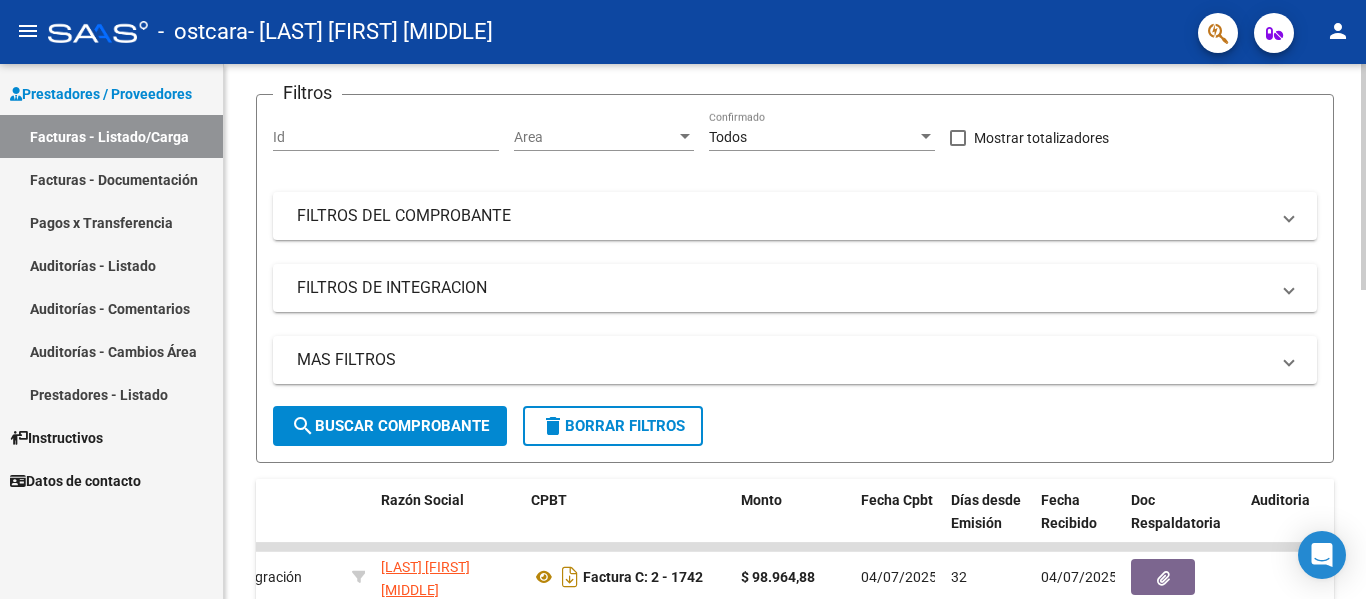 scroll, scrollTop: 678, scrollLeft: 0, axis: vertical 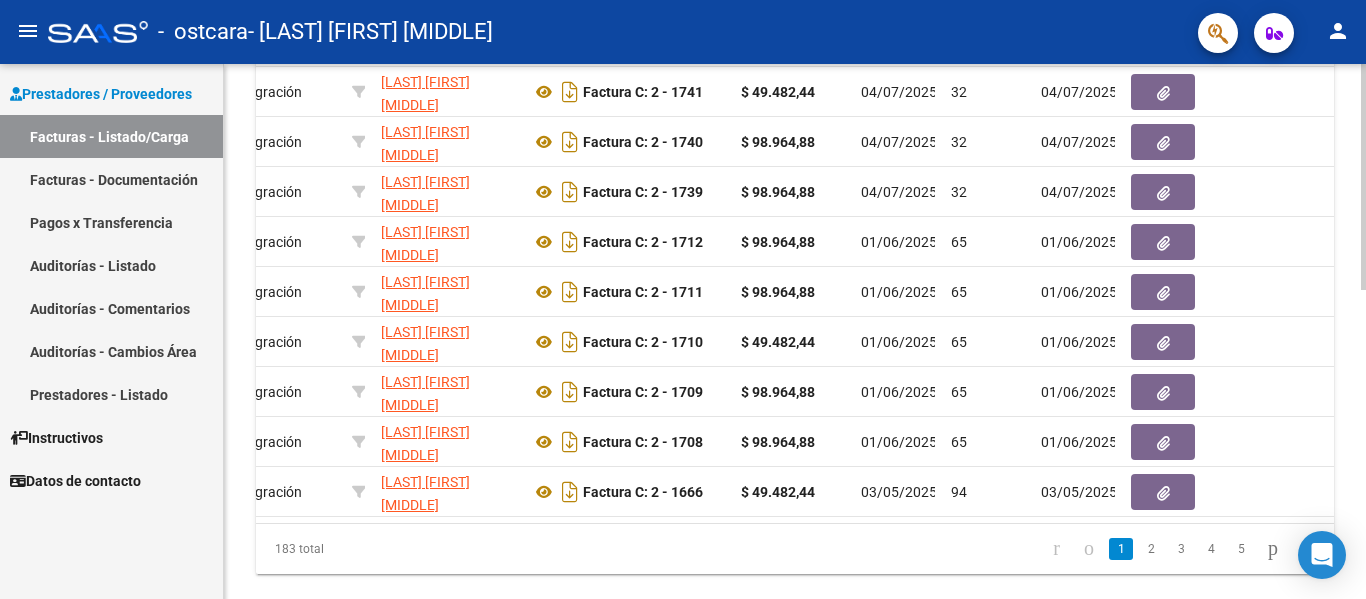 click 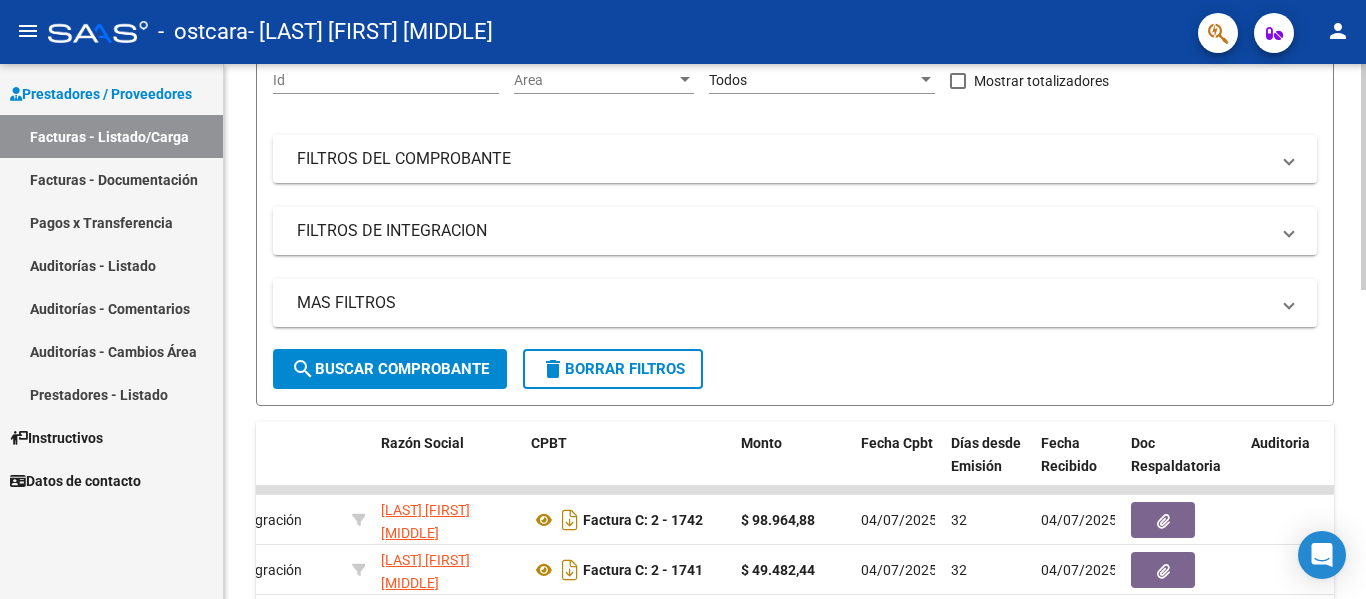 scroll, scrollTop: 198, scrollLeft: 0, axis: vertical 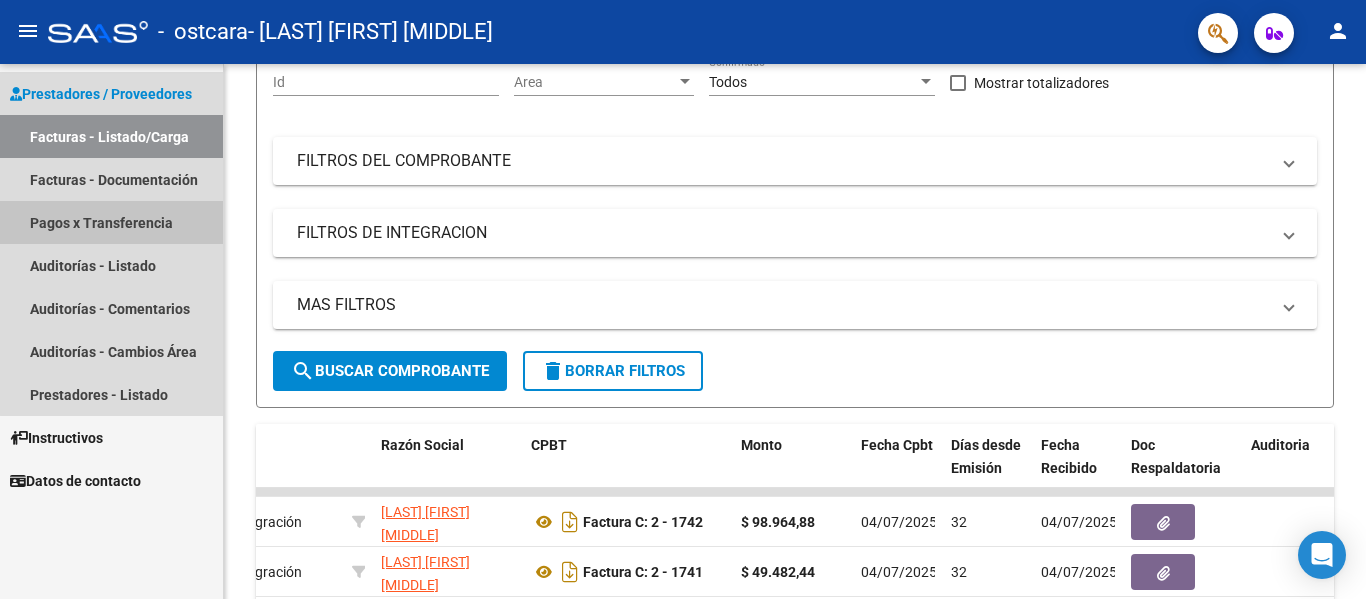 click on "Pagos x Transferencia" at bounding box center [111, 222] 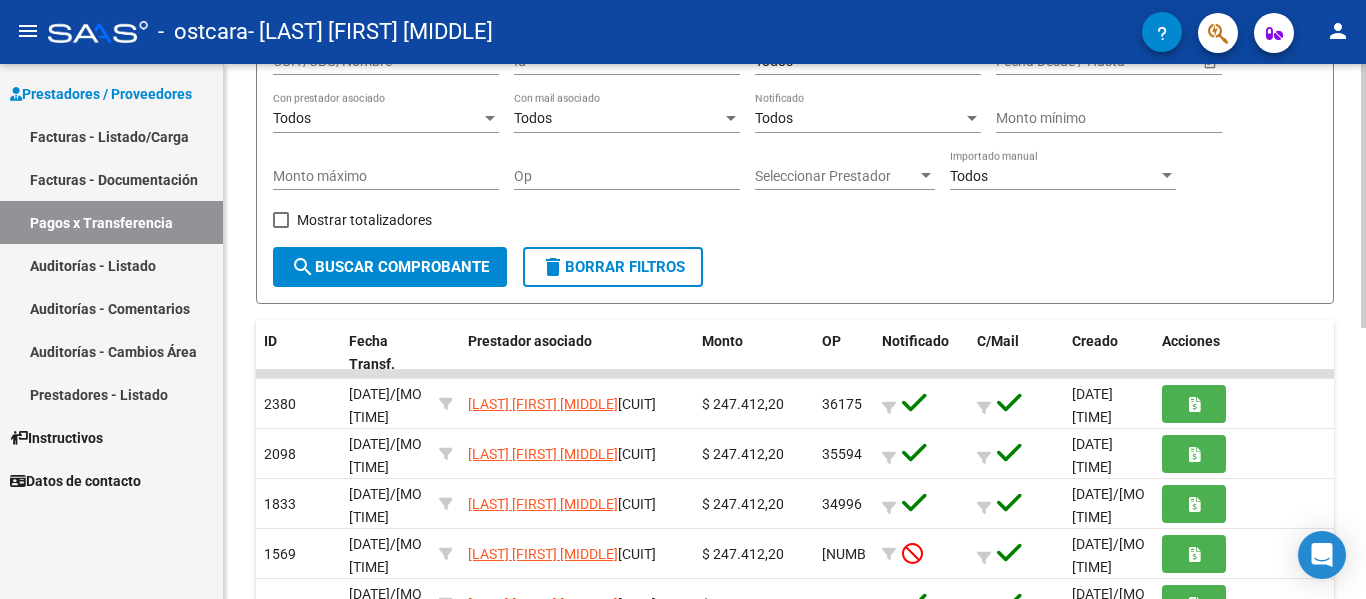 scroll, scrollTop: 0, scrollLeft: 0, axis: both 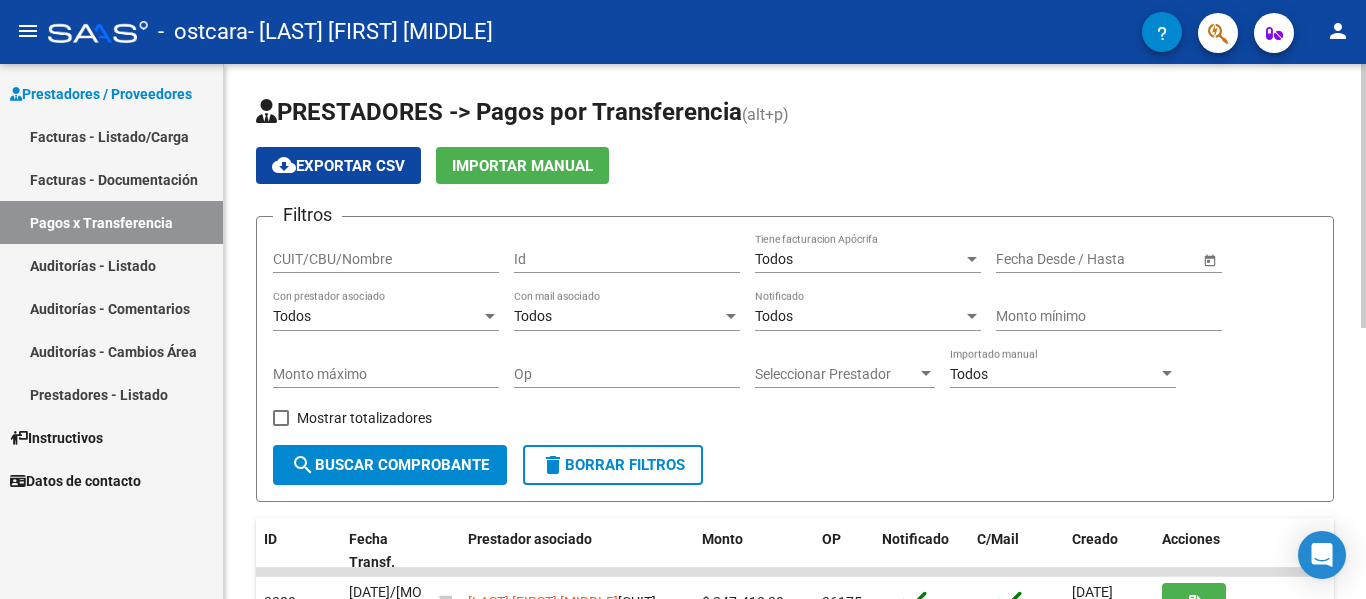 click 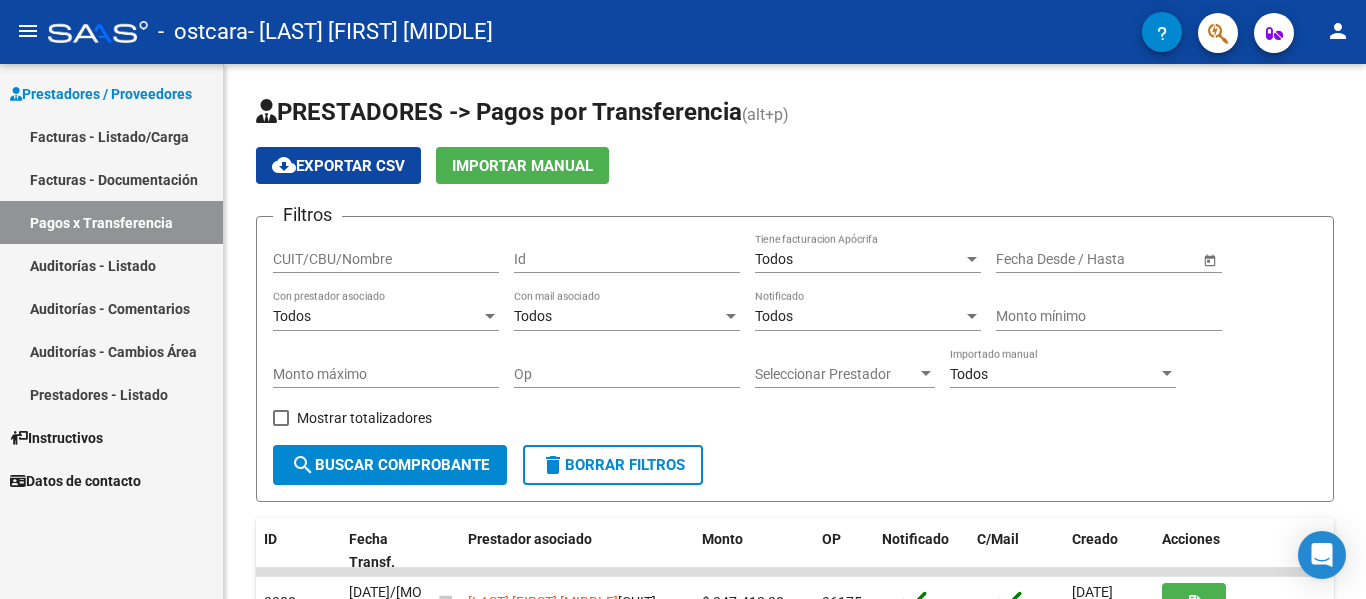 click on "Facturas - Listado/Carga" at bounding box center (111, 136) 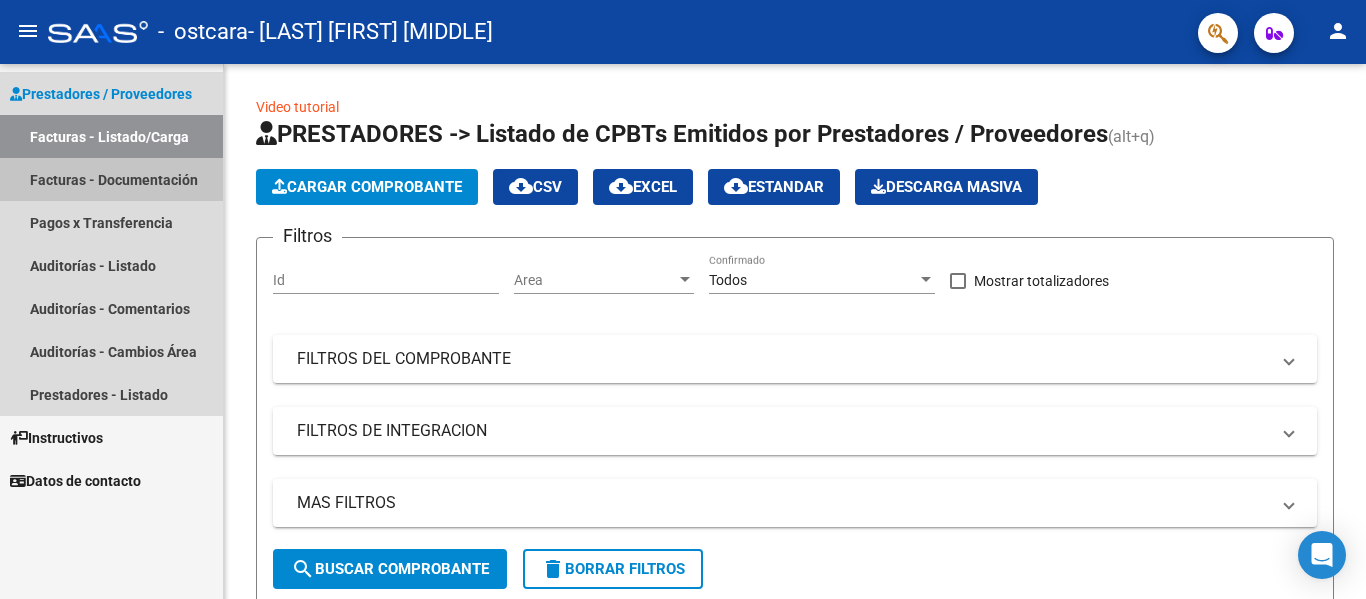 click on "Facturas - Documentación" at bounding box center (111, 179) 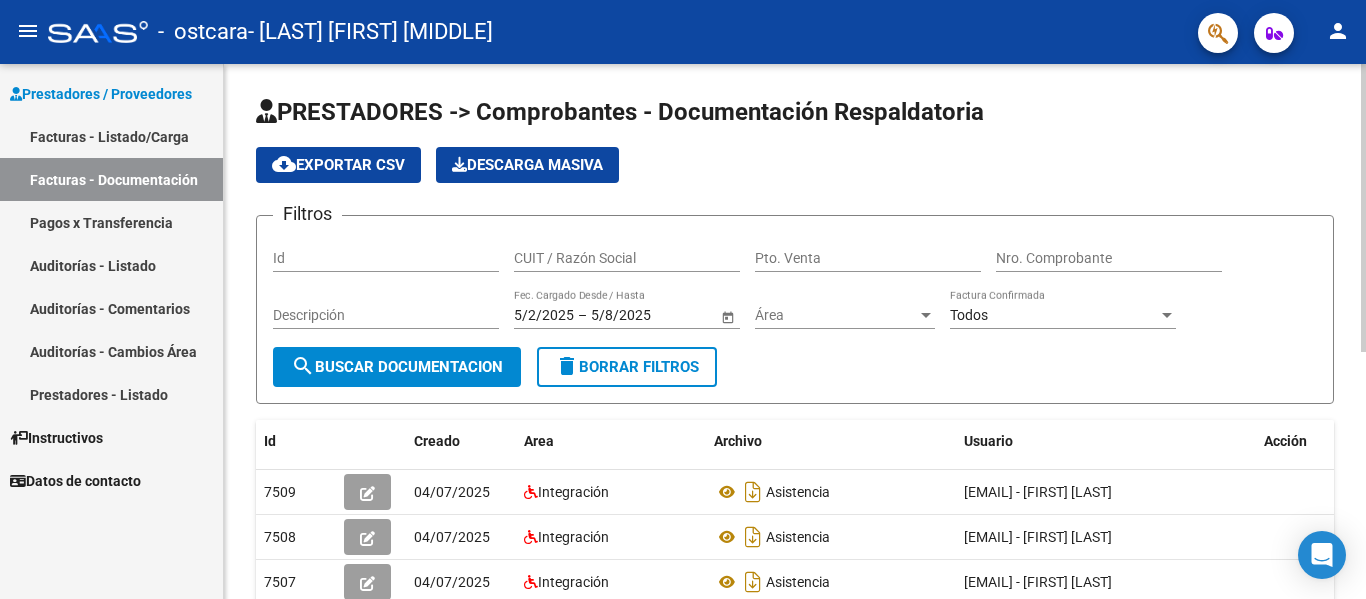 scroll, scrollTop: 458, scrollLeft: 0, axis: vertical 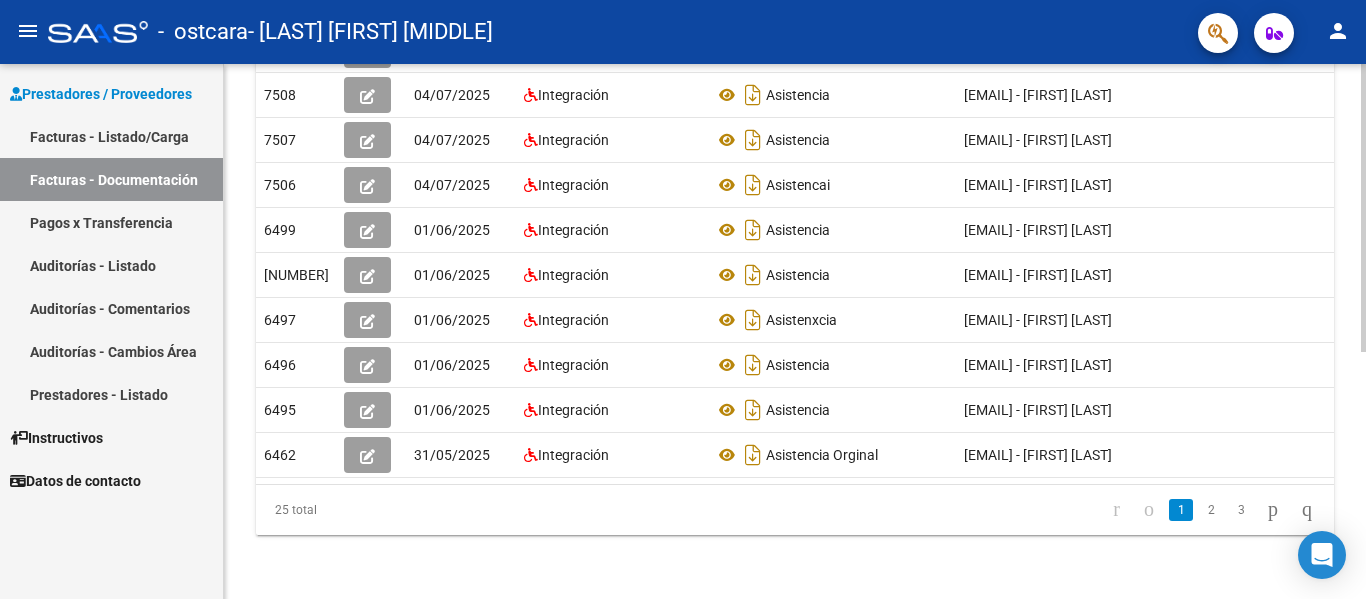 click 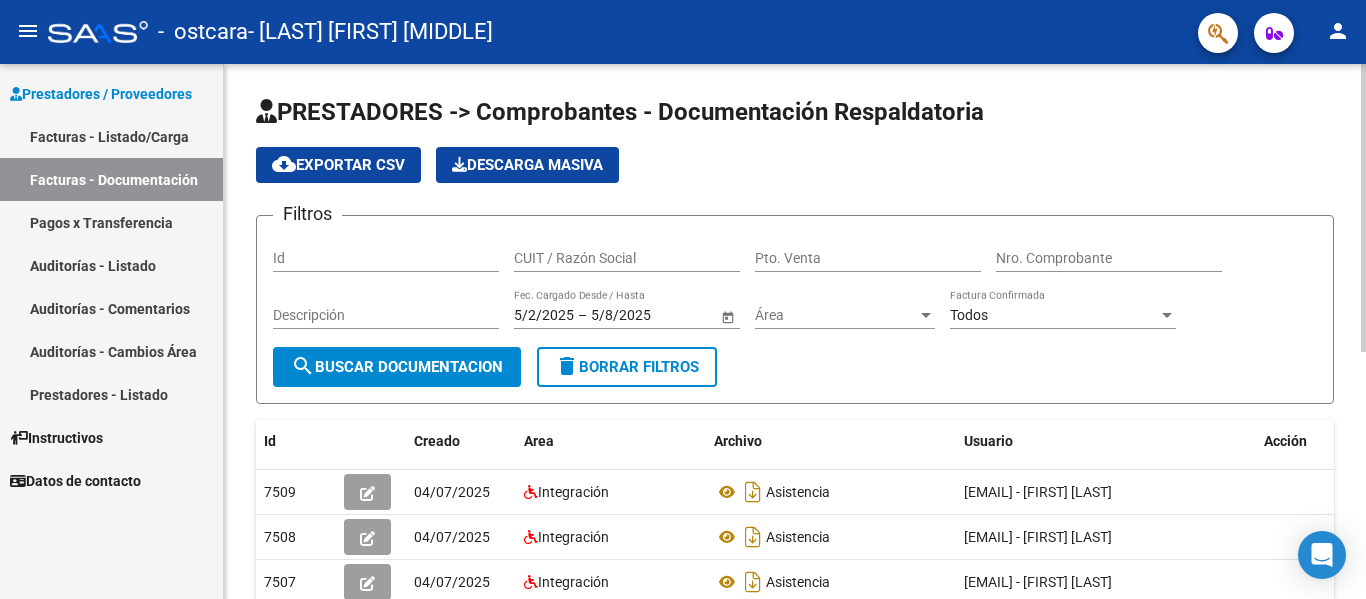 click 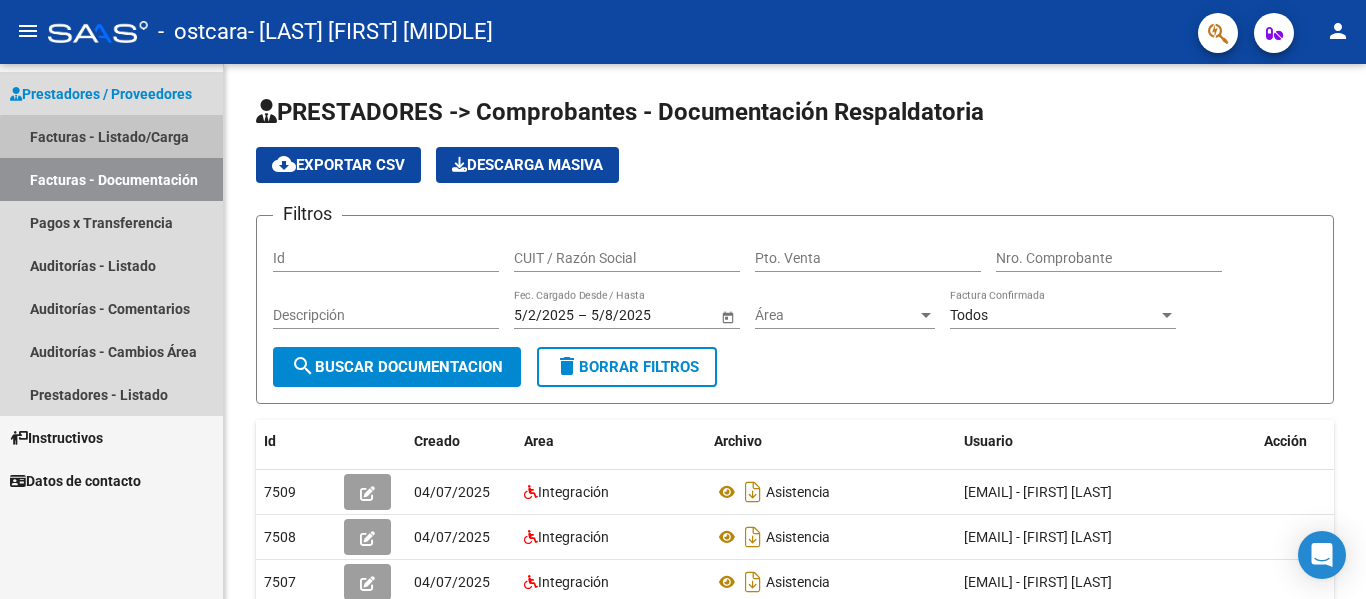 click on "Facturas - Listado/Carga" at bounding box center (111, 136) 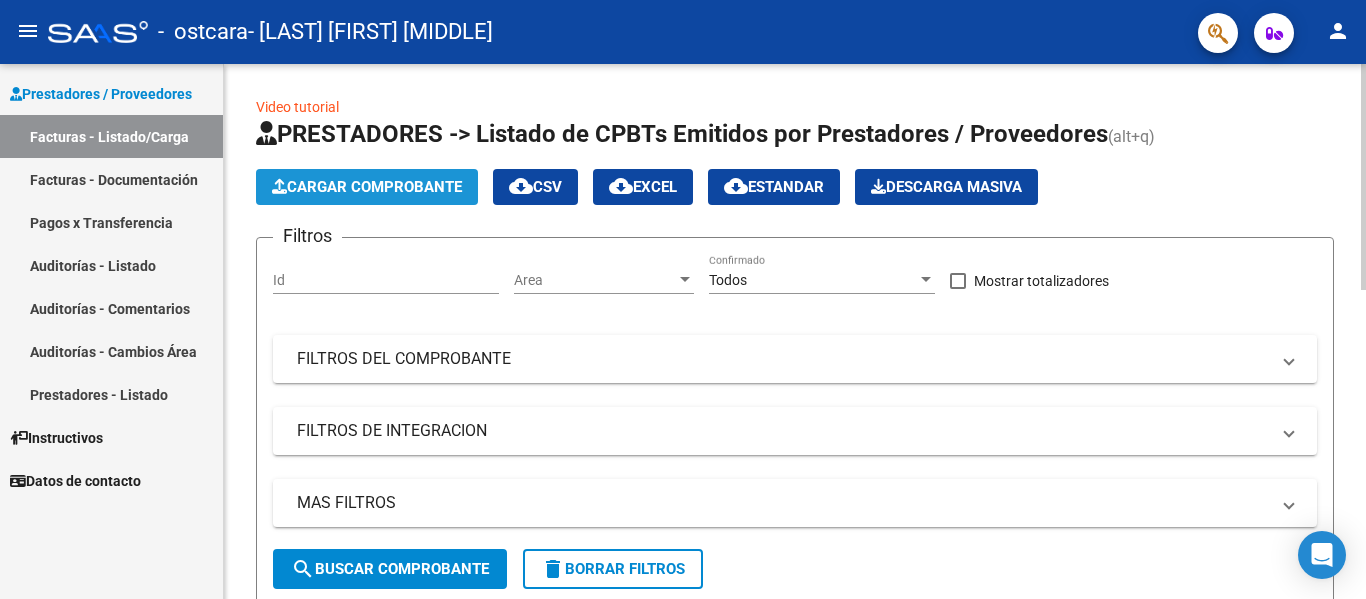 click on "Cargar Comprobante" 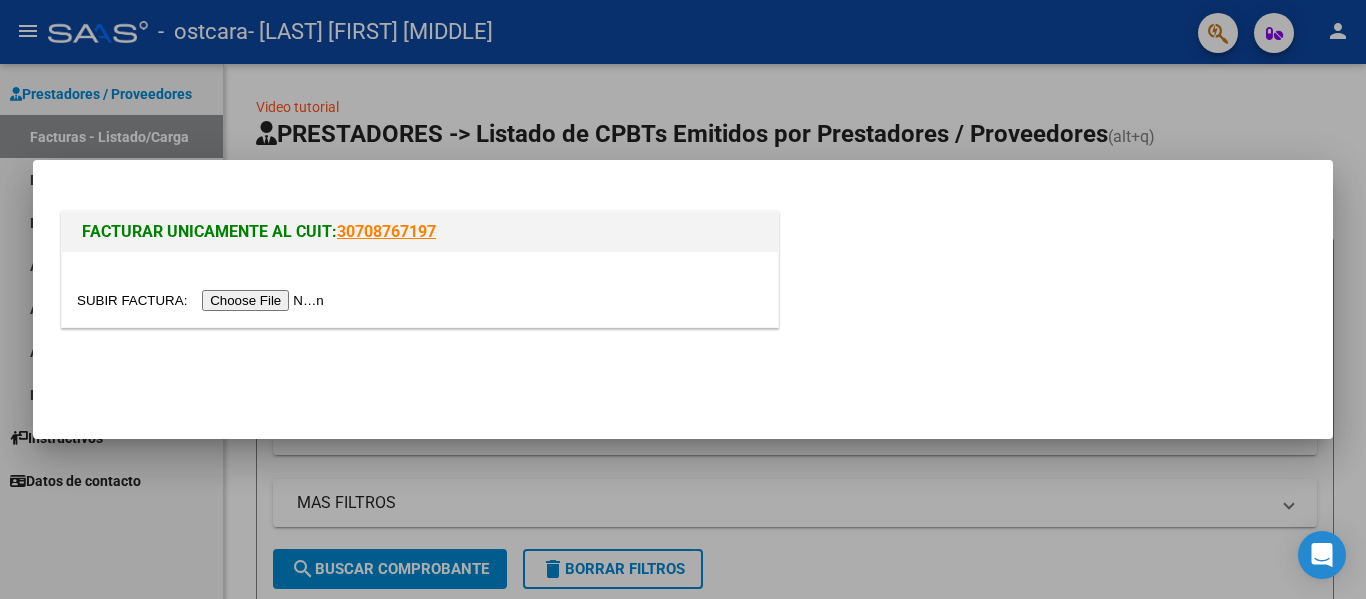 click at bounding box center (203, 300) 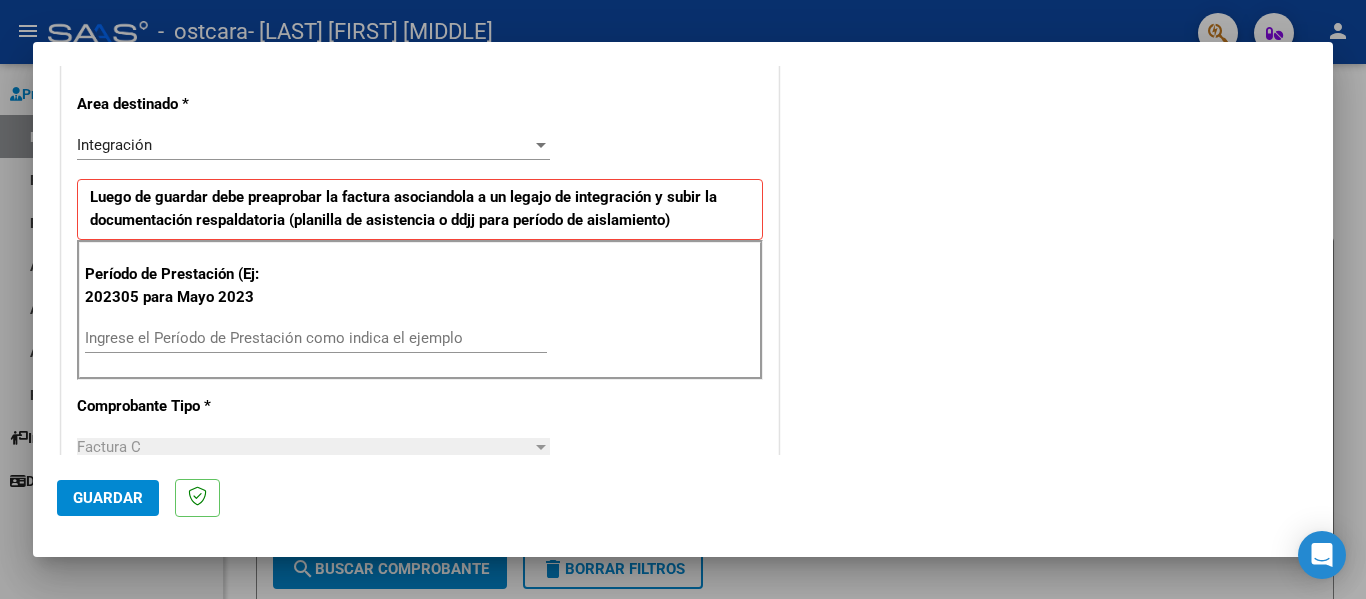 scroll, scrollTop: 440, scrollLeft: 0, axis: vertical 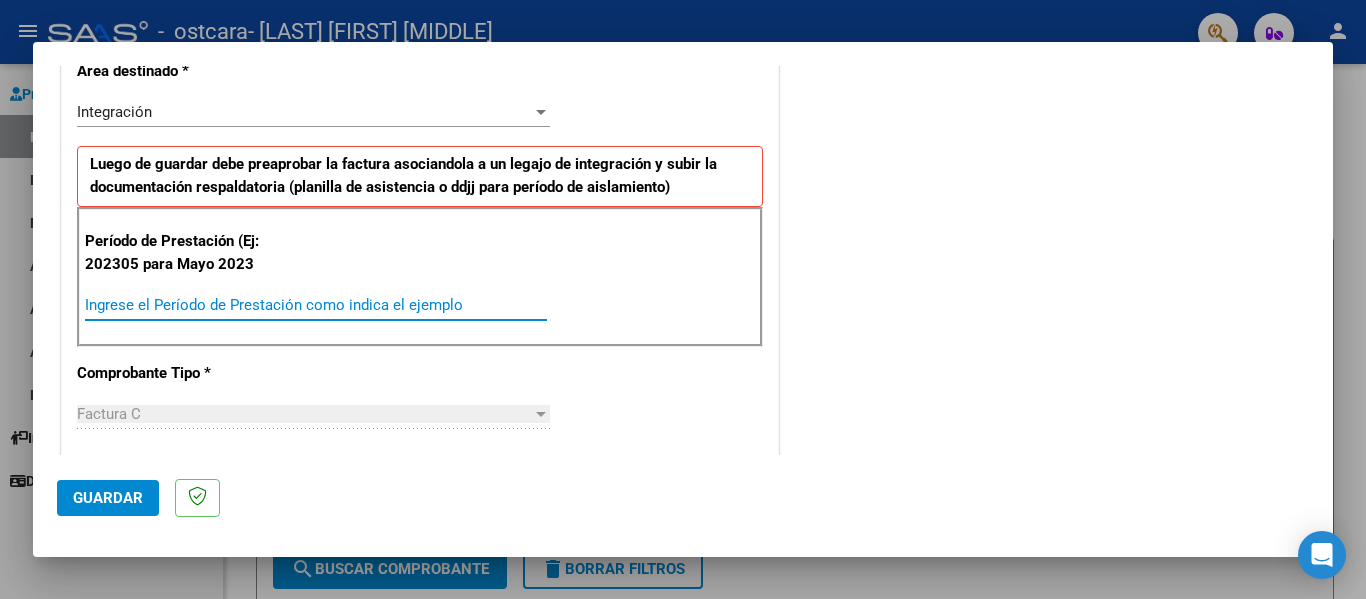 click on "Ingrese el Período de Prestación como indica el ejemplo" at bounding box center [316, 305] 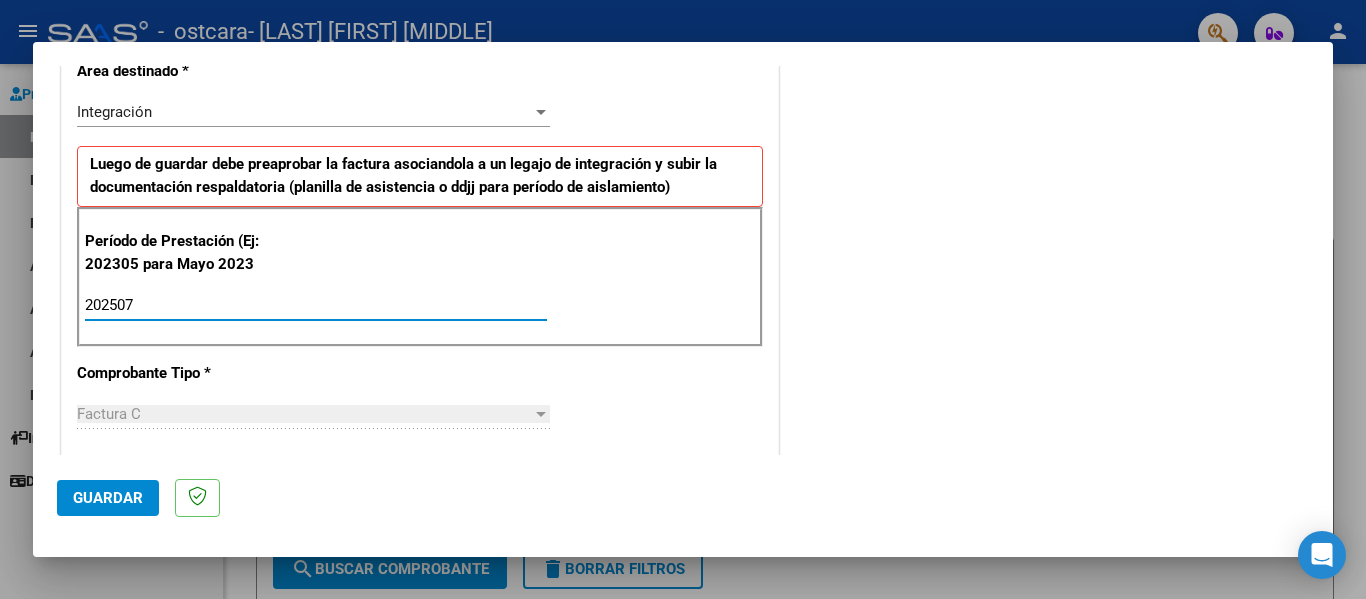 type on "202507" 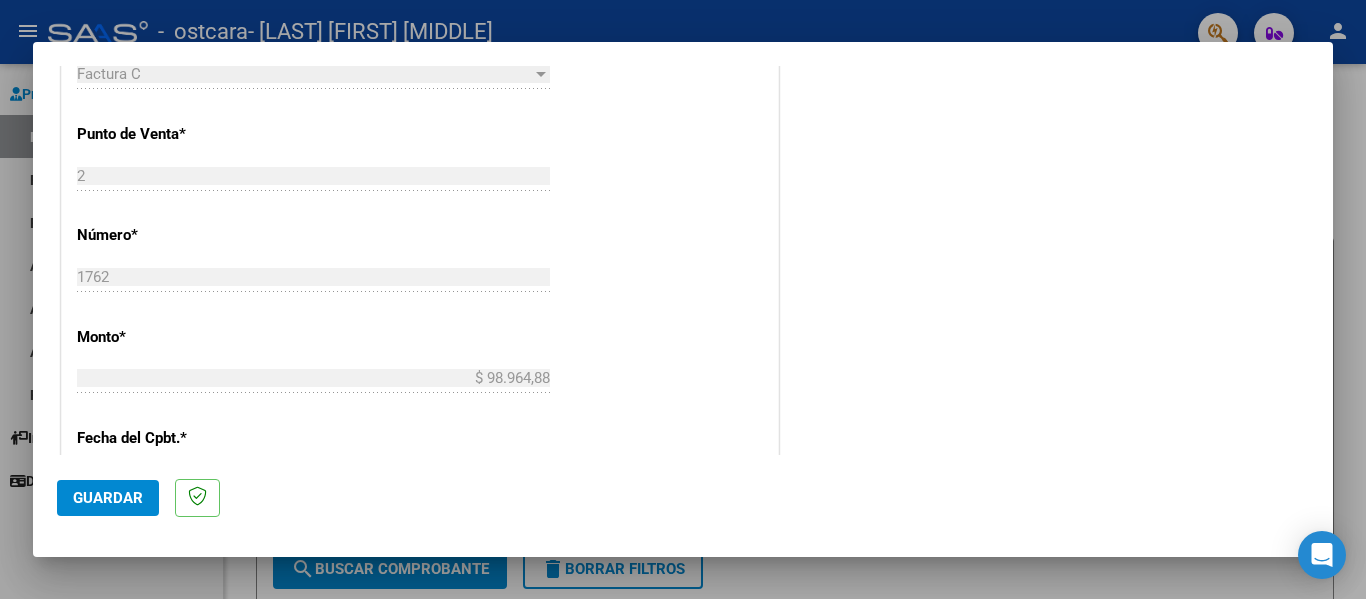 scroll, scrollTop: 1120, scrollLeft: 0, axis: vertical 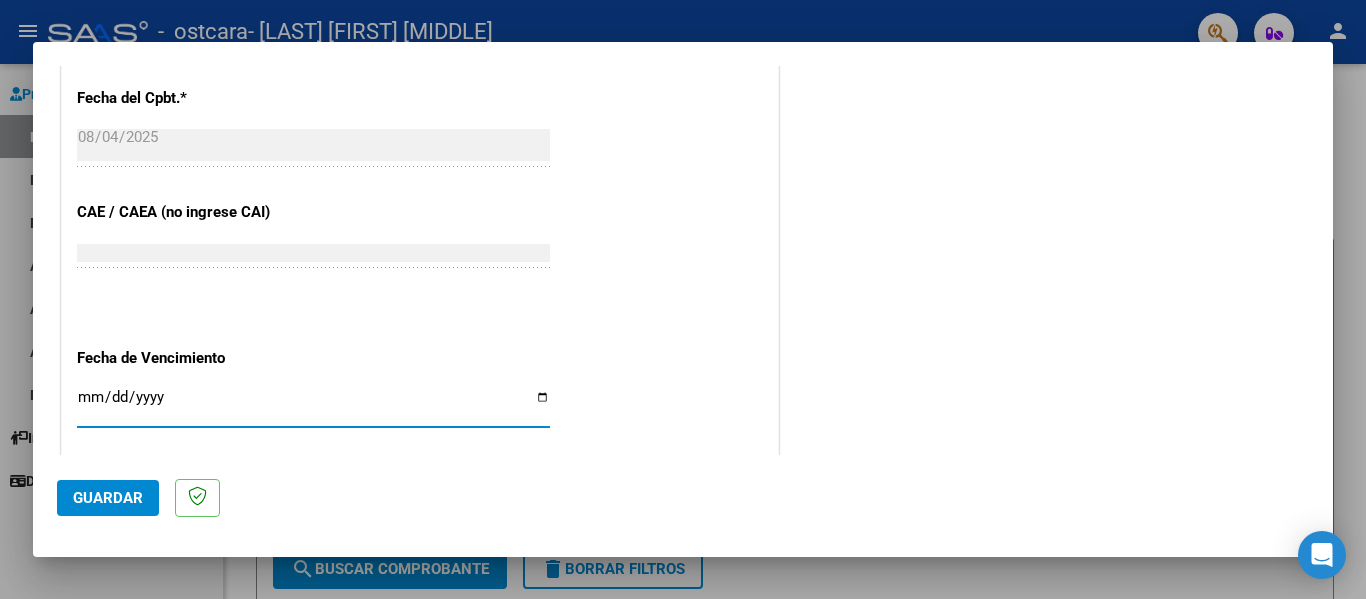 click on "Ingresar la fecha" at bounding box center (313, 405) 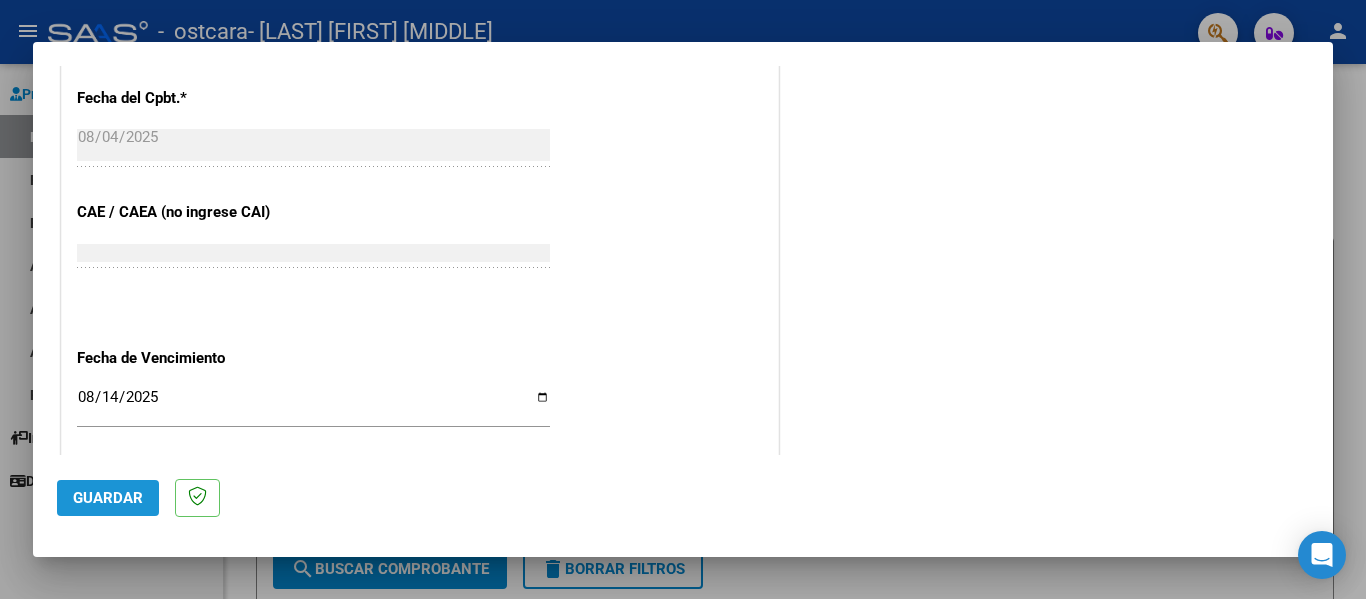 click on "Guardar" 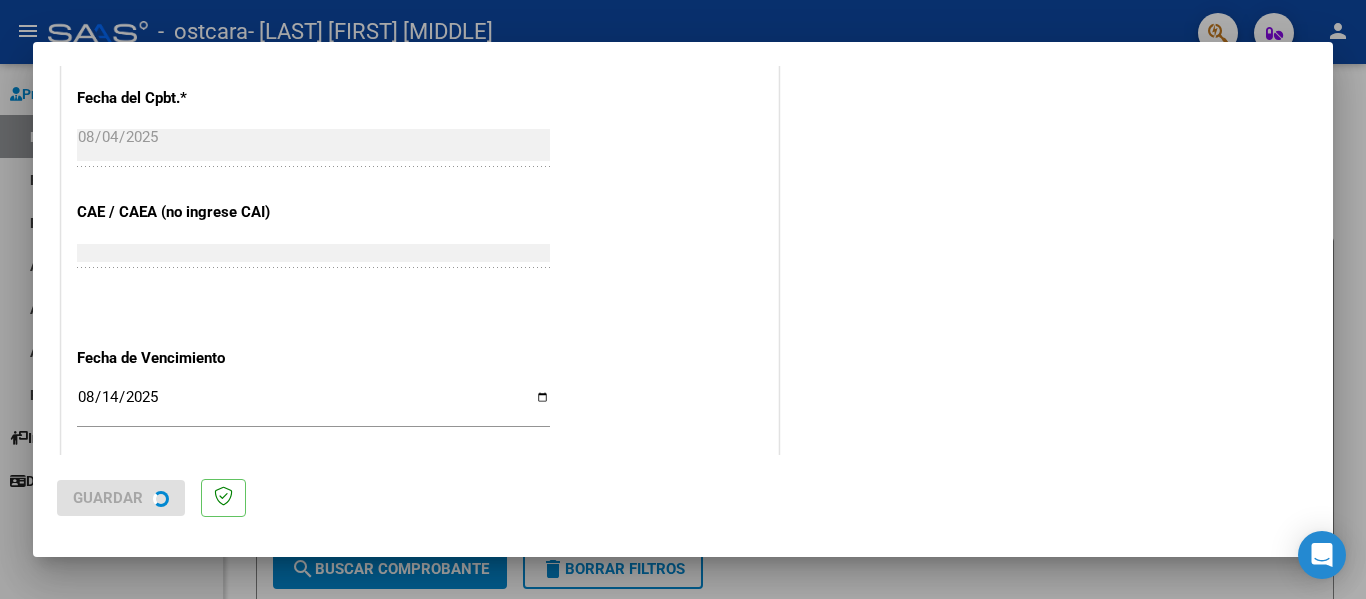 scroll, scrollTop: 0, scrollLeft: 0, axis: both 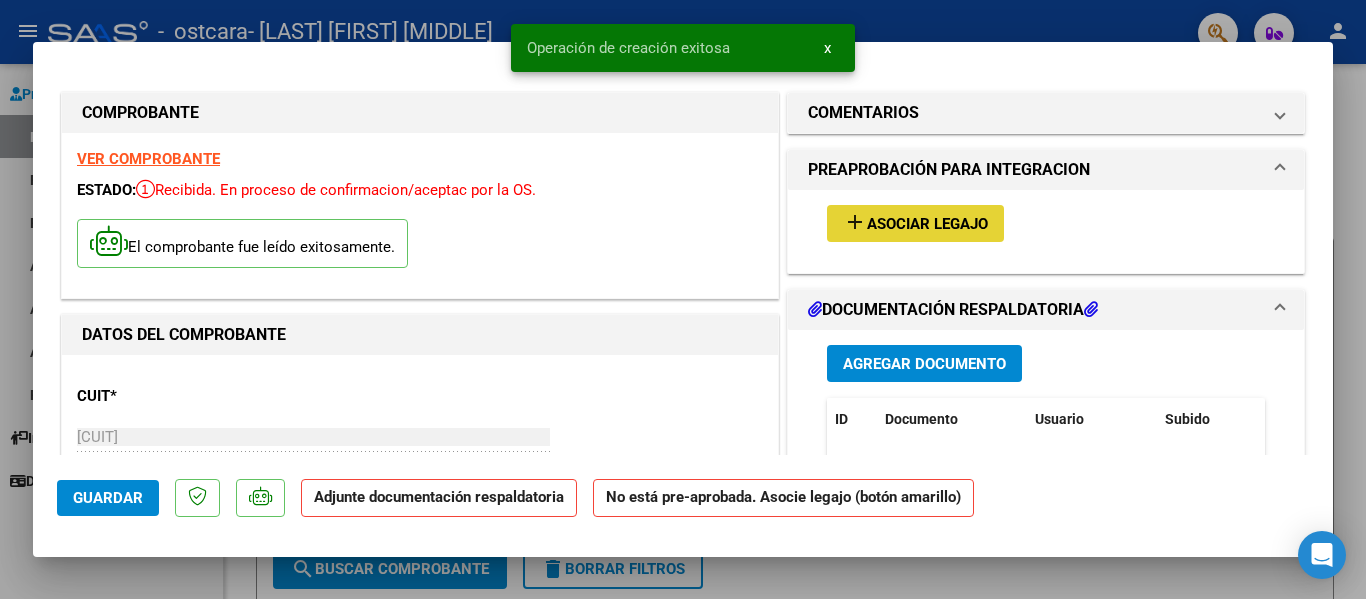 click on "Asociar Legajo" at bounding box center (927, 224) 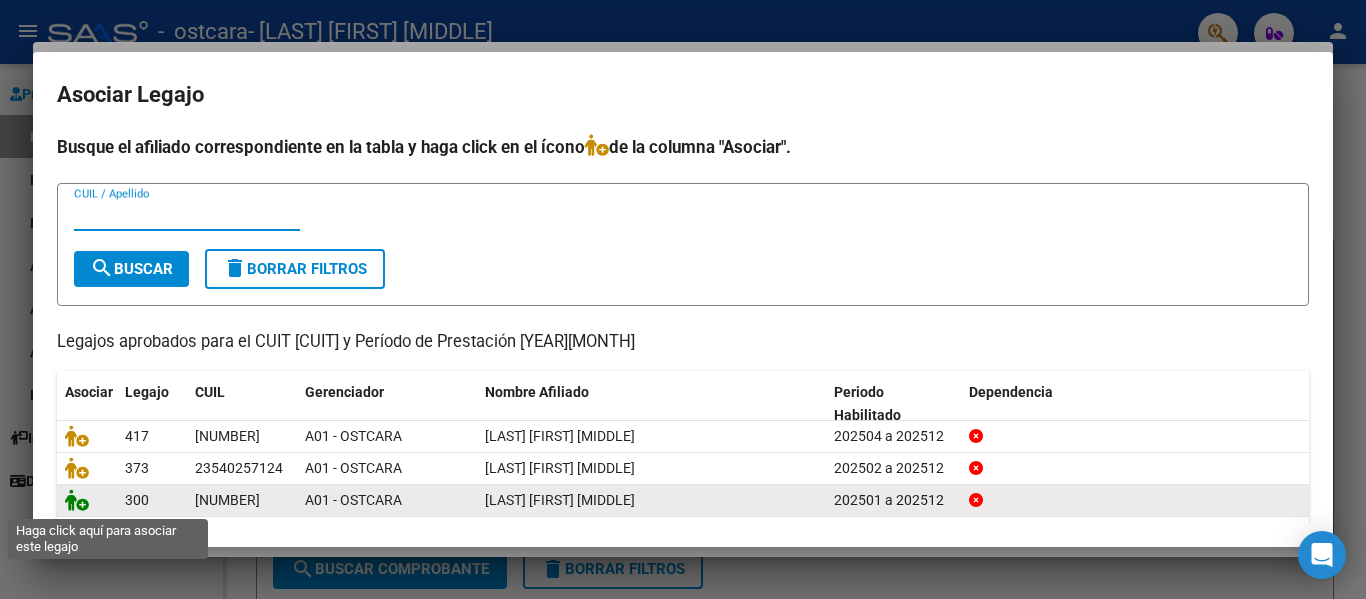 click 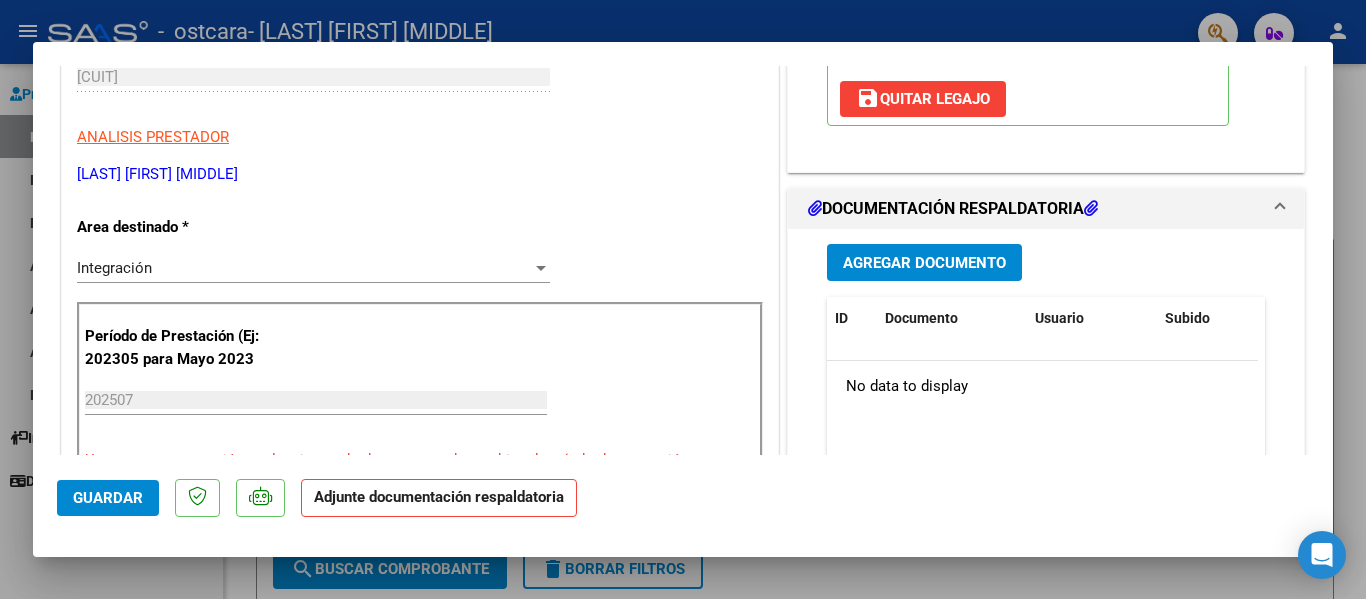 scroll, scrollTop: 373, scrollLeft: 0, axis: vertical 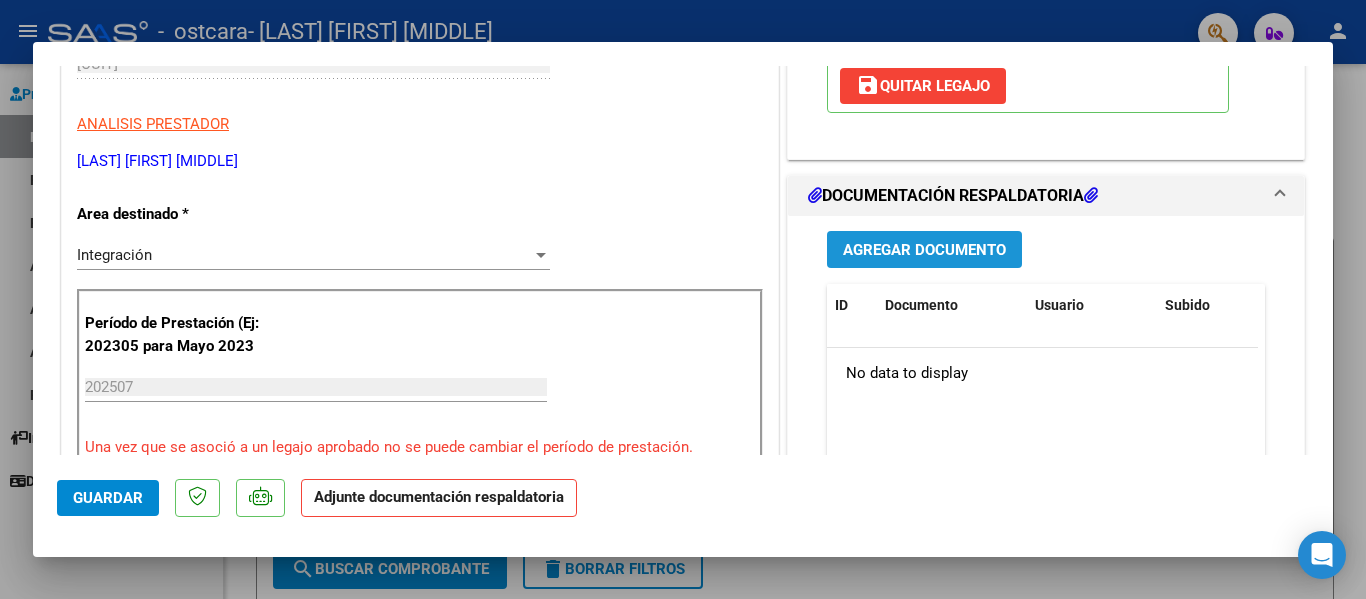 click on "Agregar Documento" at bounding box center (924, 250) 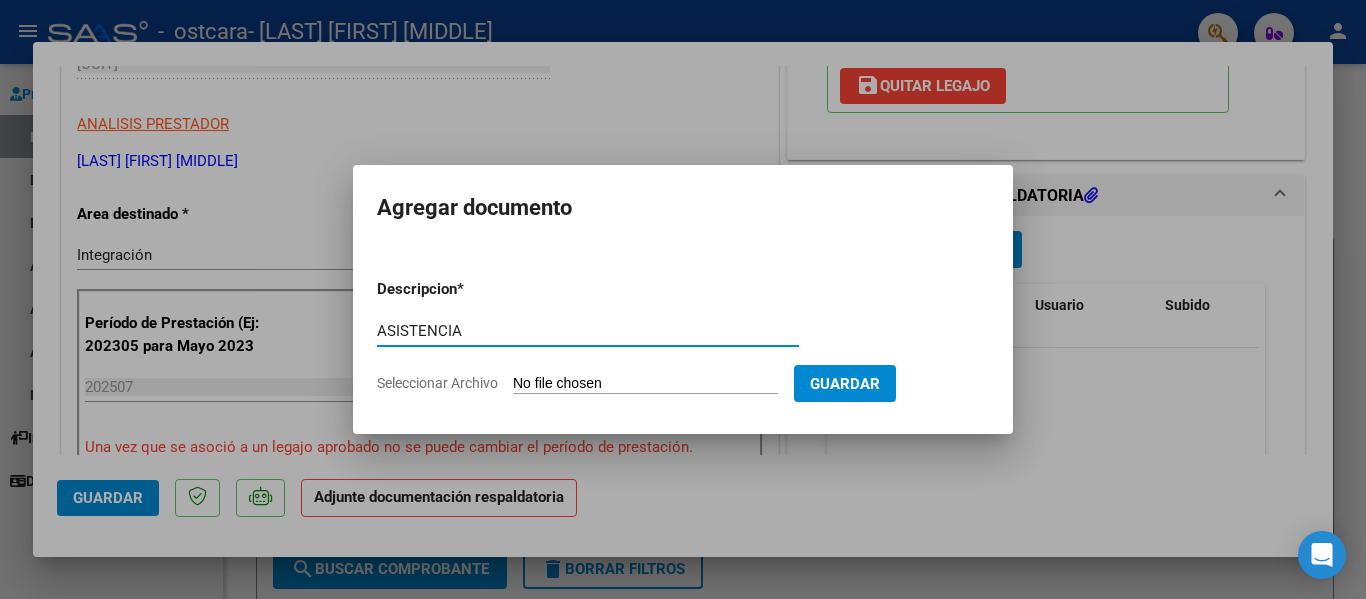type on "ASISTENCIA" 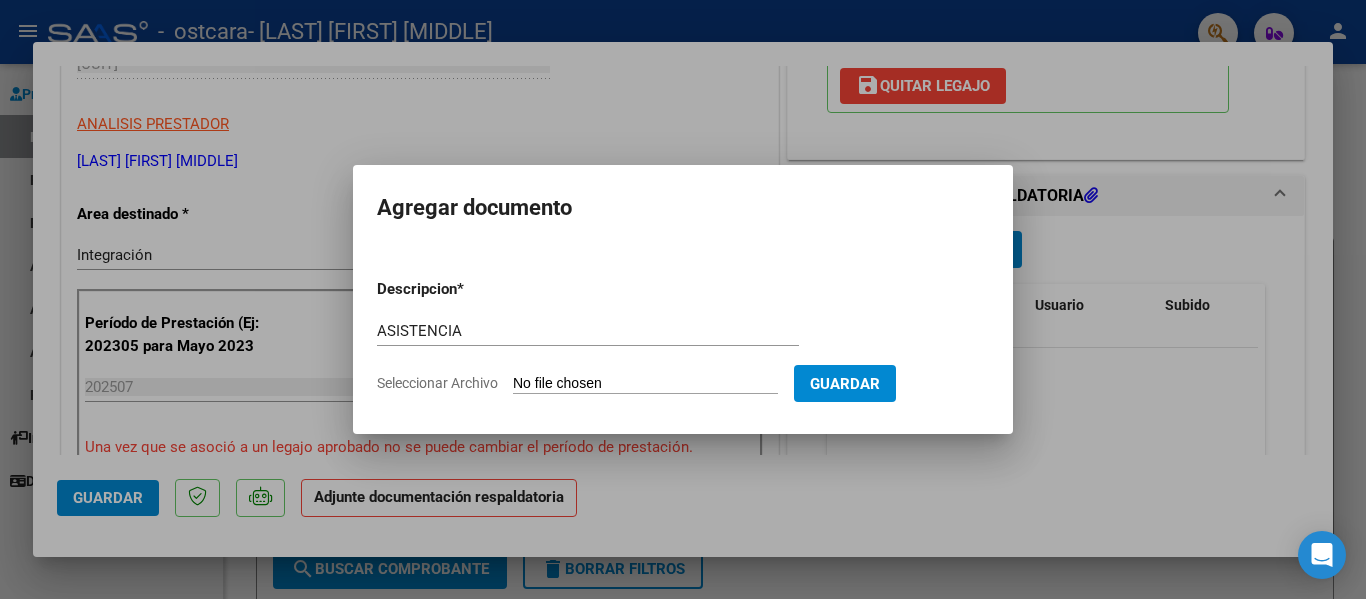 click on "Descripcion  *   ASISTENCIA Escriba aquí una descripcion  Seleccionar Archivo Guardar" at bounding box center [683, 336] 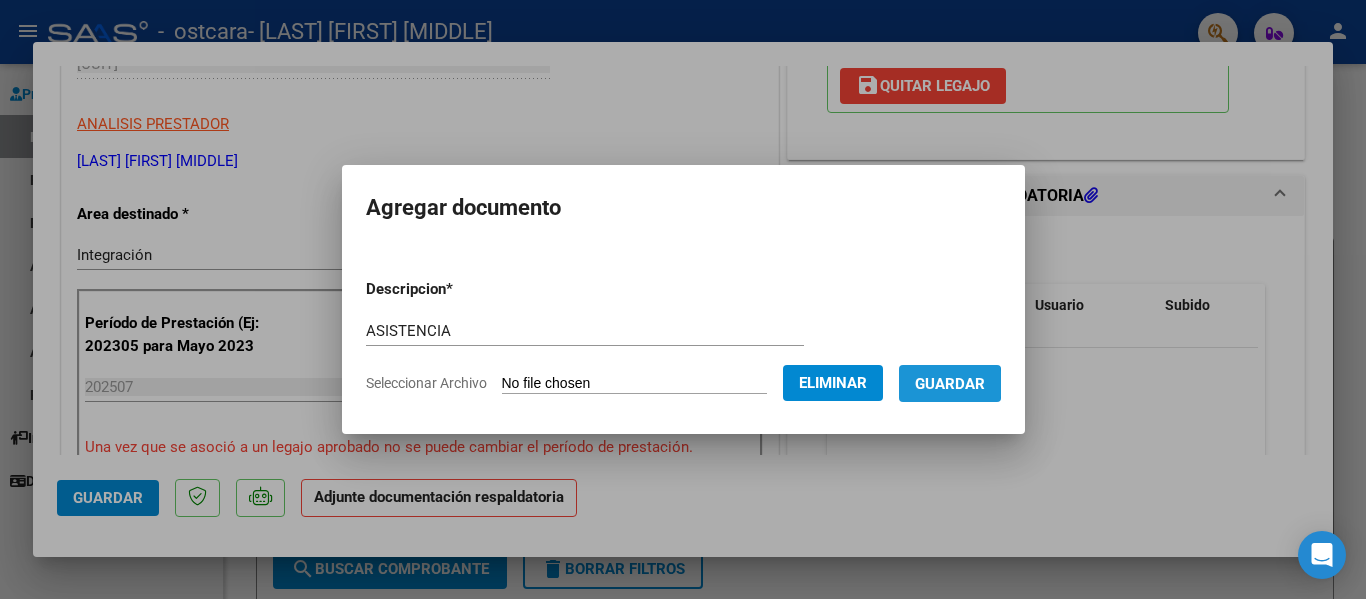 click on "Guardar" at bounding box center [950, 384] 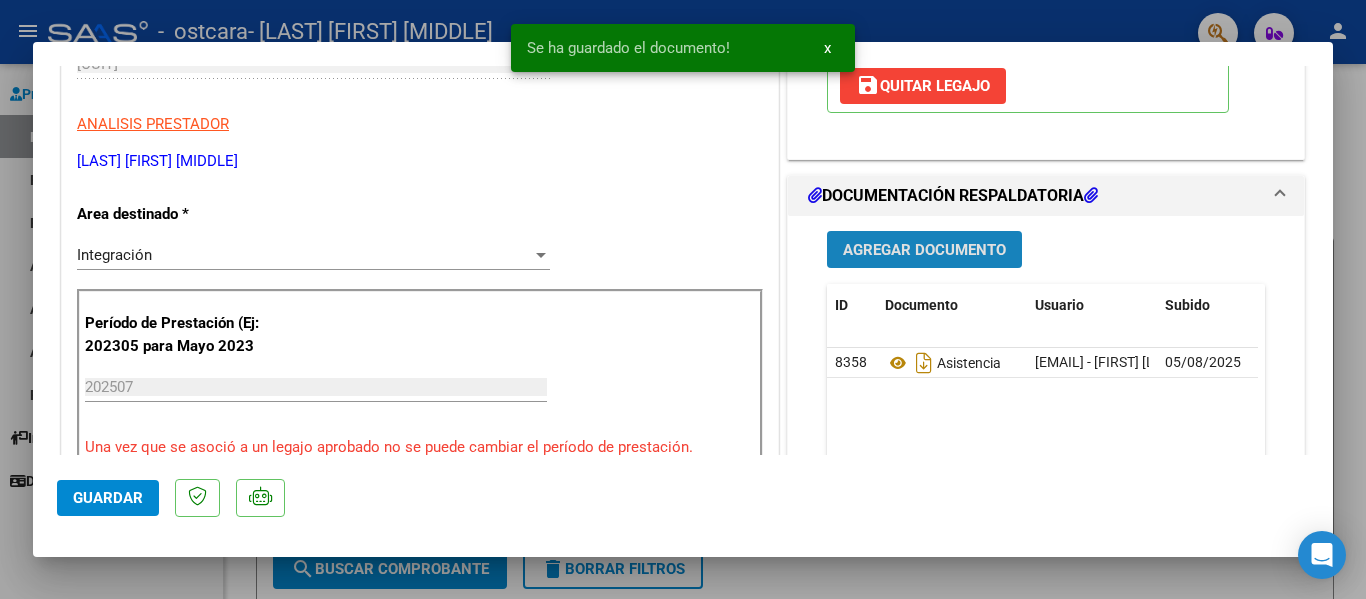 click on "Agregar Documento" at bounding box center (924, 250) 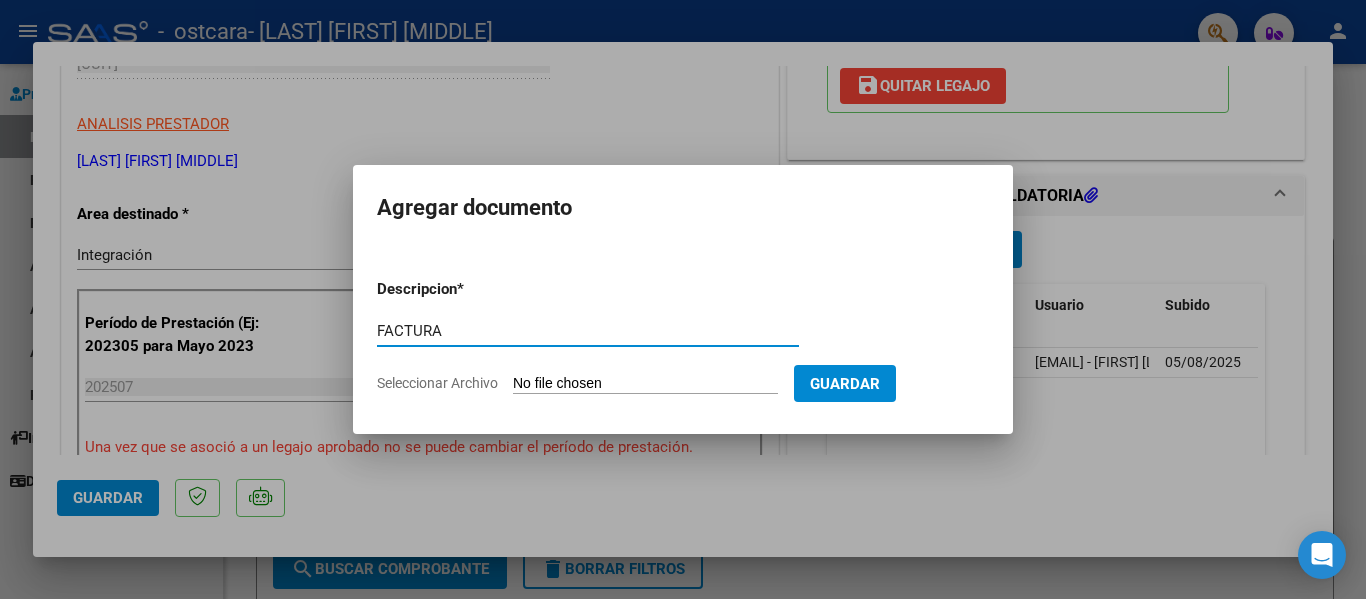 type on "FACTURA" 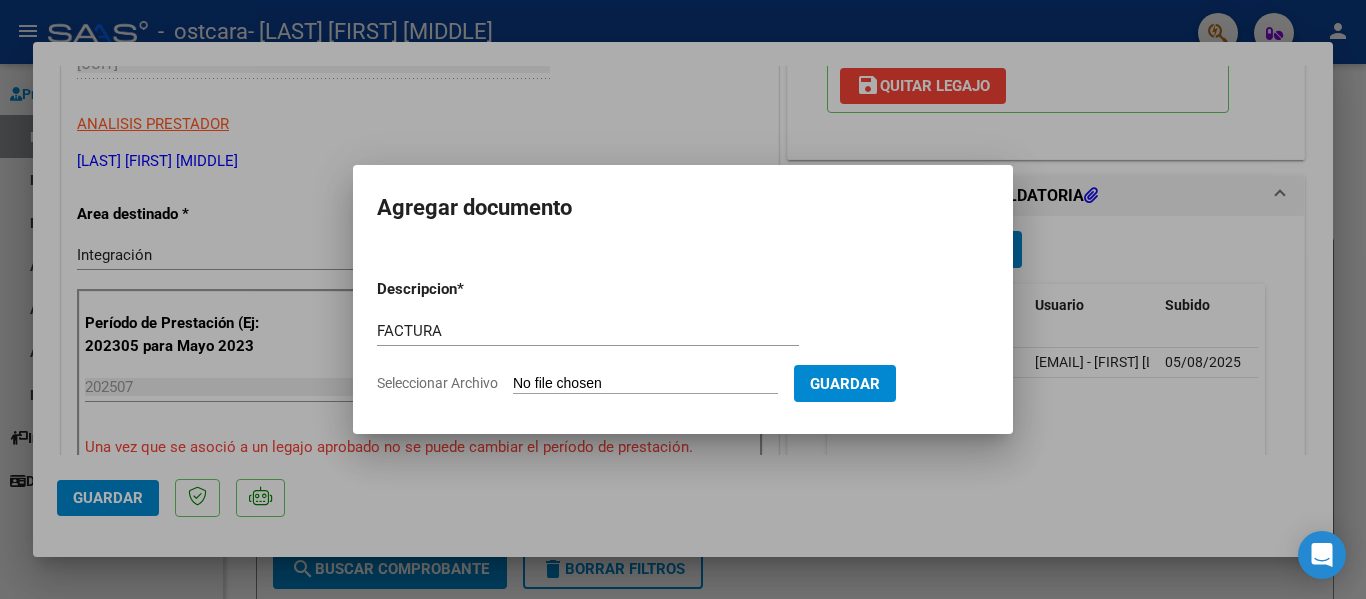 drag, startPoint x: 705, startPoint y: 382, endPoint x: 554, endPoint y: 382, distance: 151 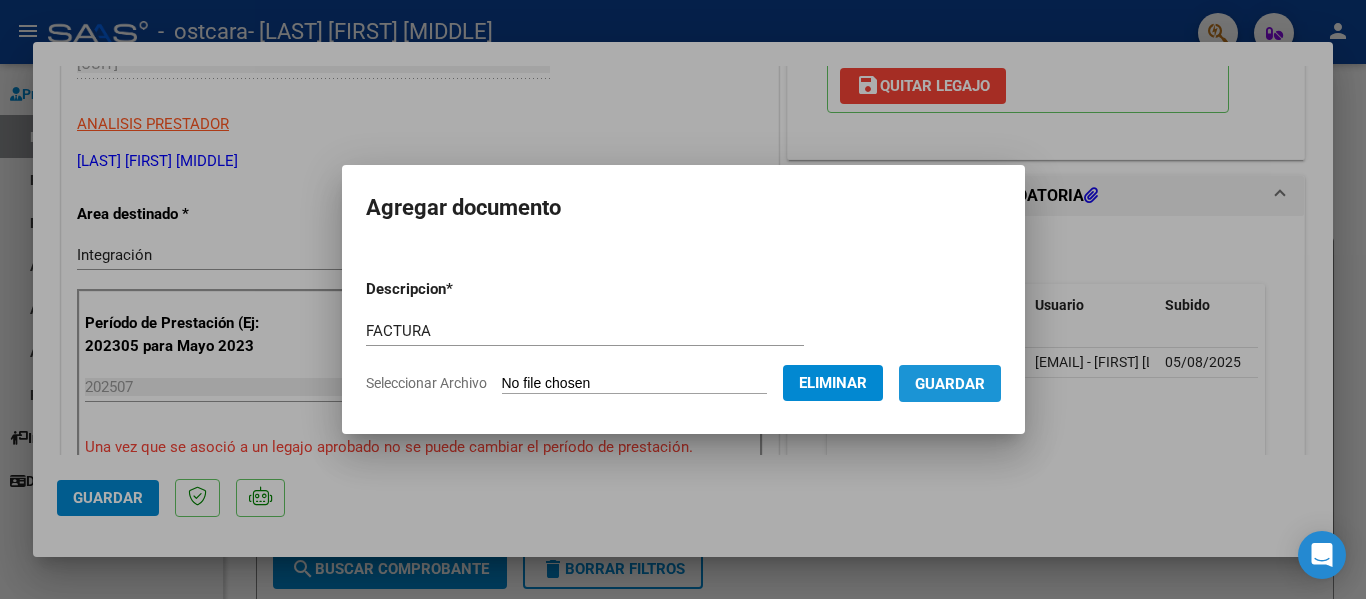 click on "Guardar" at bounding box center (950, 384) 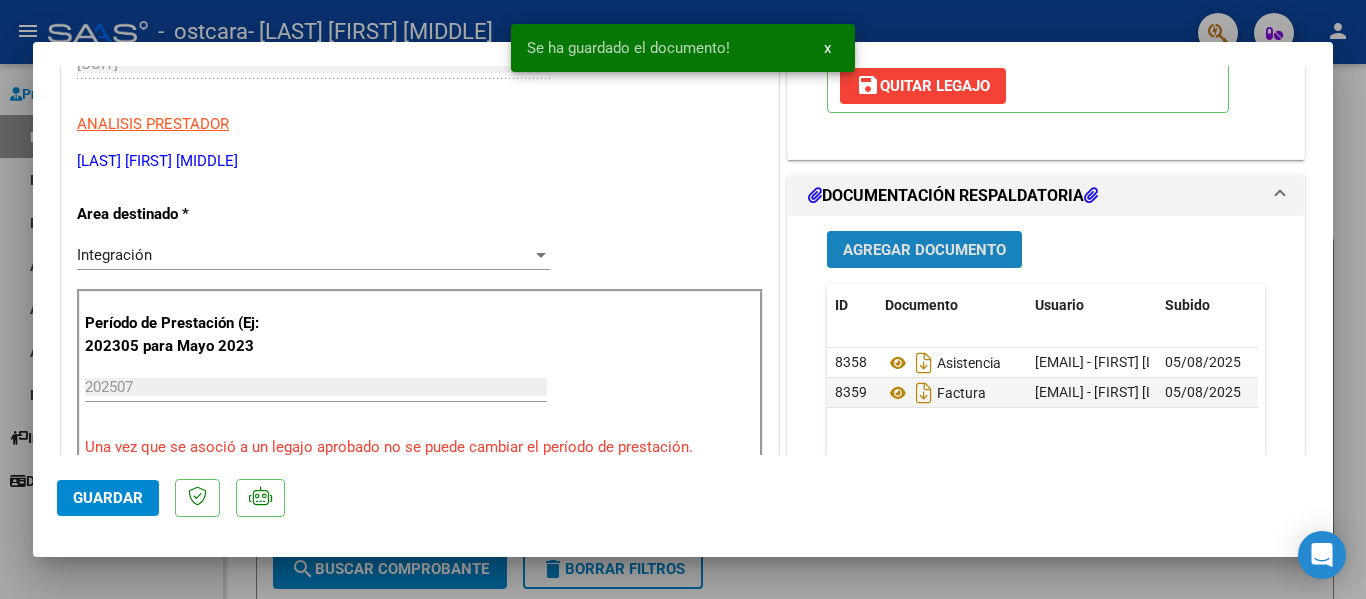 click on "Agregar Documento" at bounding box center [924, 250] 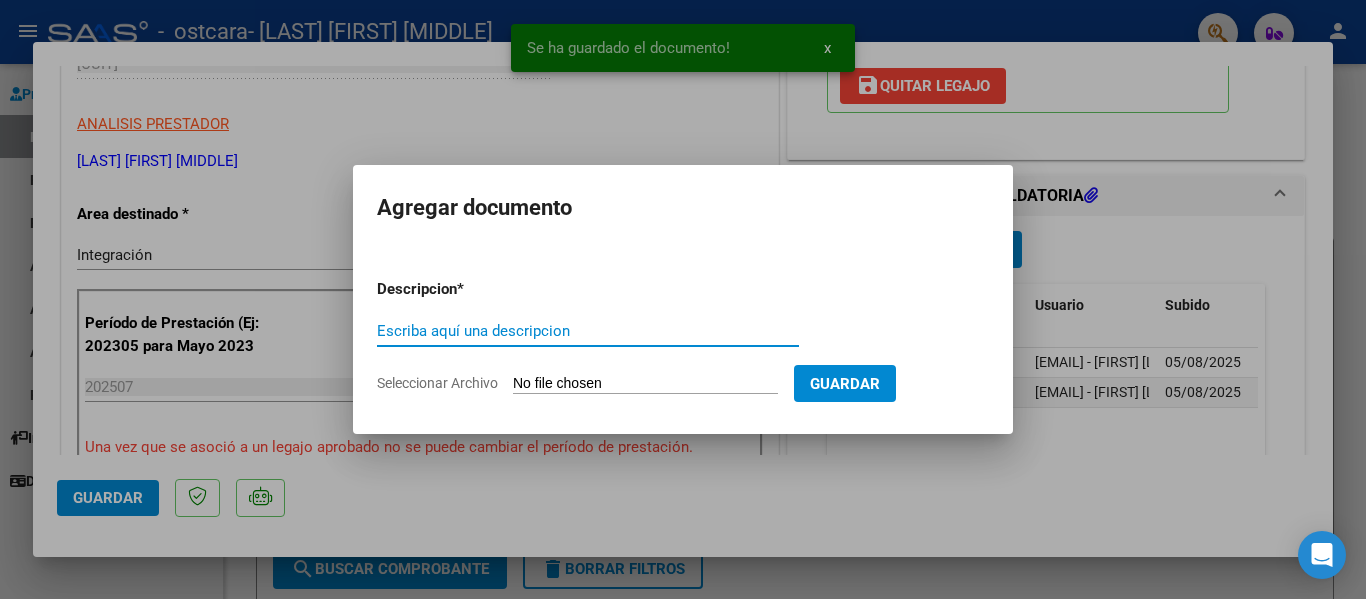 click on "Escriba aquí una descripcion" at bounding box center (588, 331) 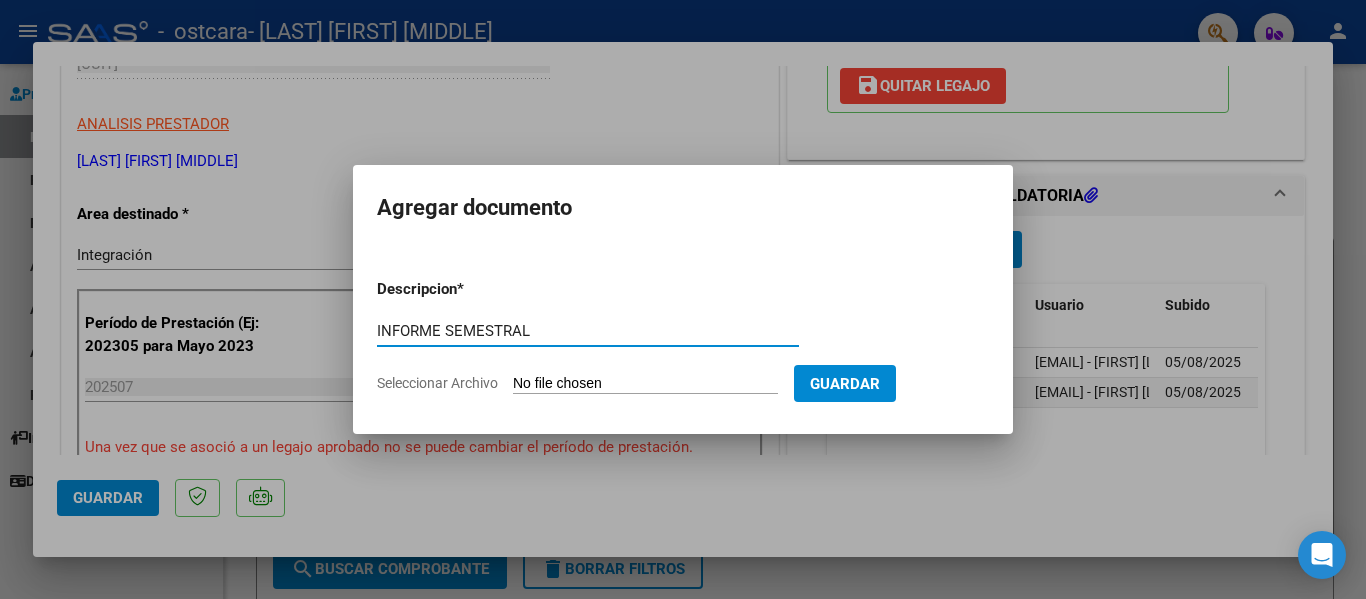 type on "INFORME SEMESTRAL" 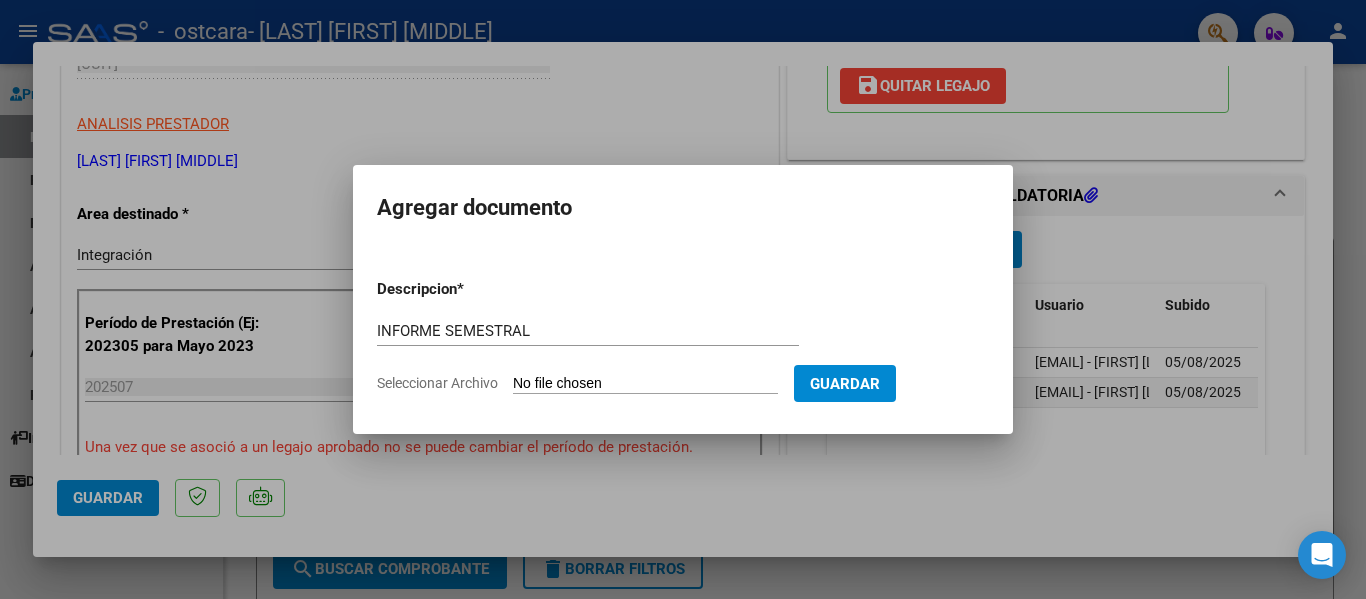 drag, startPoint x: 525, startPoint y: 382, endPoint x: 451, endPoint y: 377, distance: 74.168724 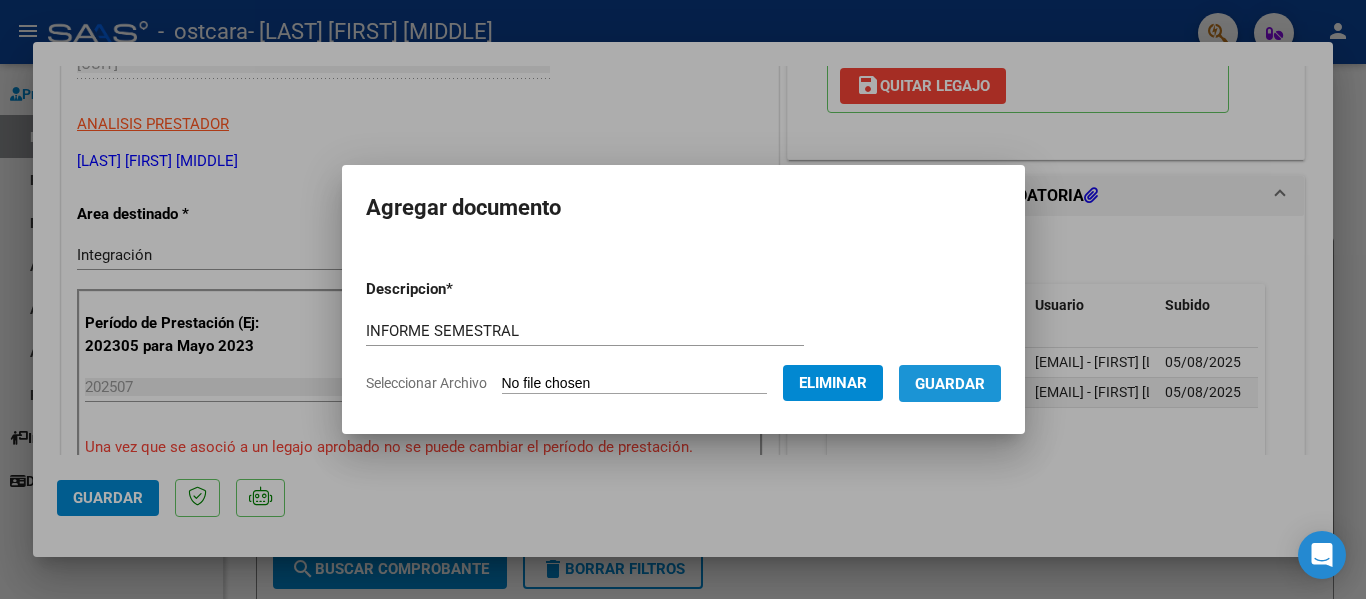 click on "Guardar" at bounding box center [950, 384] 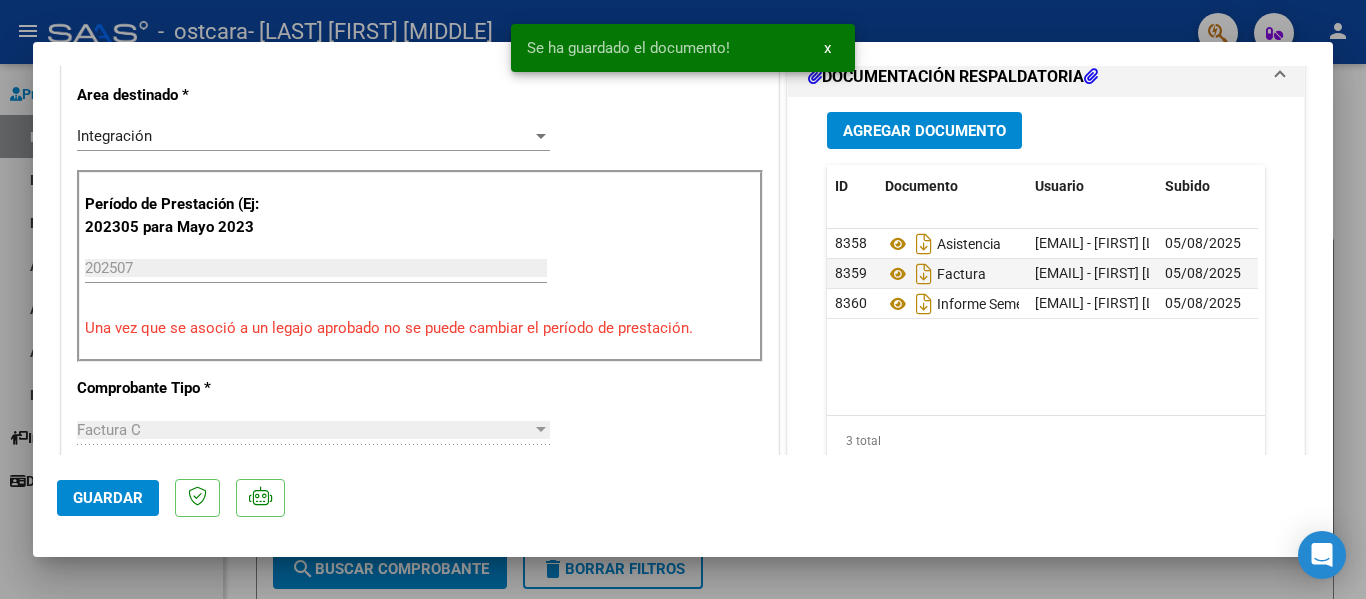 scroll, scrollTop: 533, scrollLeft: 0, axis: vertical 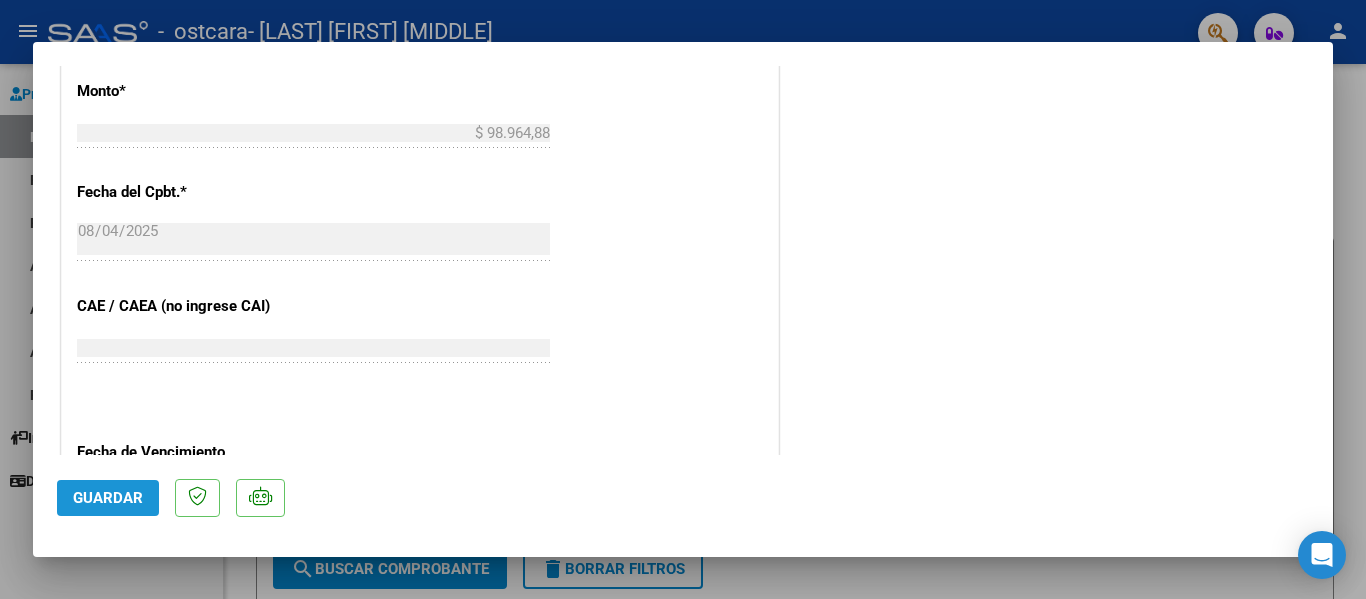 click on "Guardar" 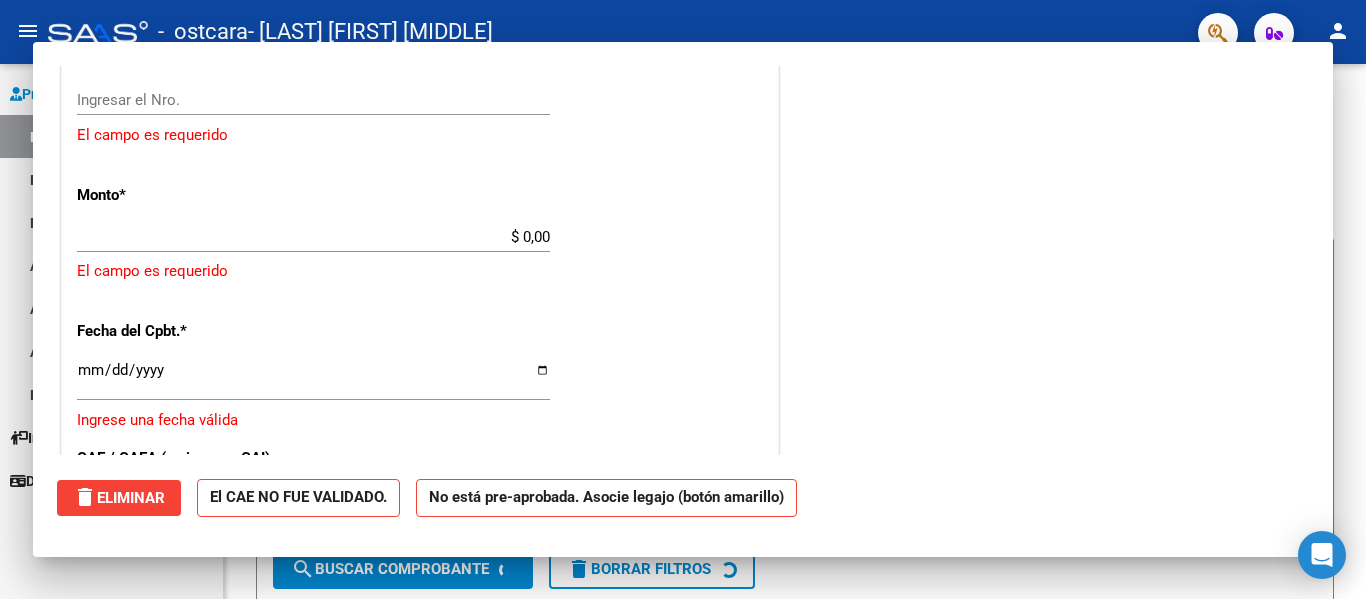 scroll, scrollTop: 0, scrollLeft: 0, axis: both 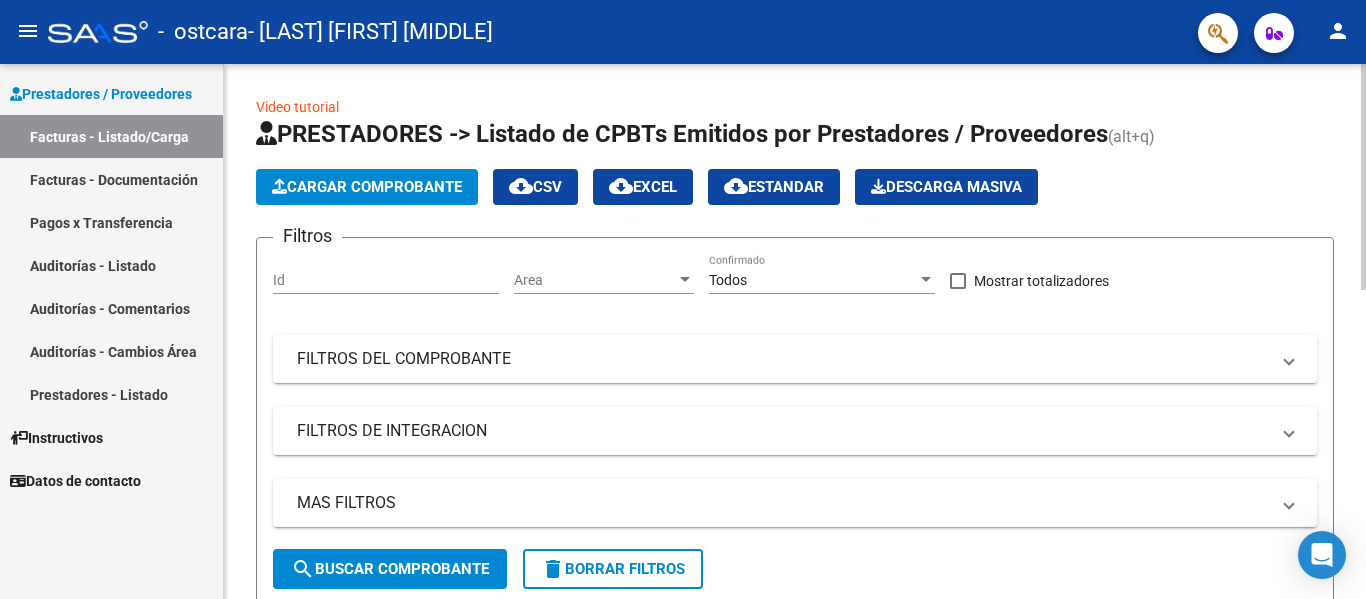 click on "Cargar Comprobante" 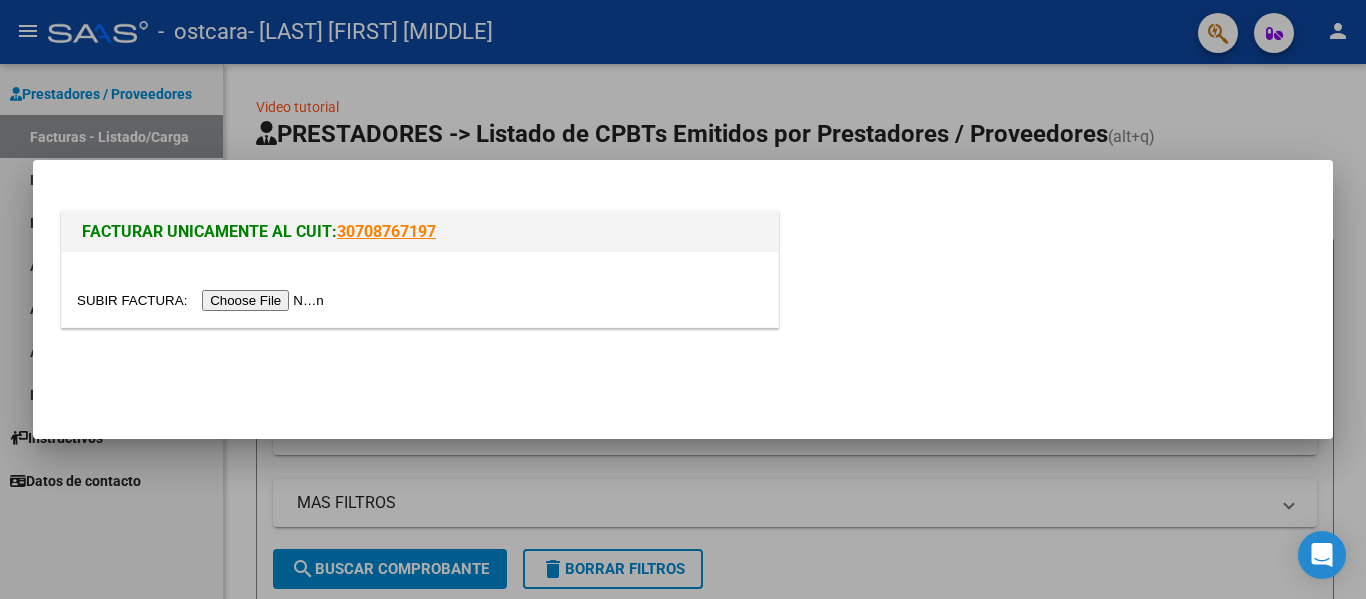 click at bounding box center [203, 300] 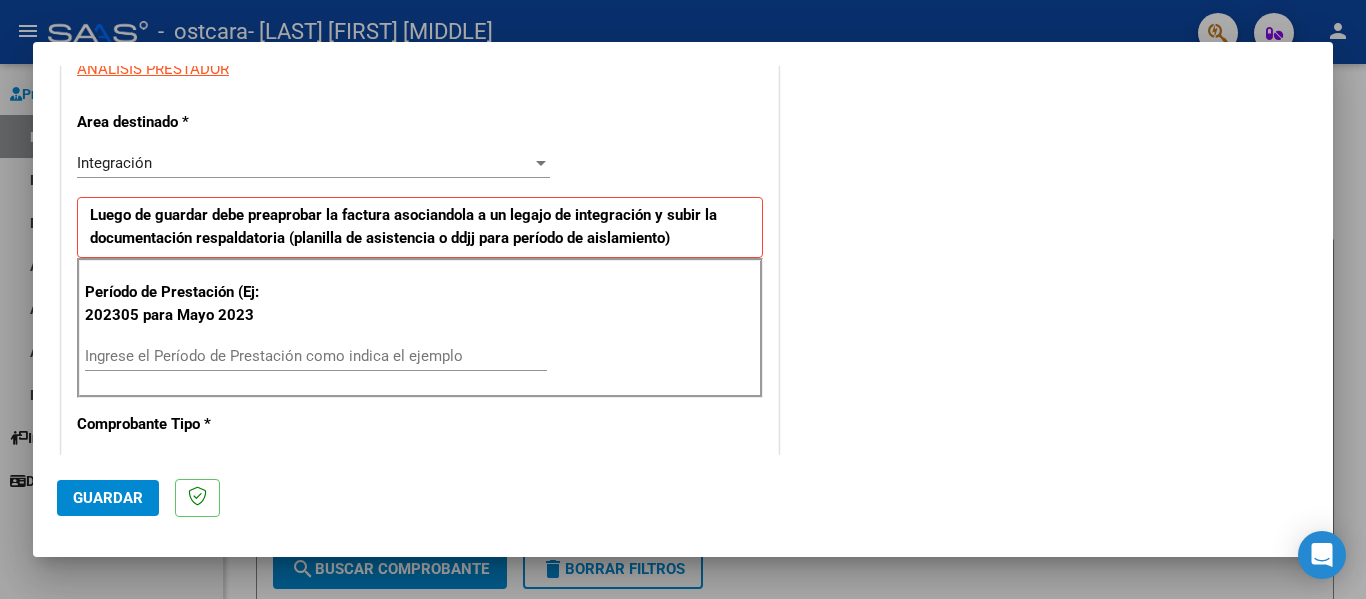 scroll, scrollTop: 400, scrollLeft: 0, axis: vertical 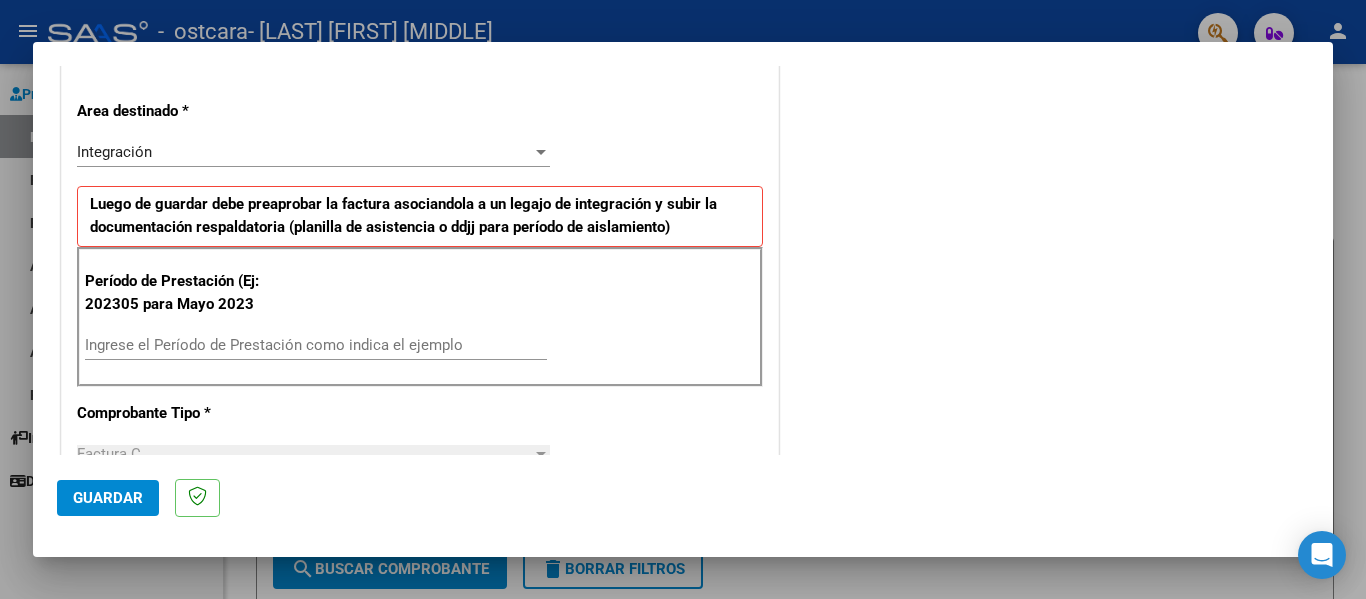 click on "Ingrese el Período de Prestación como indica el ejemplo" at bounding box center (316, 345) 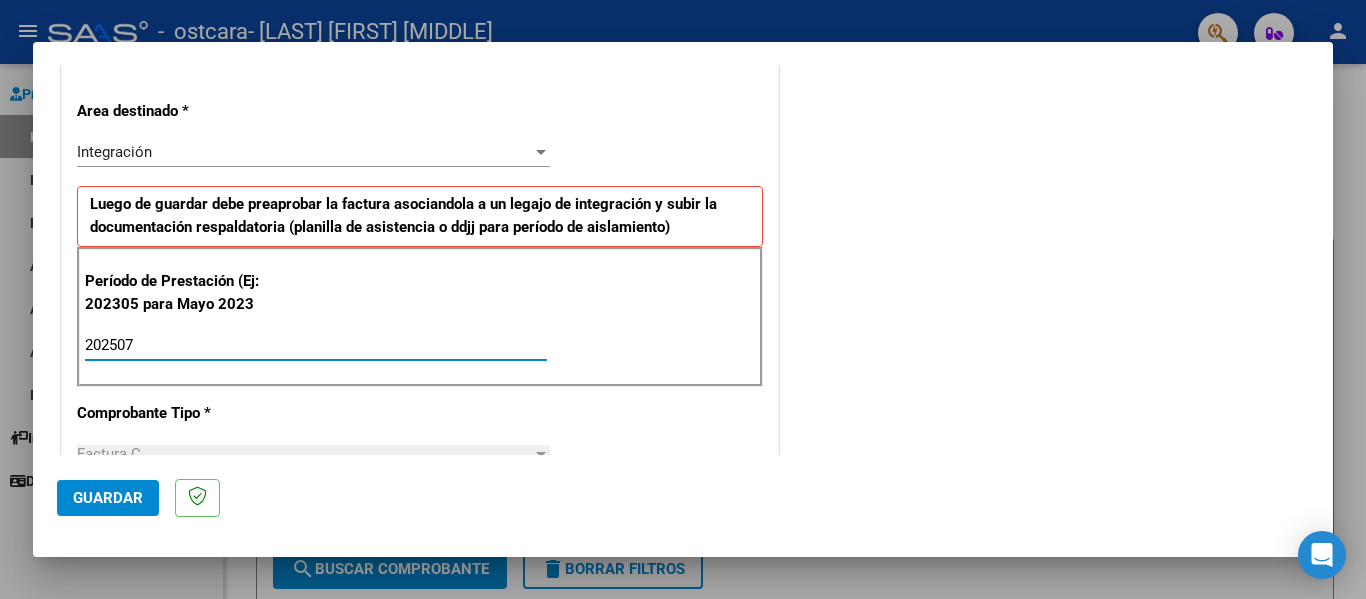 type on "202507" 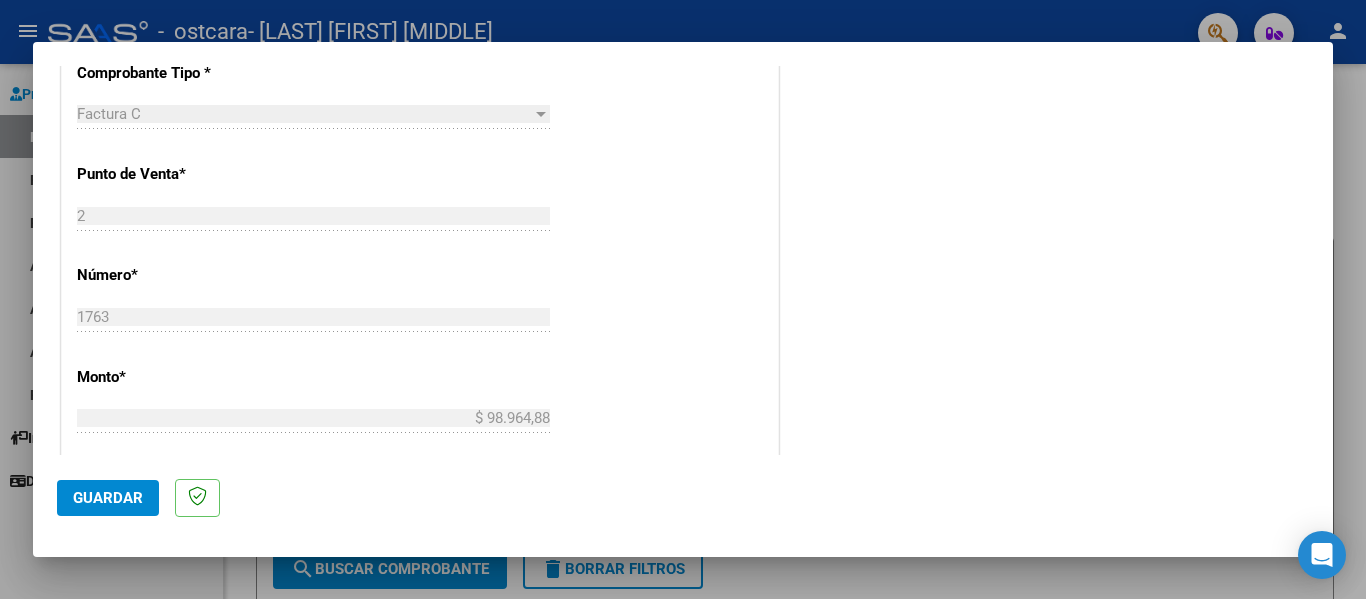 scroll, scrollTop: 1080, scrollLeft: 0, axis: vertical 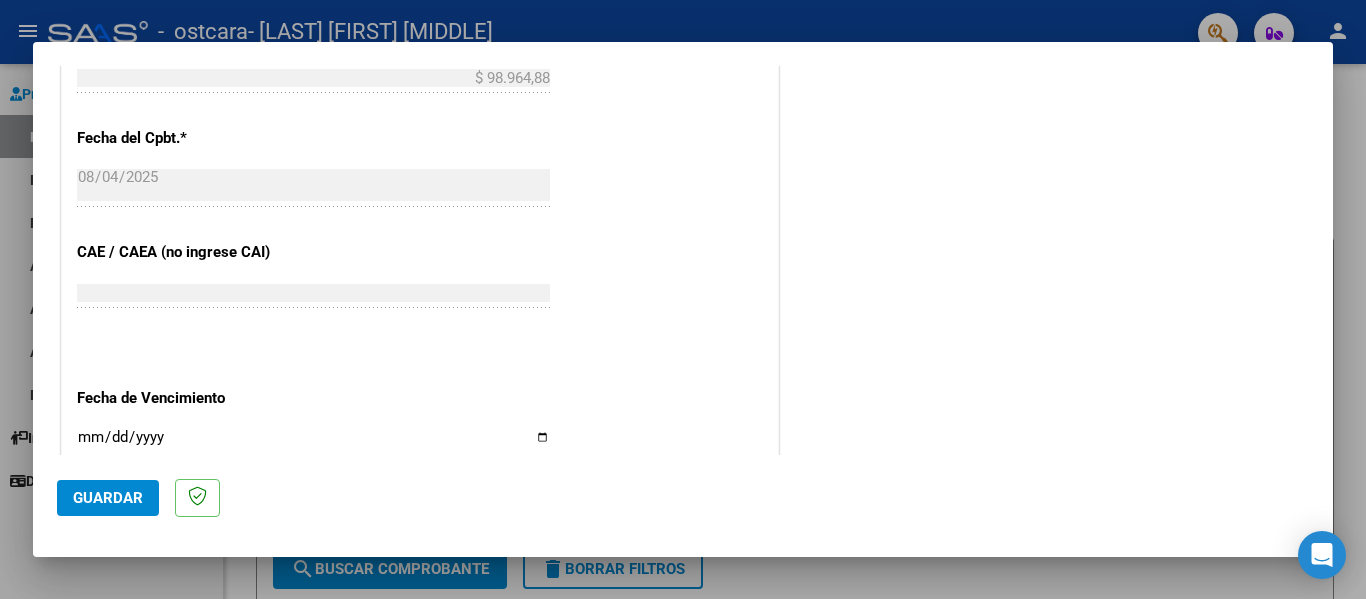 click on "Ingresar la fecha" at bounding box center (313, 445) 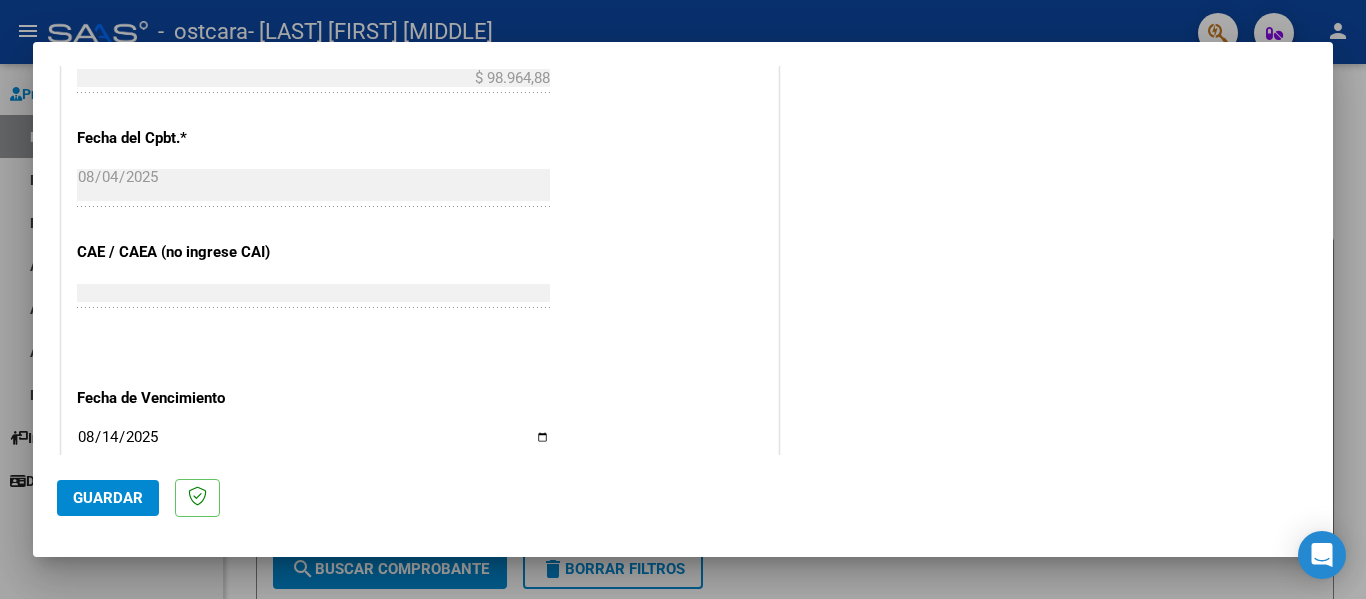 type on "2025-08-14" 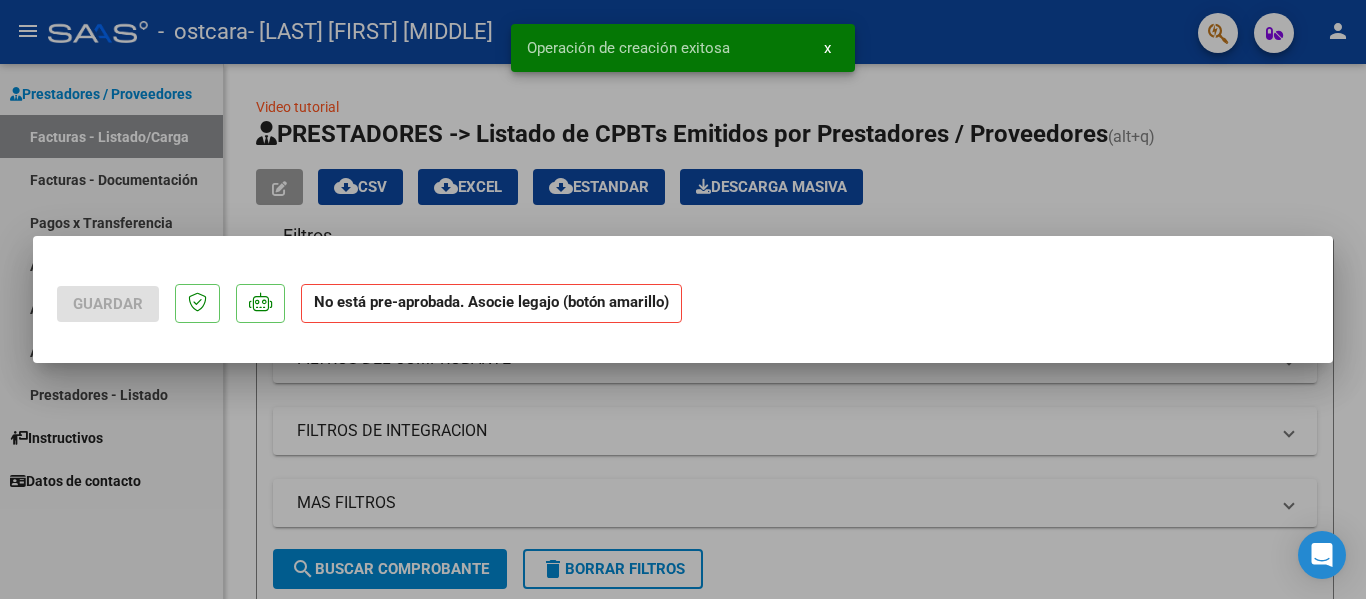 scroll, scrollTop: 0, scrollLeft: 0, axis: both 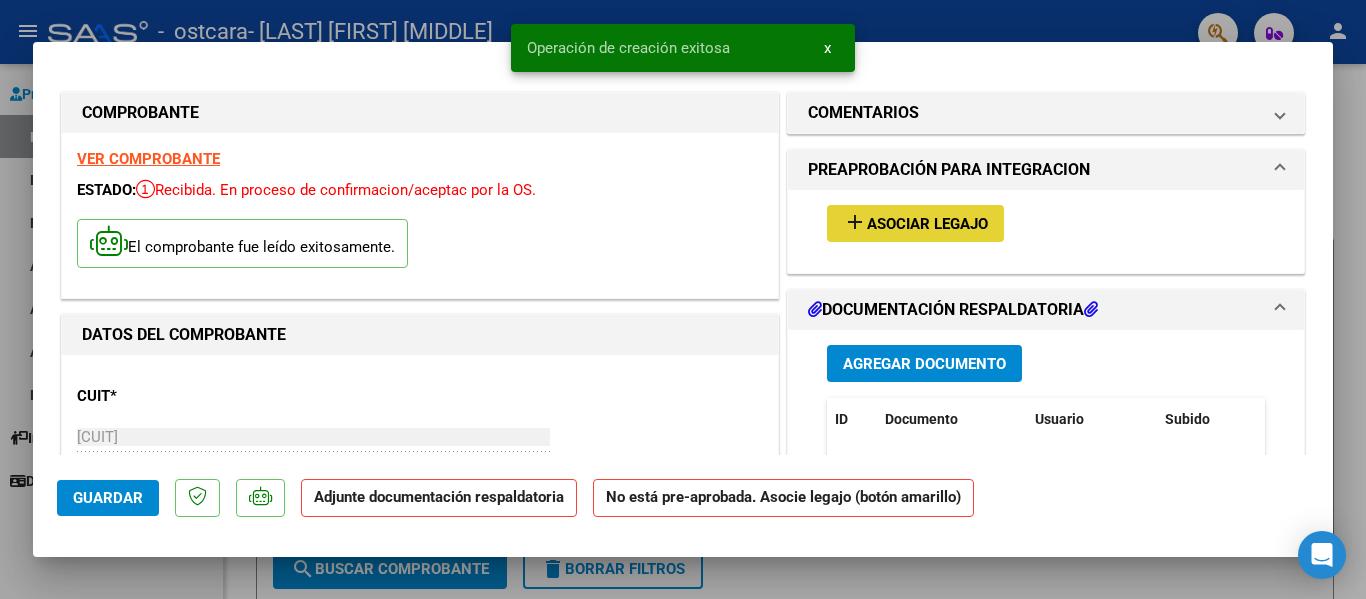 click on "Asociar Legajo" at bounding box center (927, 224) 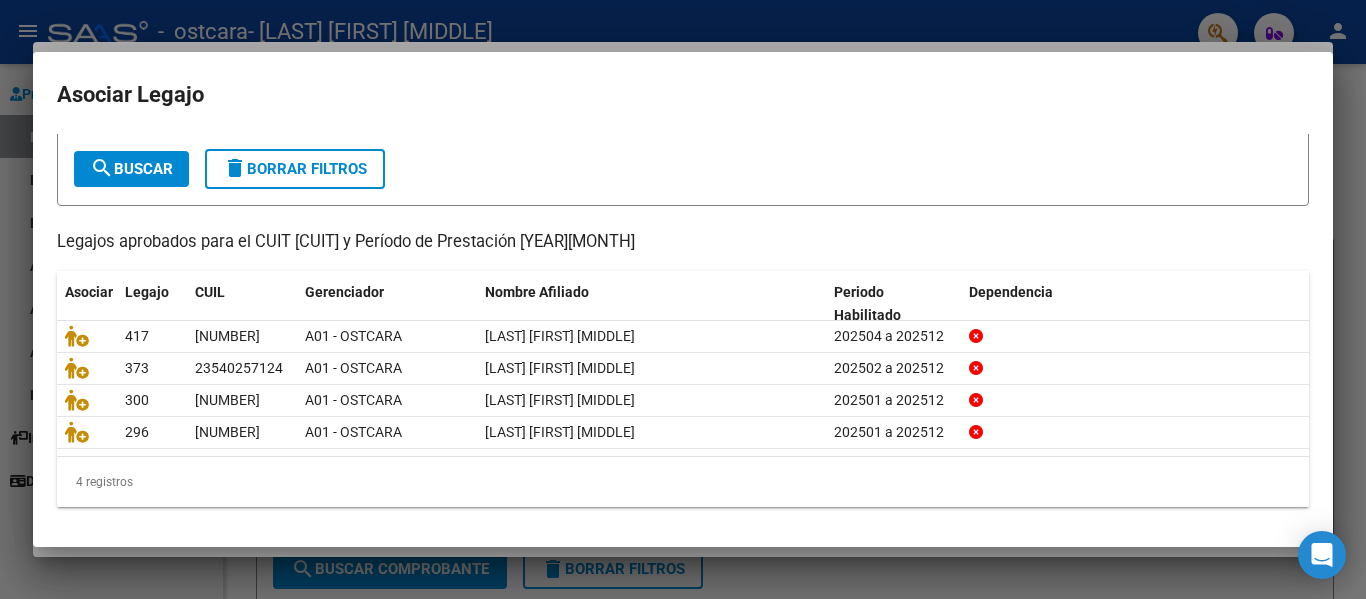 scroll, scrollTop: 104, scrollLeft: 0, axis: vertical 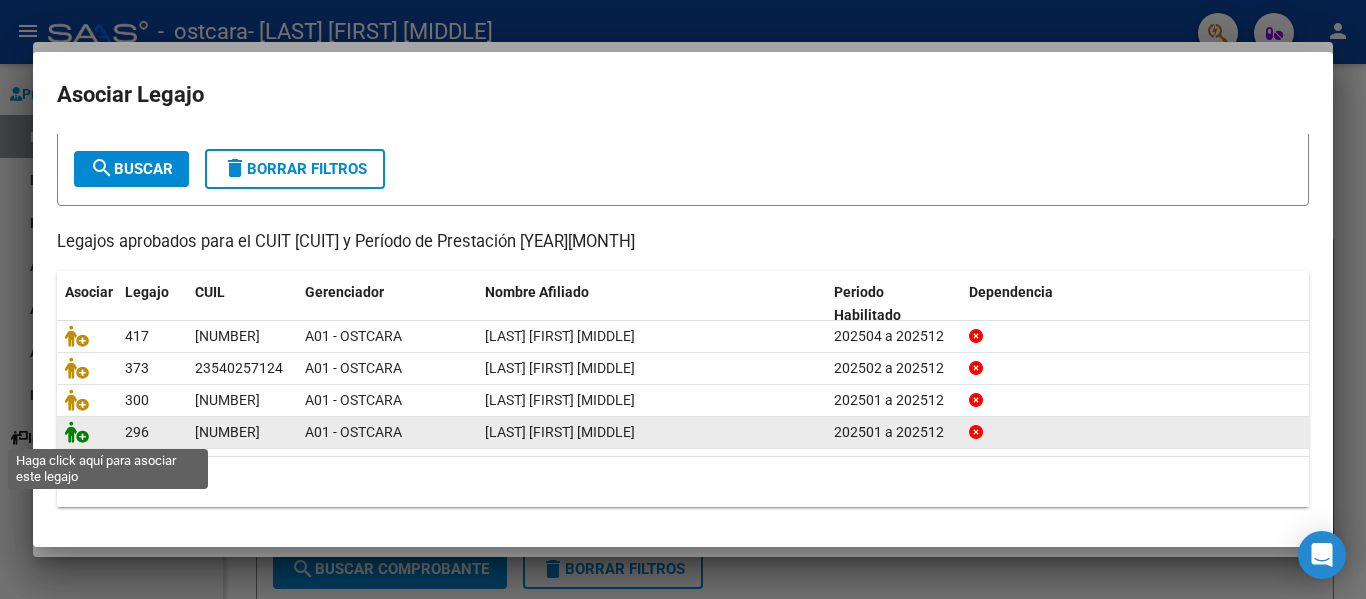 click 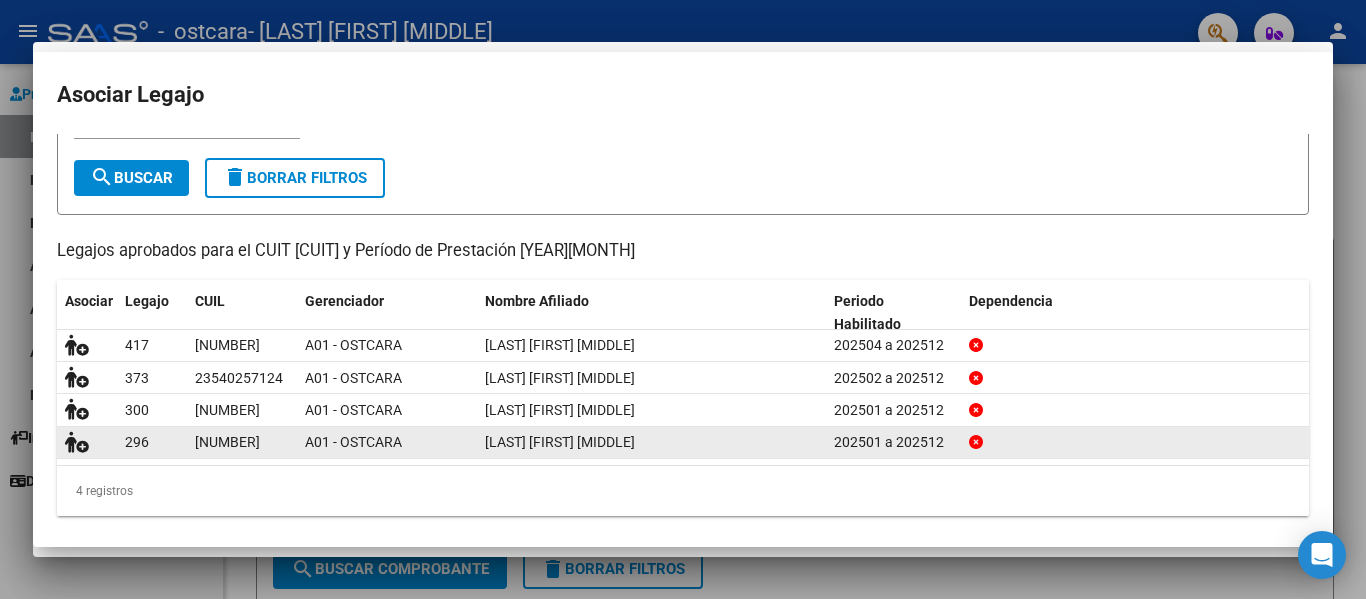 scroll, scrollTop: 117, scrollLeft: 0, axis: vertical 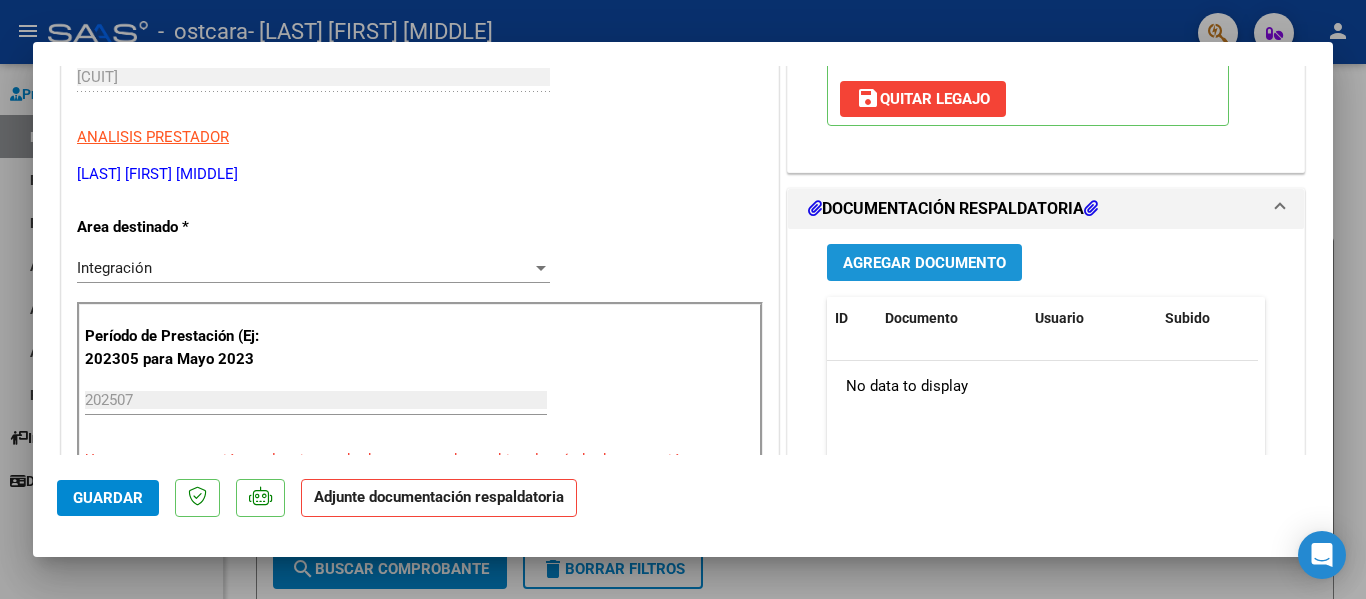 click on "Agregar Documento" at bounding box center [924, 263] 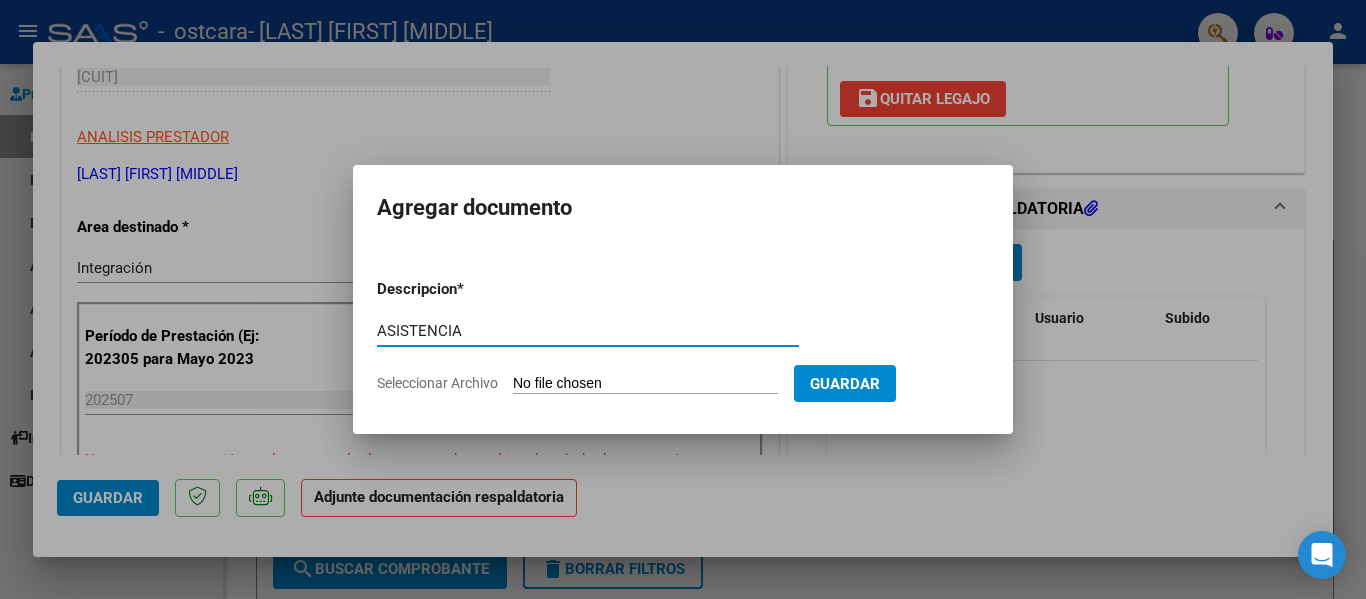 type on "ASISTENCIA" 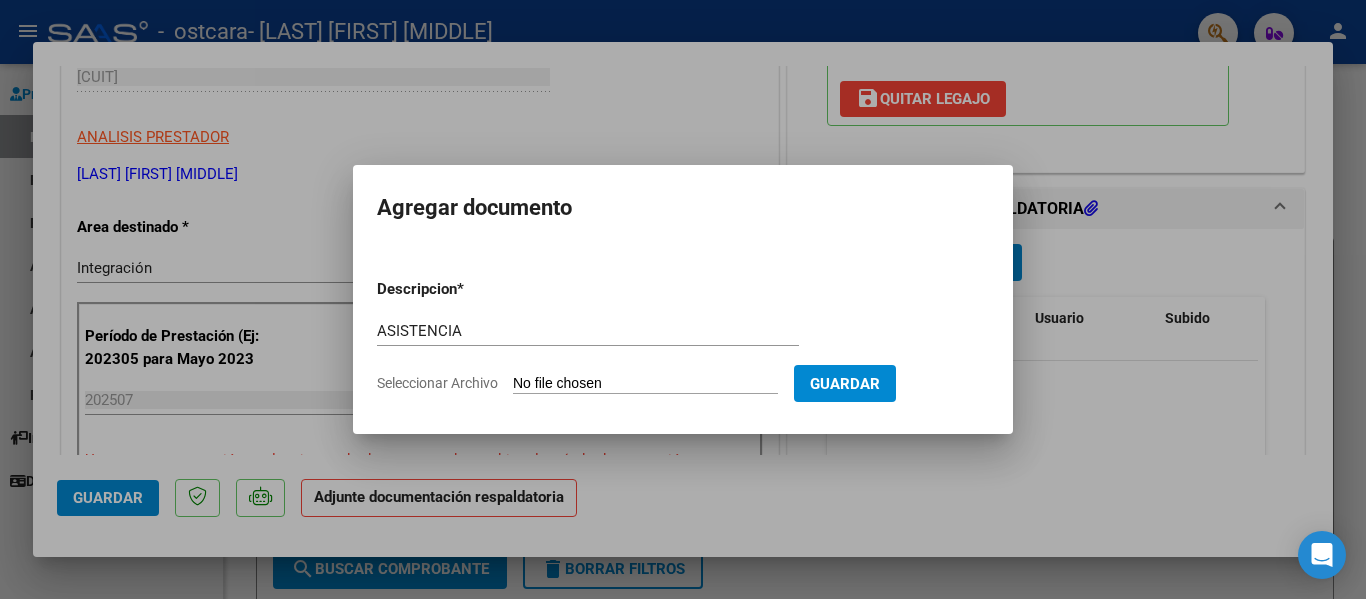 click on "Seleccionar Archivo" at bounding box center [645, 384] 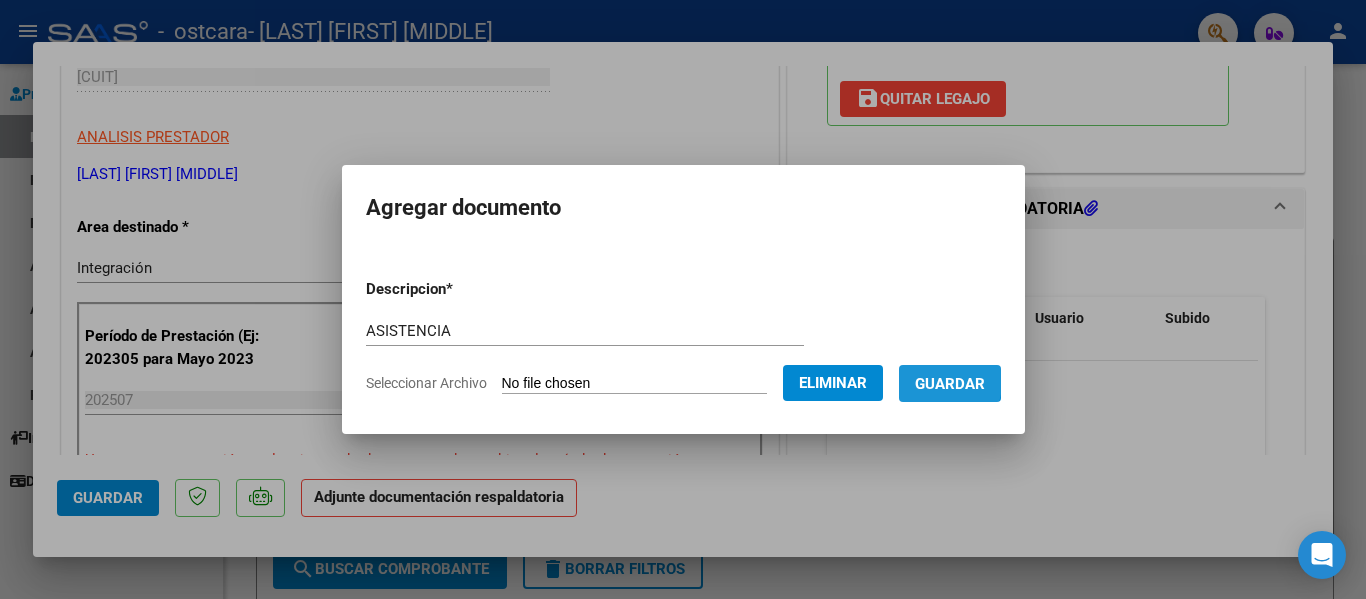 click on "Guardar" at bounding box center [950, 384] 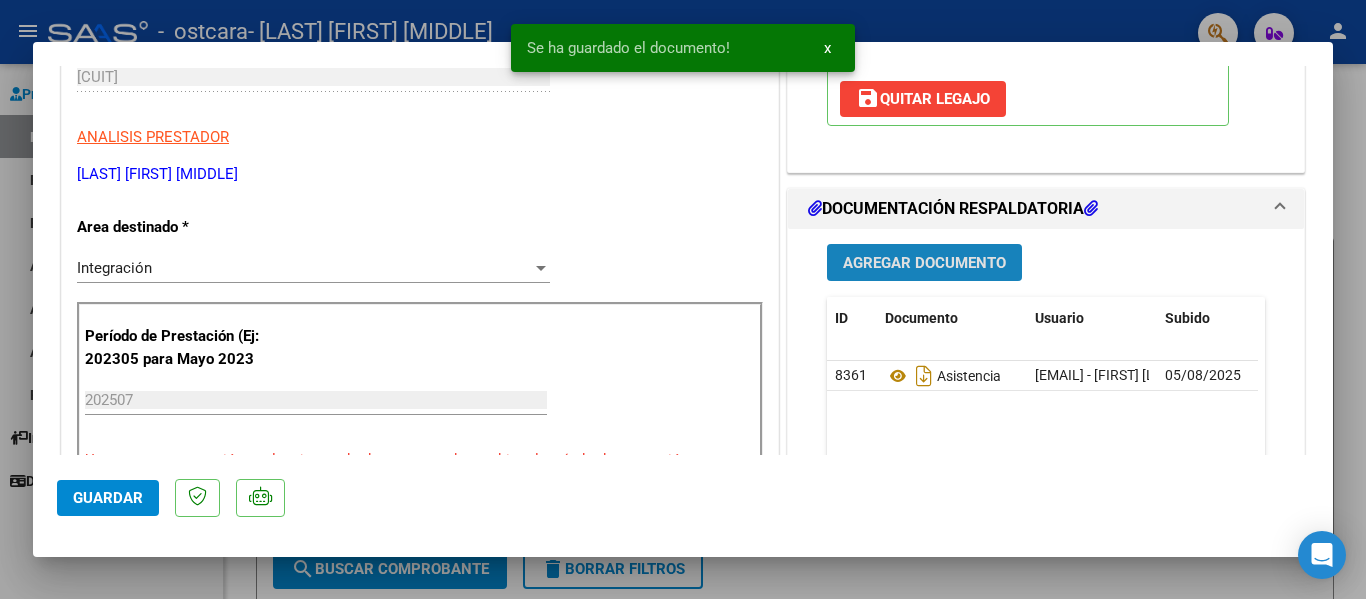 click on "Agregar Documento" at bounding box center [924, 262] 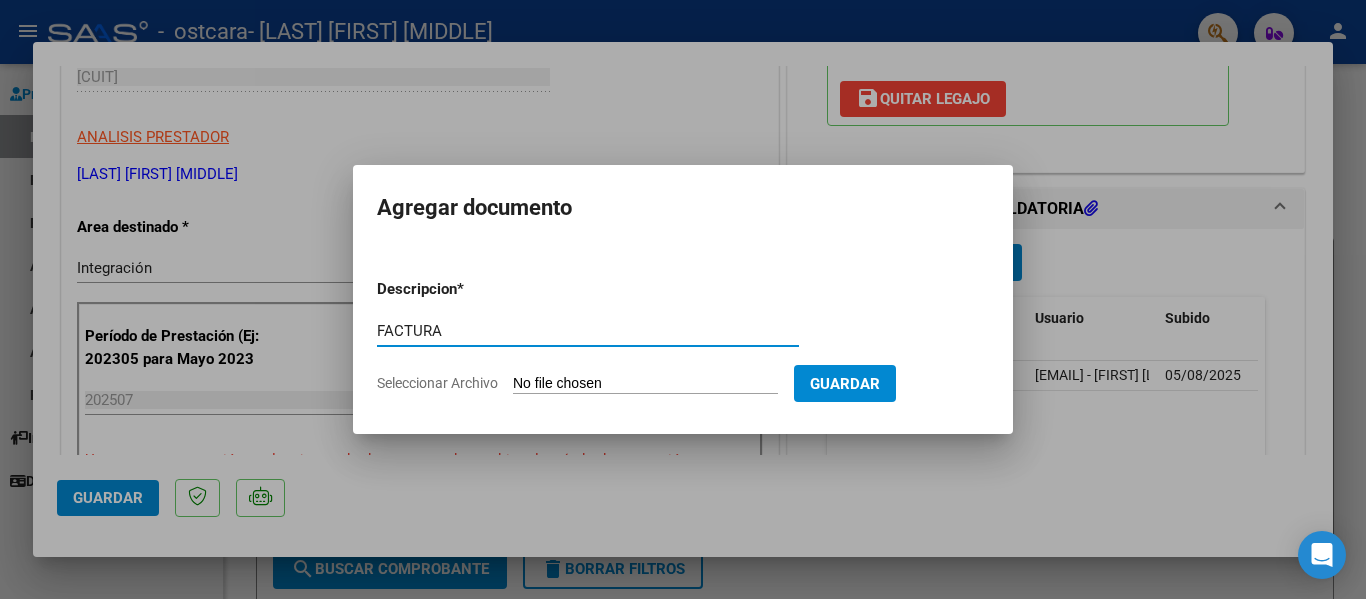 type on "FACTURA" 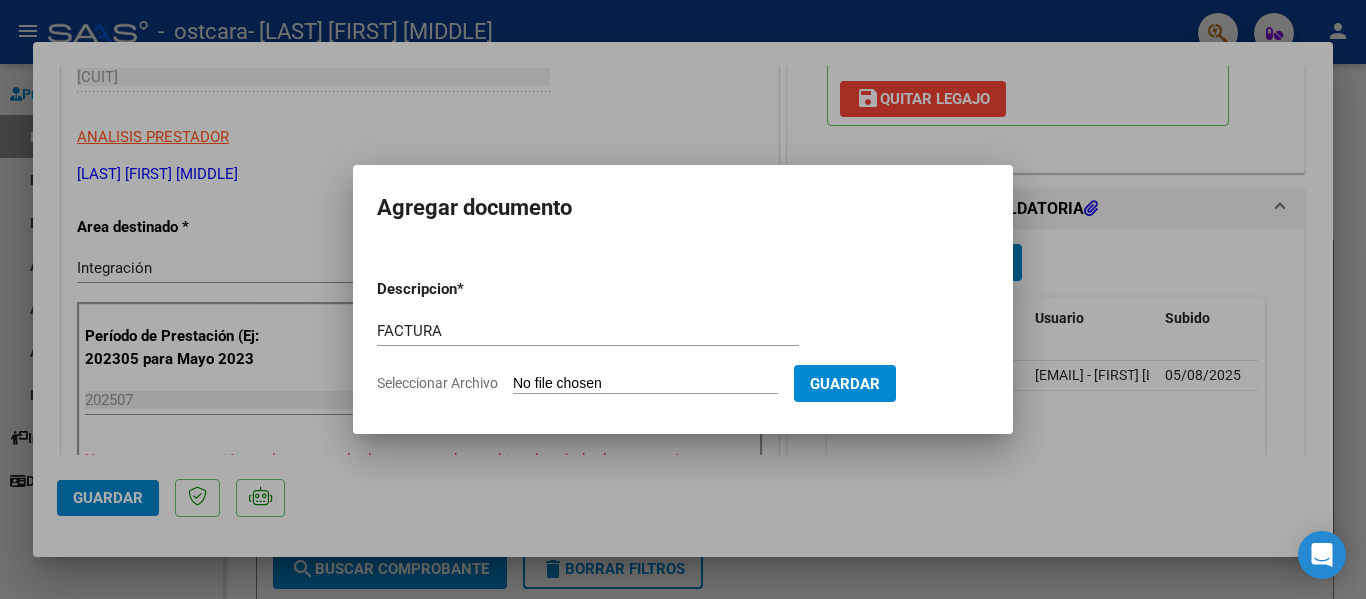 click on "Seleccionar Archivo" at bounding box center [645, 384] 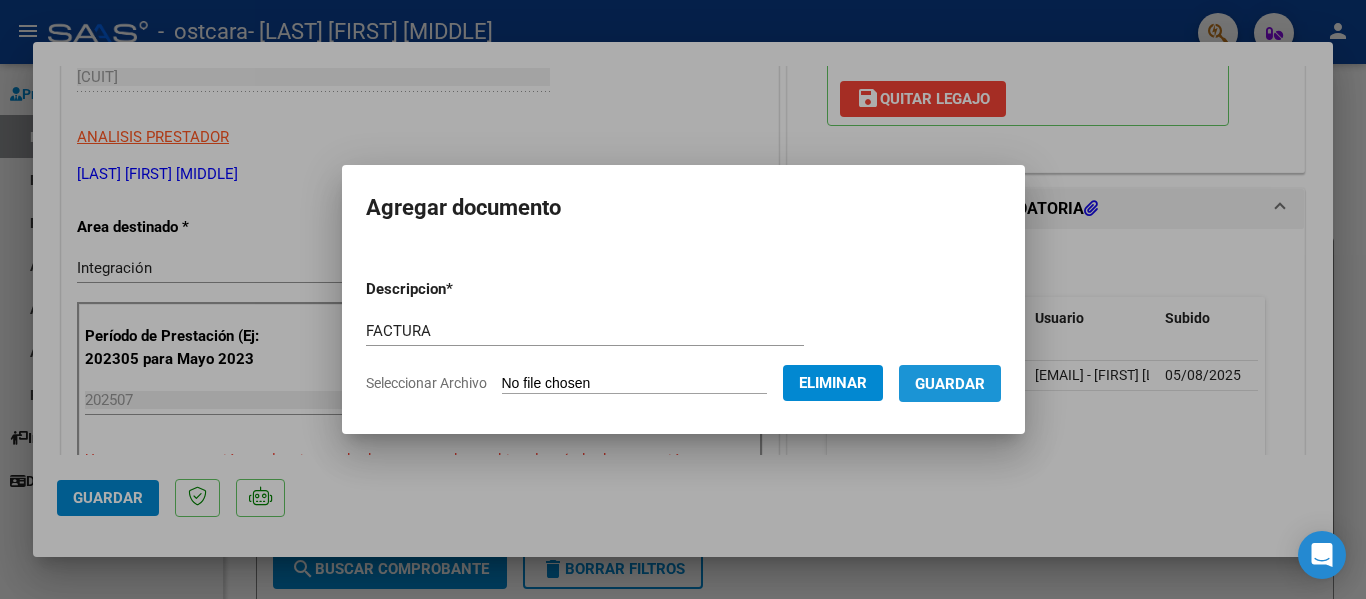 click on "Guardar" at bounding box center [950, 384] 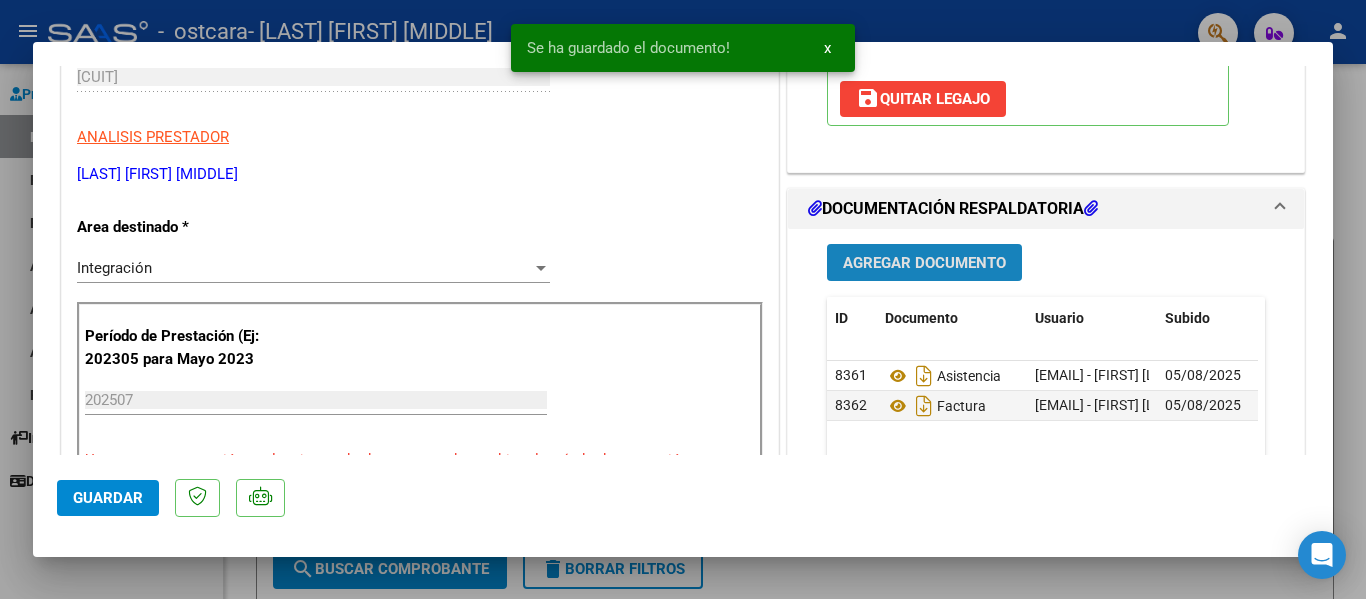 click on "Agregar Documento" at bounding box center (924, 263) 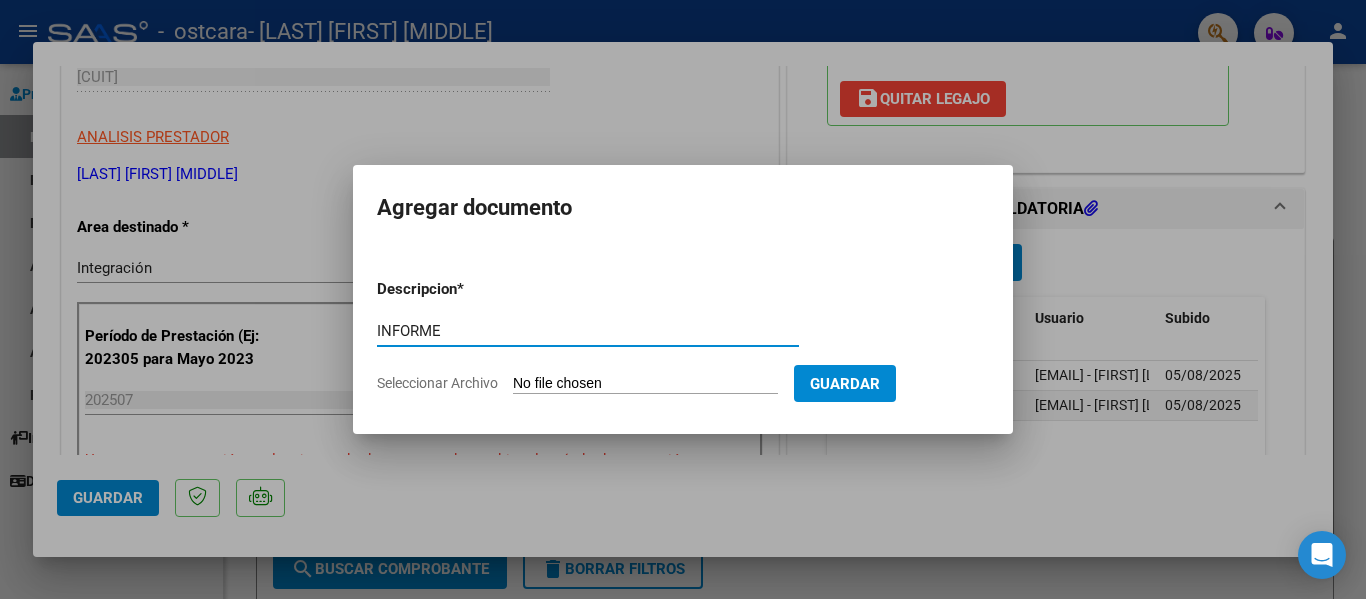 type on "INFORME" 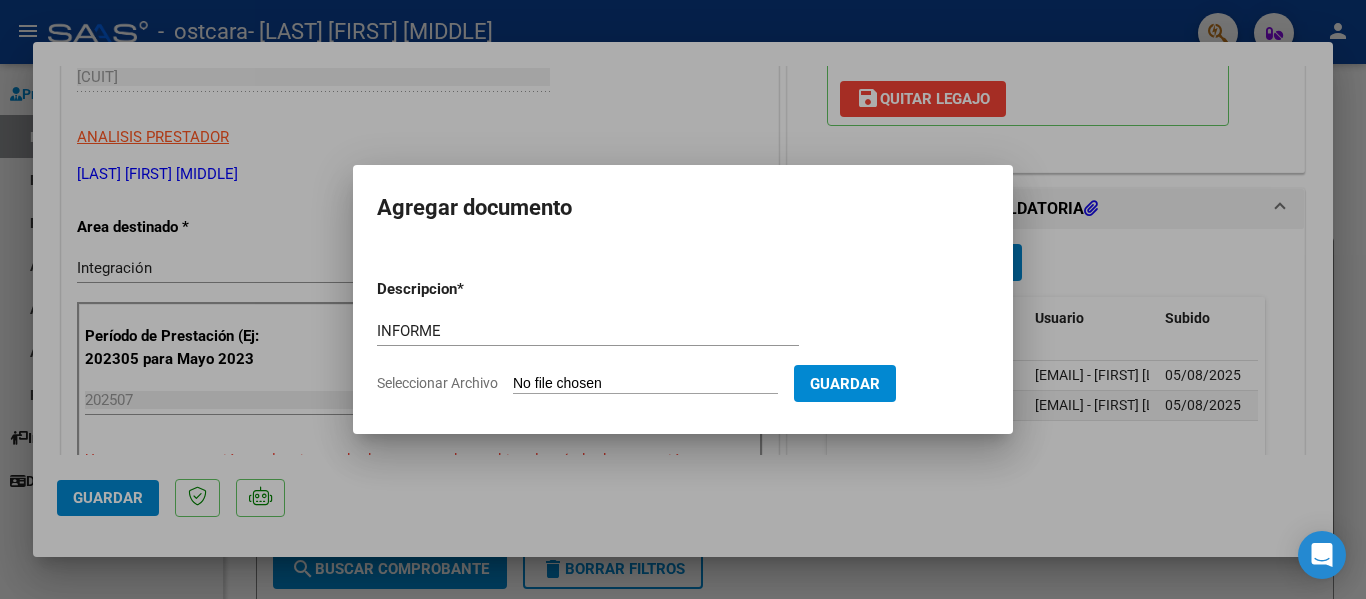 click on "Seleccionar Archivo" at bounding box center (645, 384) 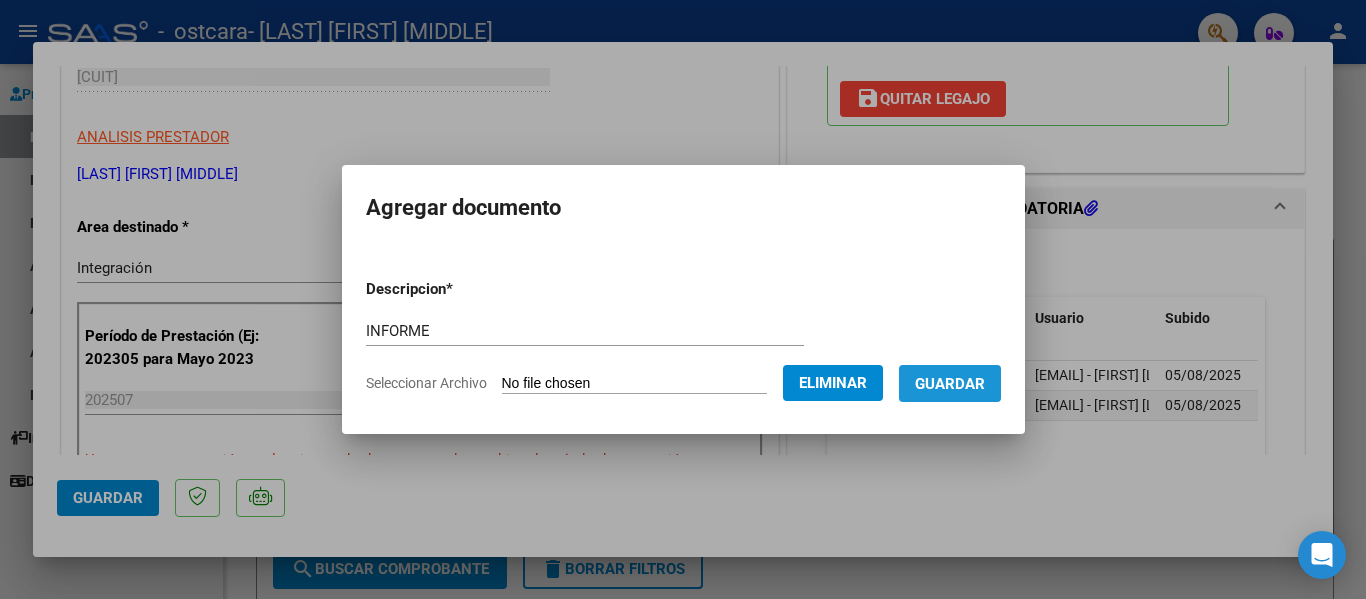 click on "Guardar" at bounding box center (950, 384) 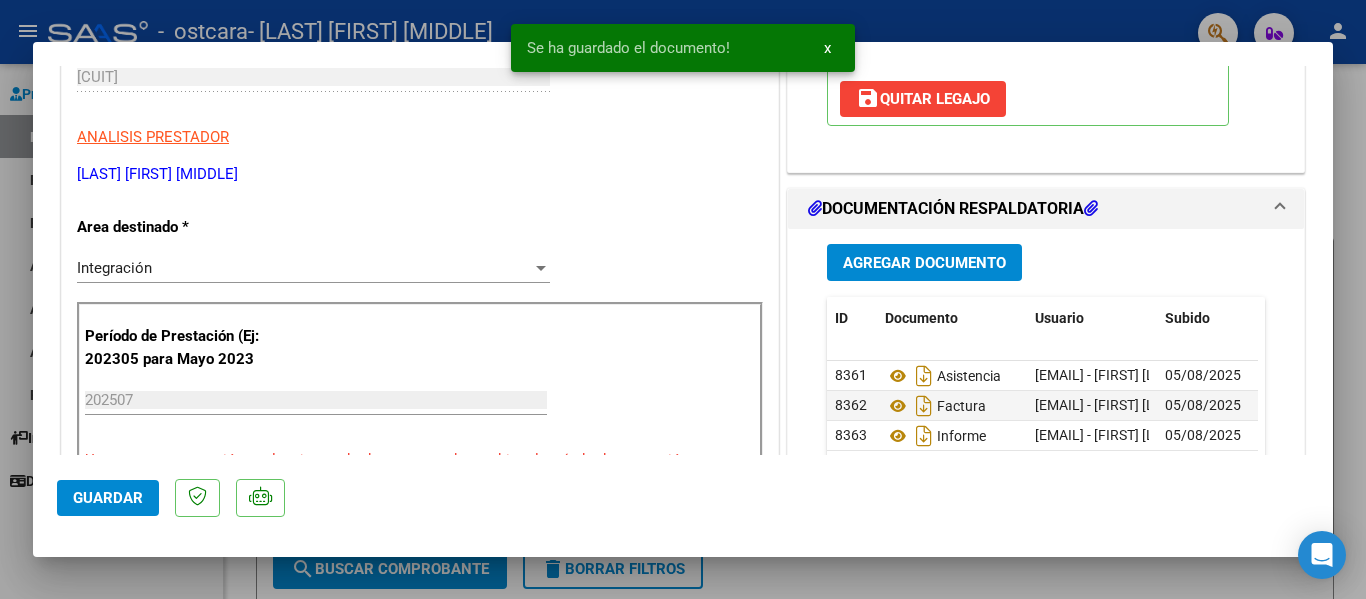 scroll, scrollTop: 700, scrollLeft: 0, axis: vertical 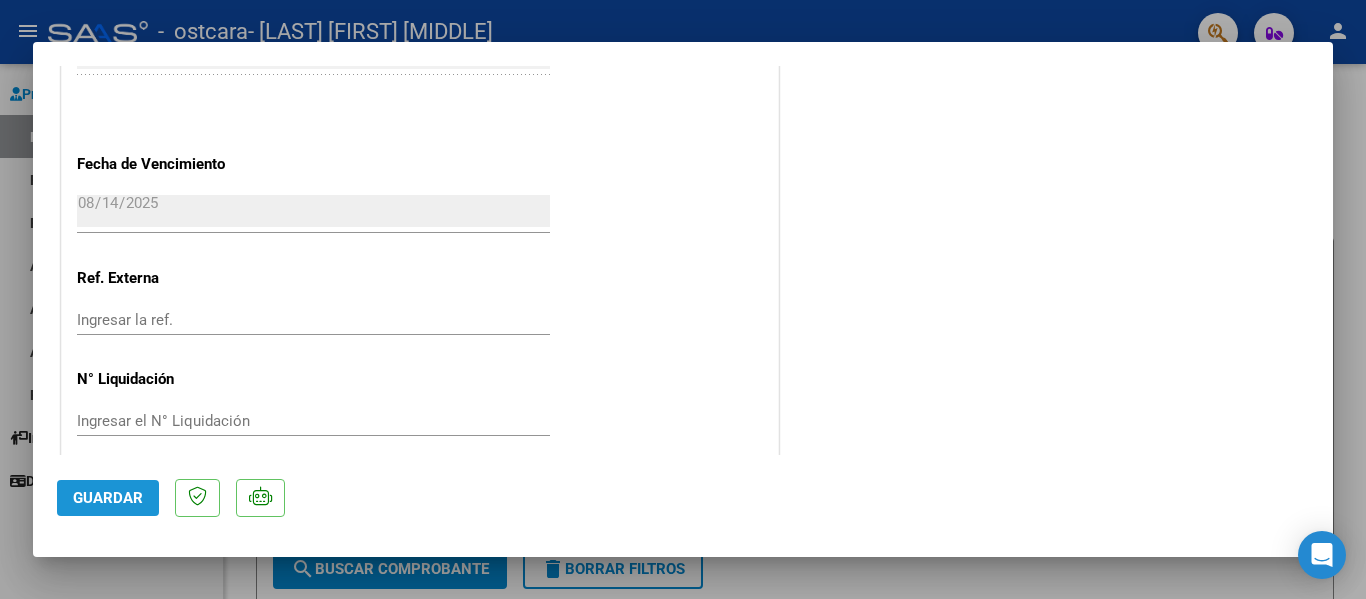 click on "Guardar" 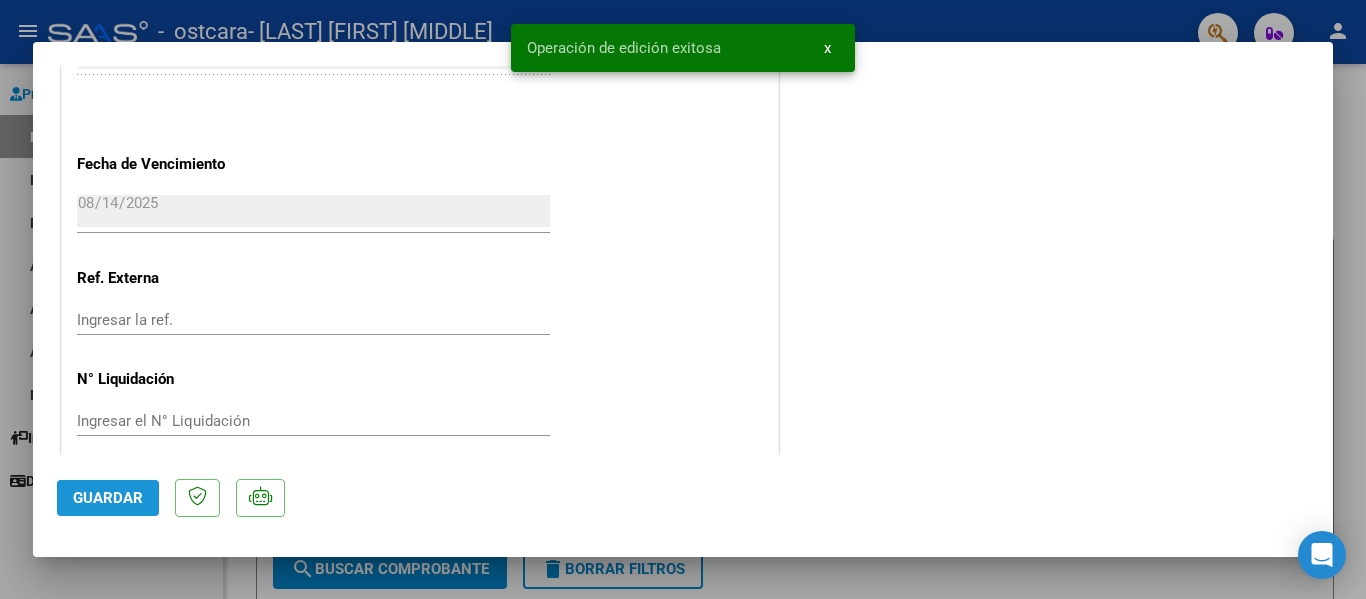 click on "Guardar" 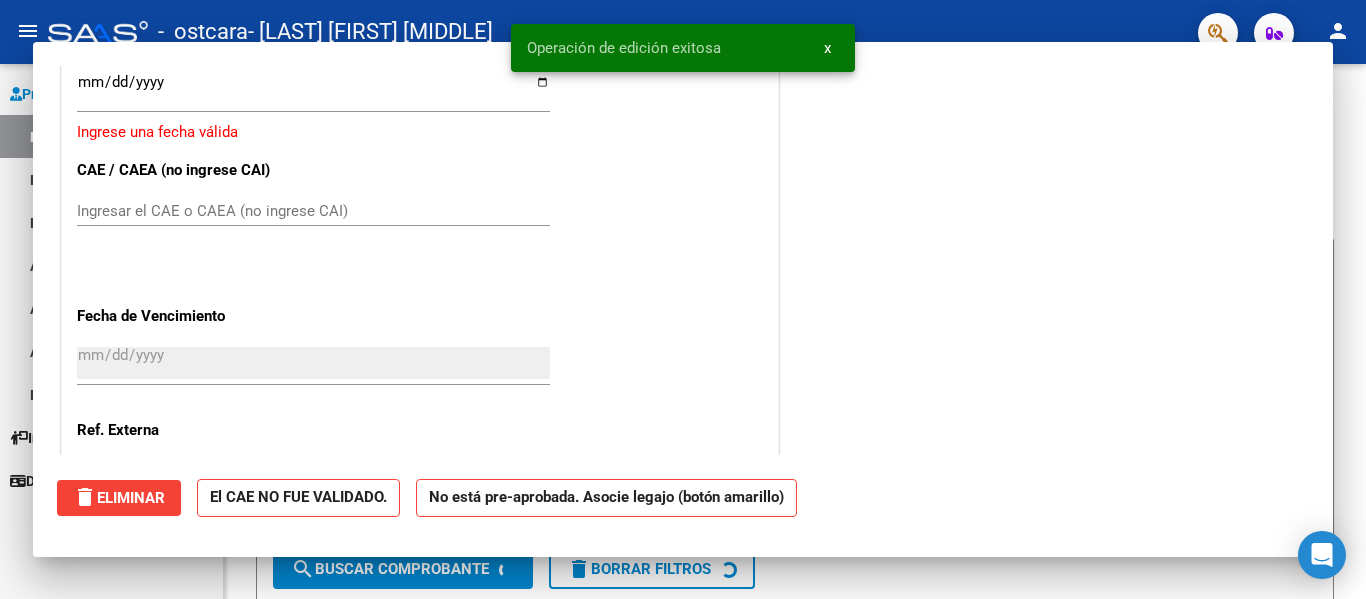 scroll, scrollTop: 0, scrollLeft: 0, axis: both 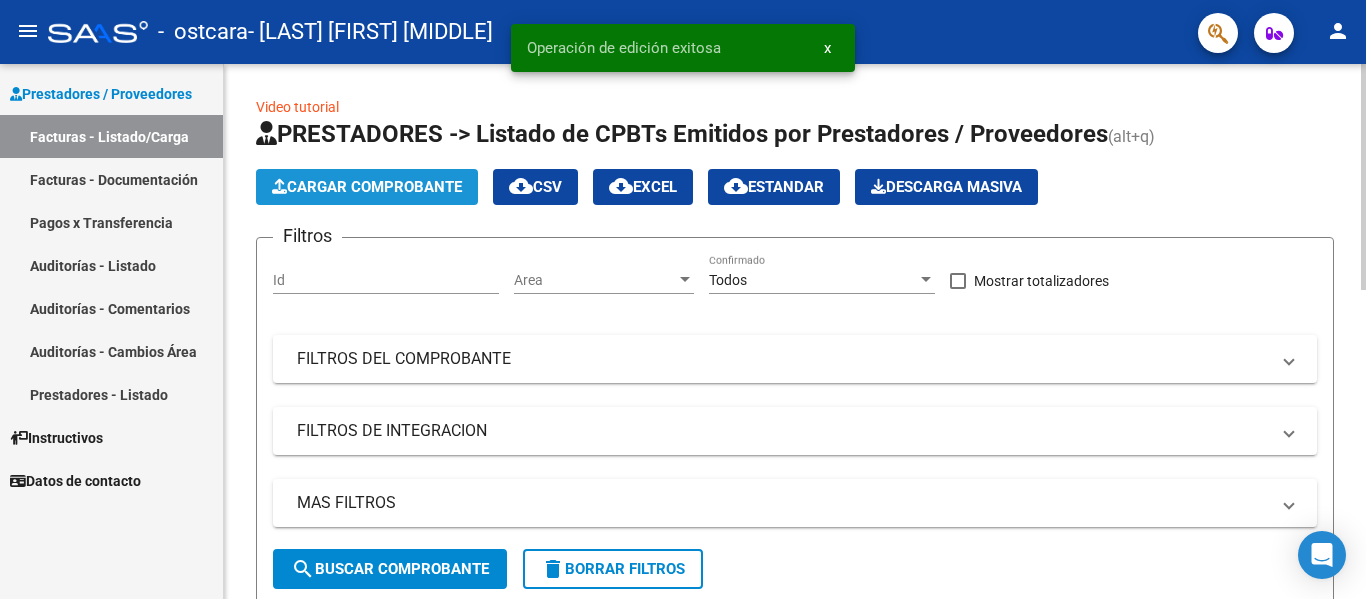 click on "Cargar Comprobante" 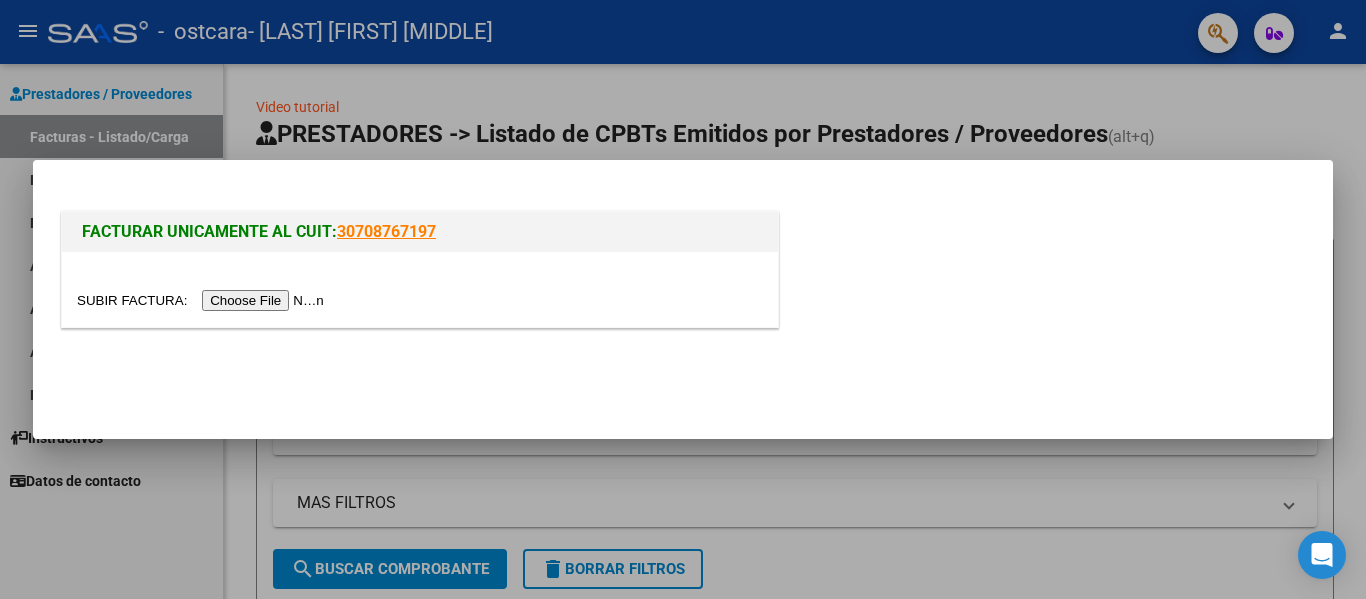 click at bounding box center [203, 300] 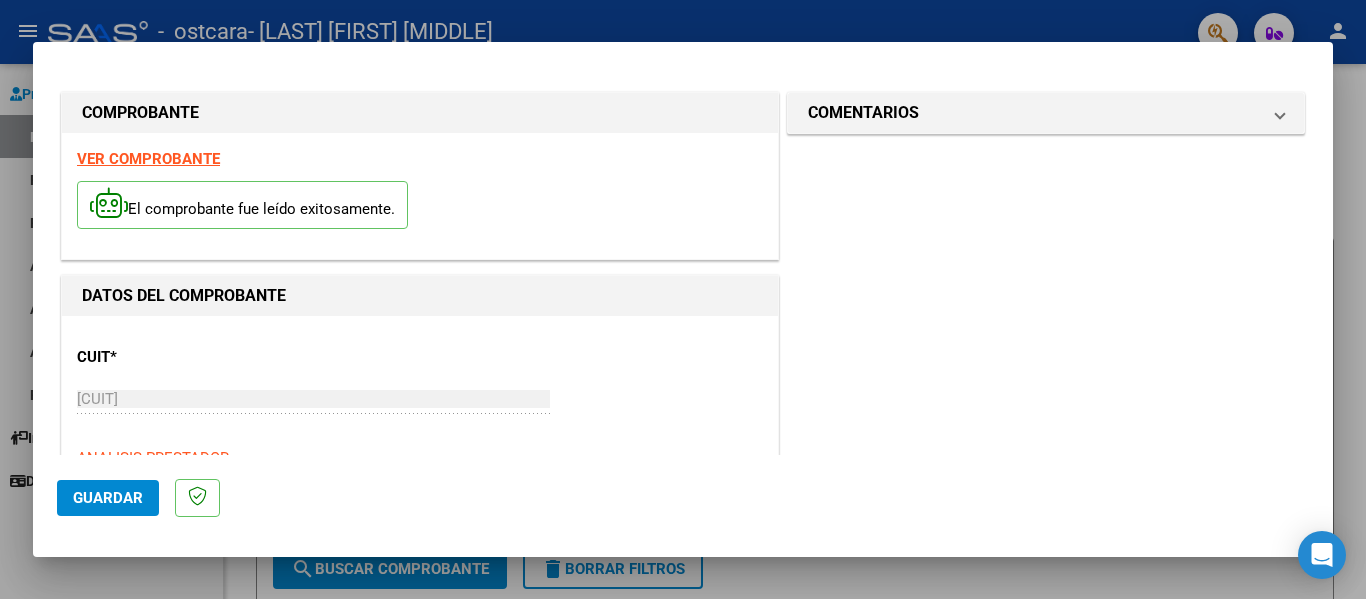 scroll, scrollTop: 340, scrollLeft: 0, axis: vertical 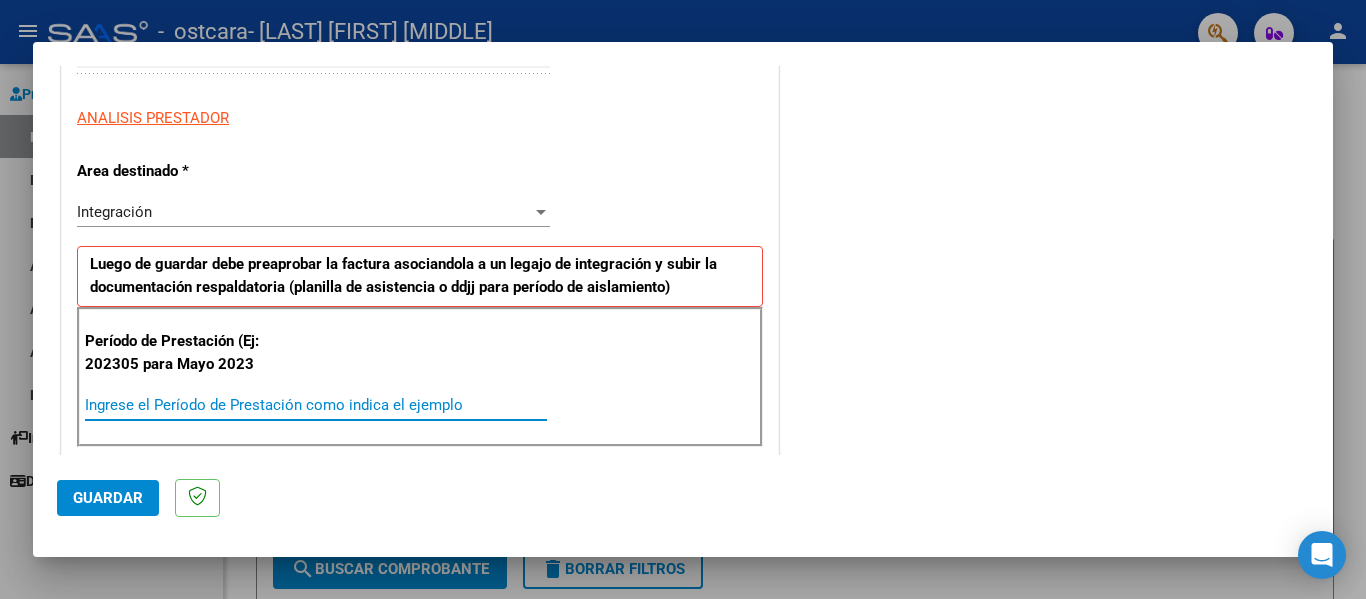 click on "Ingrese el Período de Prestación como indica el ejemplo" at bounding box center [316, 405] 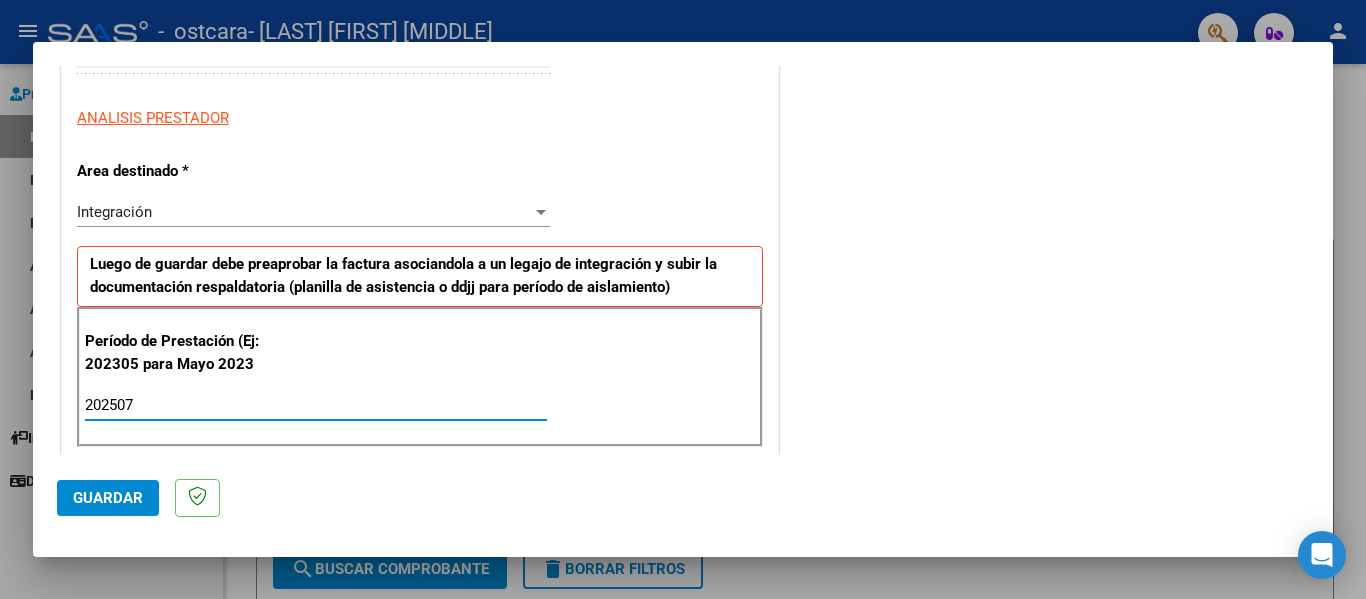 type on "202507" 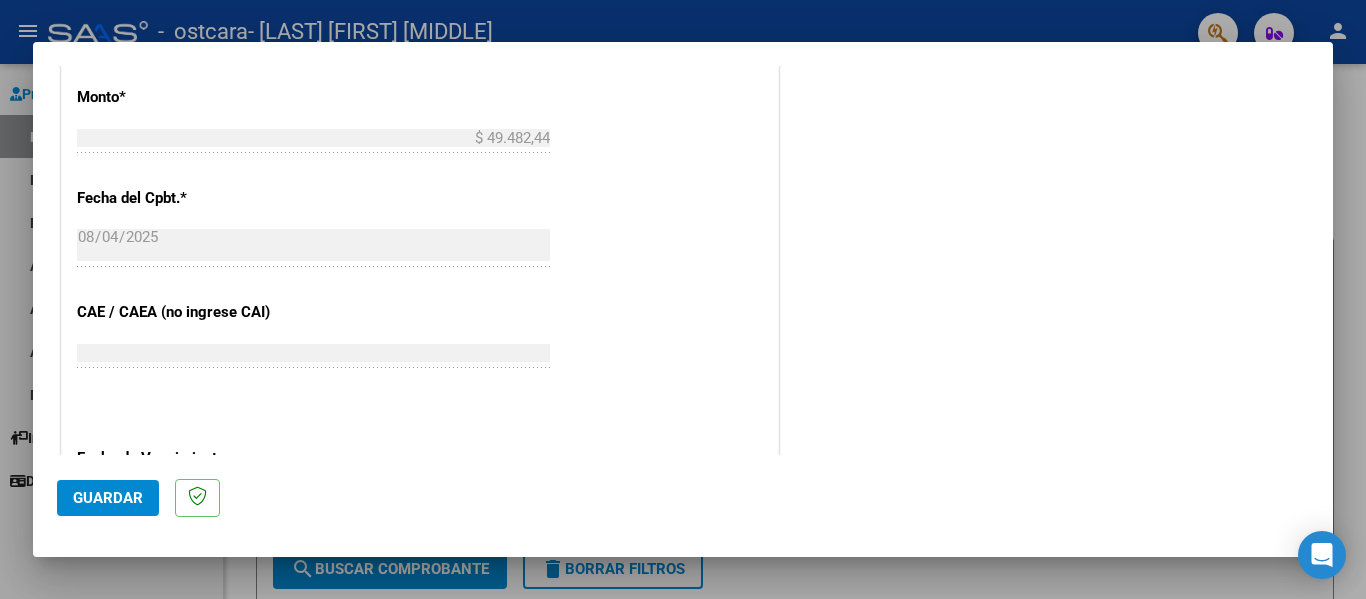 scroll, scrollTop: 1333, scrollLeft: 0, axis: vertical 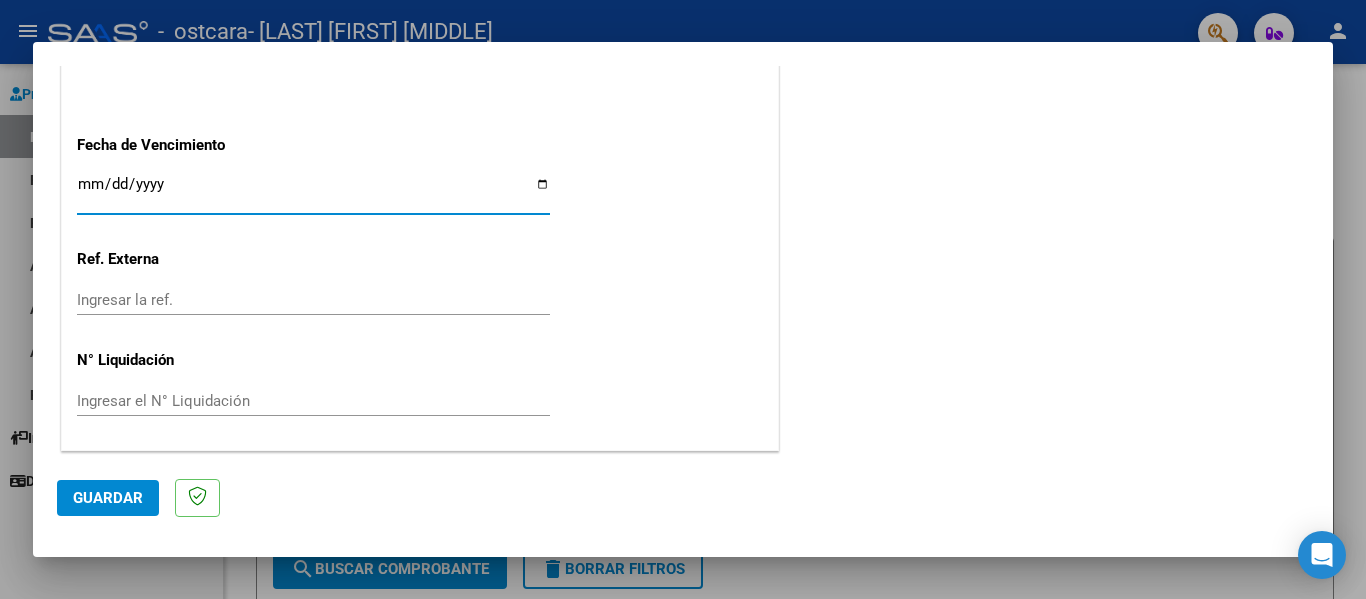 click on "Ingresar la fecha" at bounding box center [313, 192] 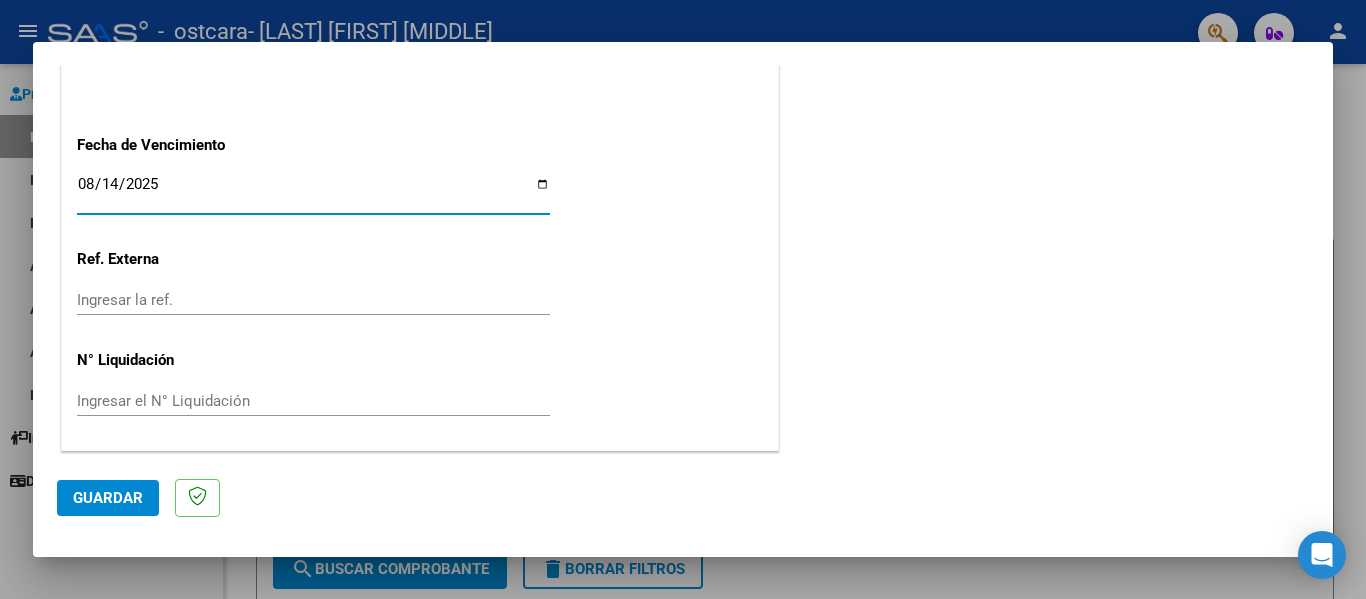 type on "2025-08-14" 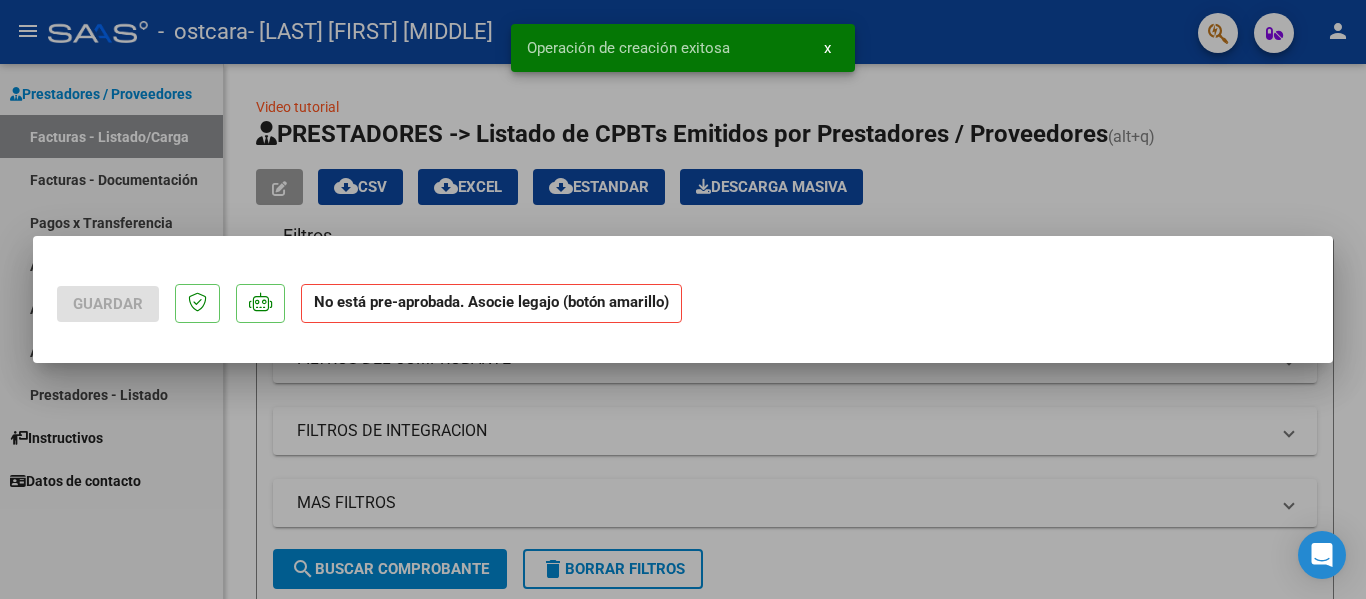 scroll, scrollTop: 0, scrollLeft: 0, axis: both 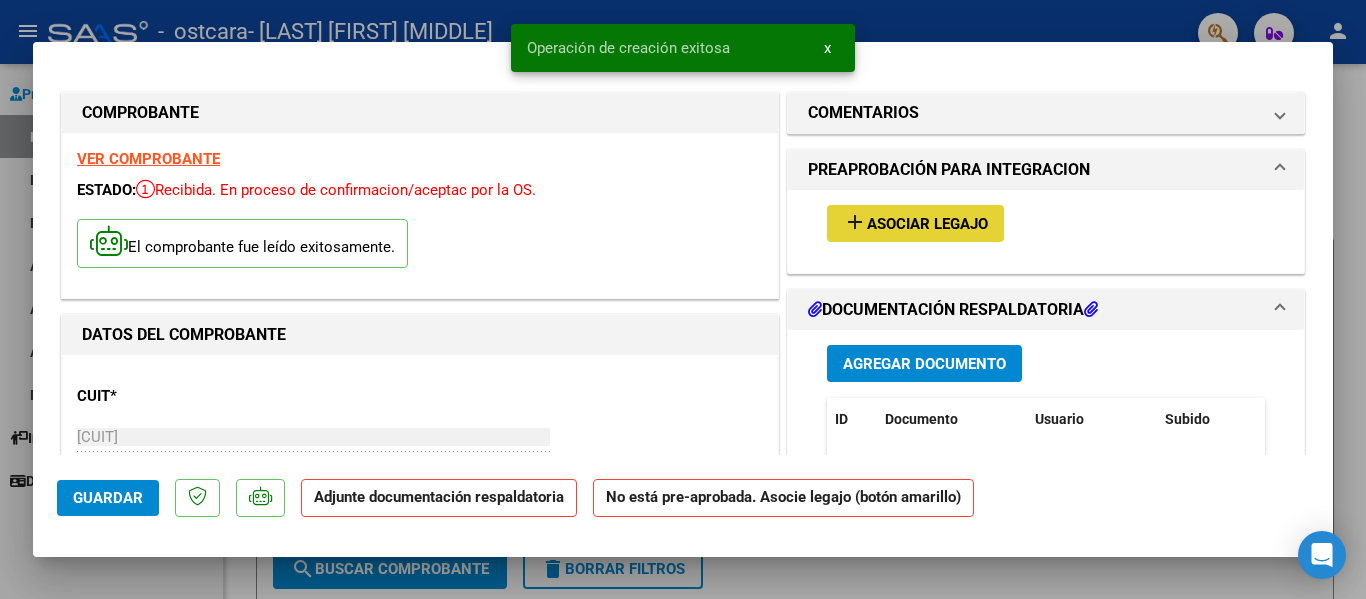 click on "Asociar Legajo" at bounding box center (927, 224) 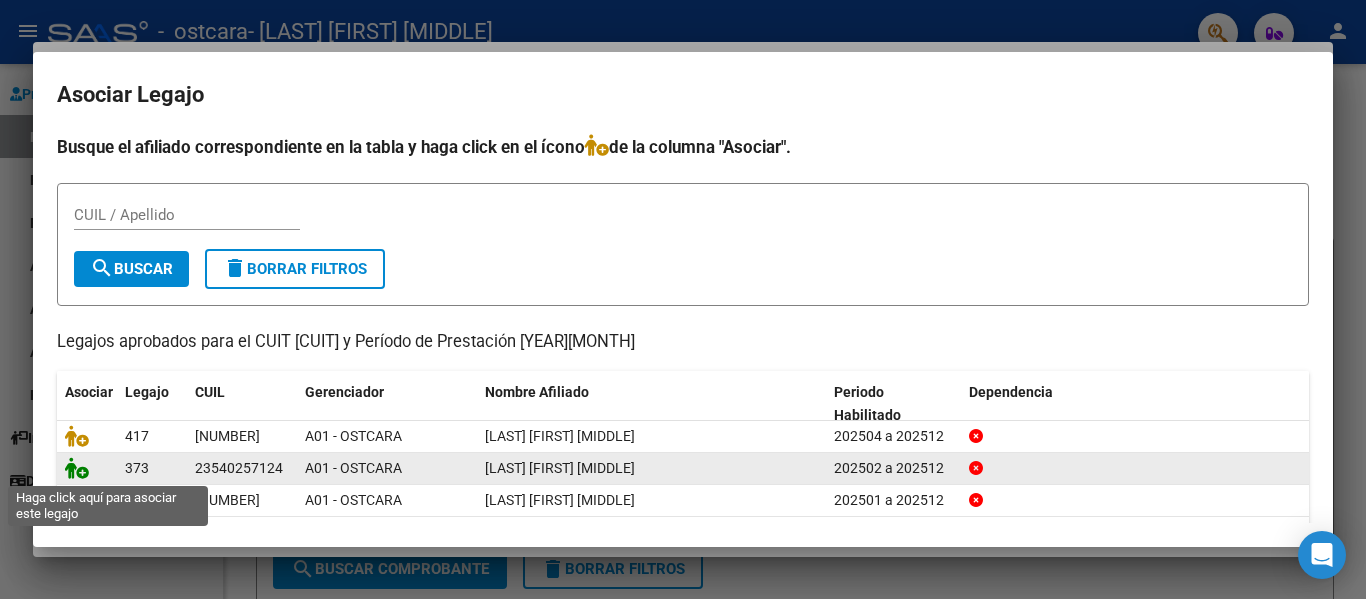 click 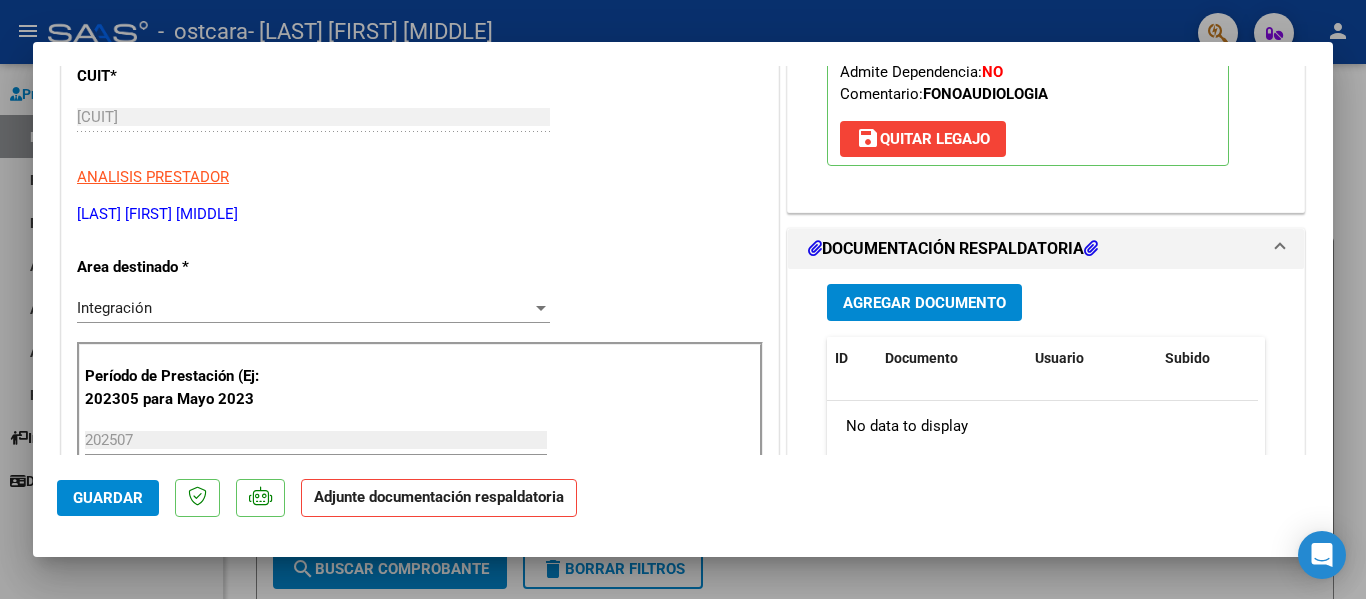 scroll, scrollTop: 360, scrollLeft: 0, axis: vertical 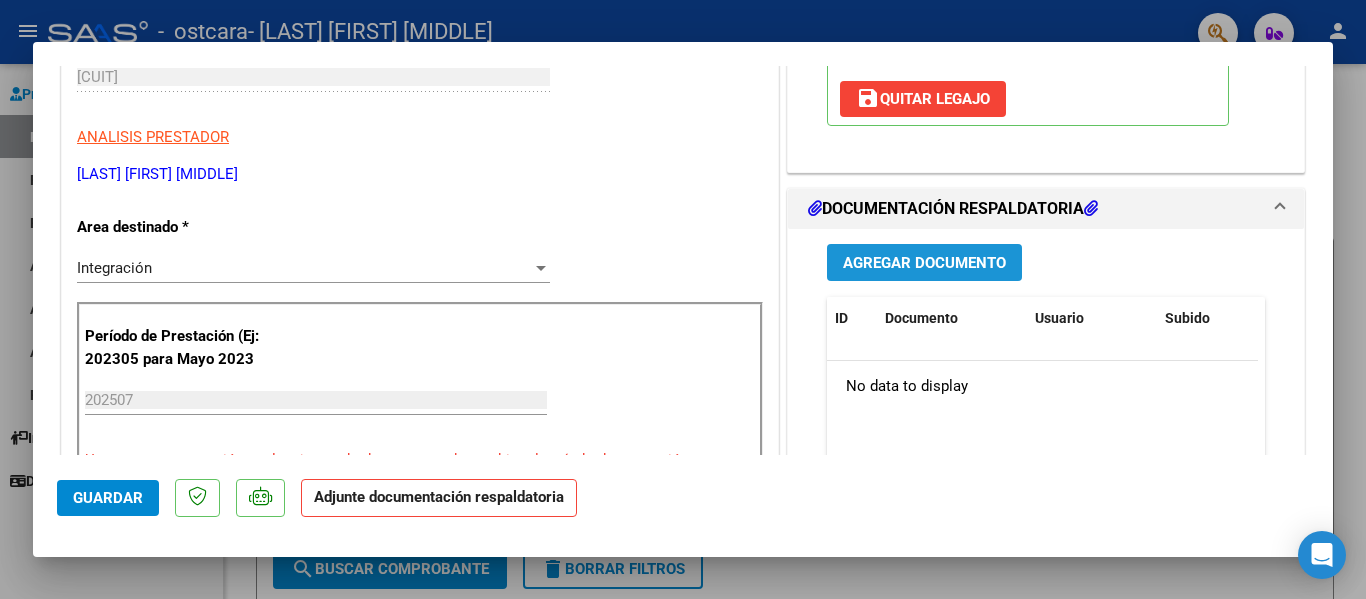 click on "Agregar Documento" at bounding box center [924, 263] 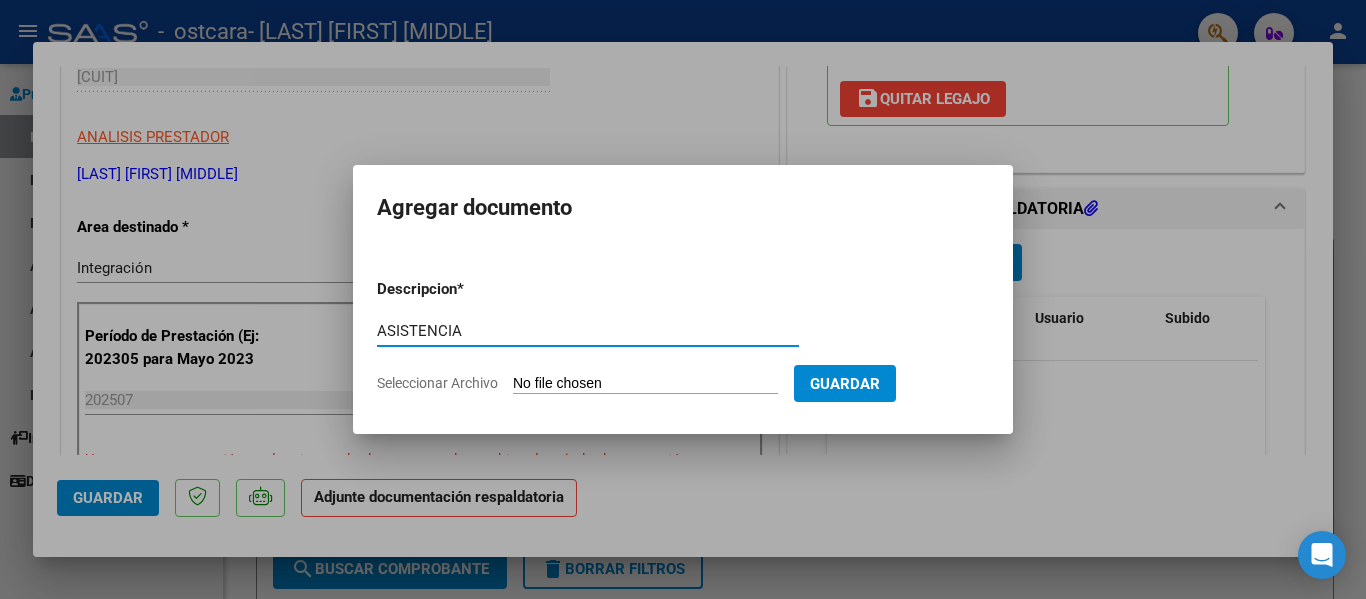 type on "ASISTENCIA" 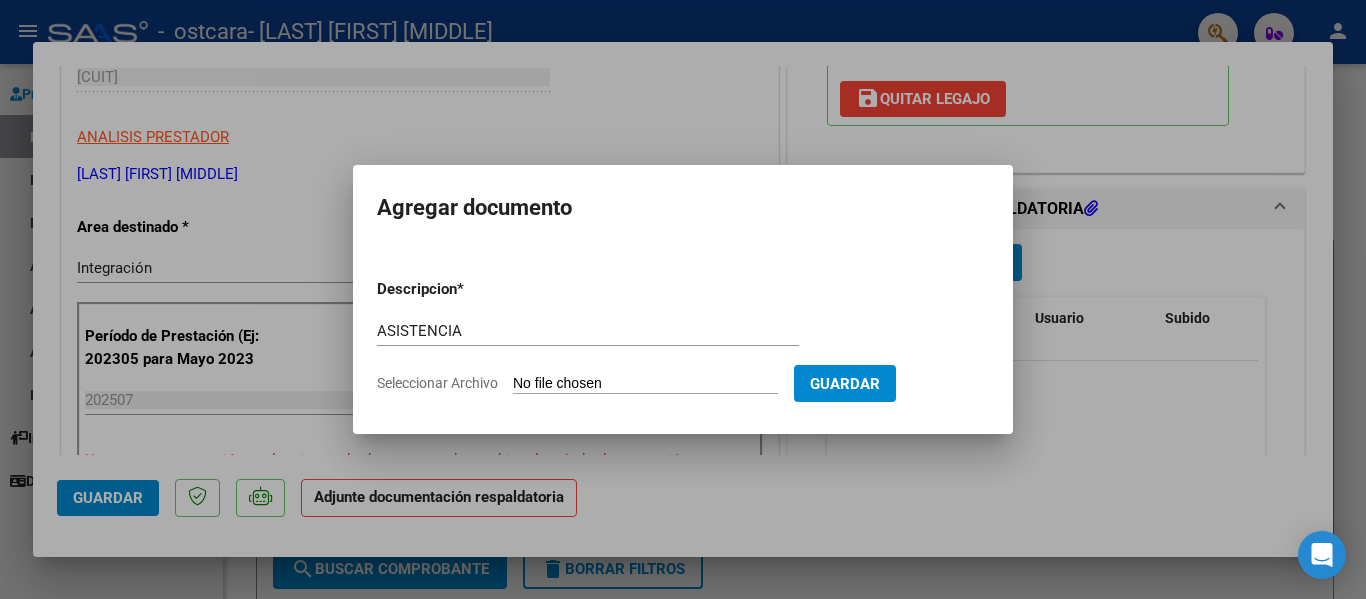 click on "Seleccionar Archivo" at bounding box center (645, 384) 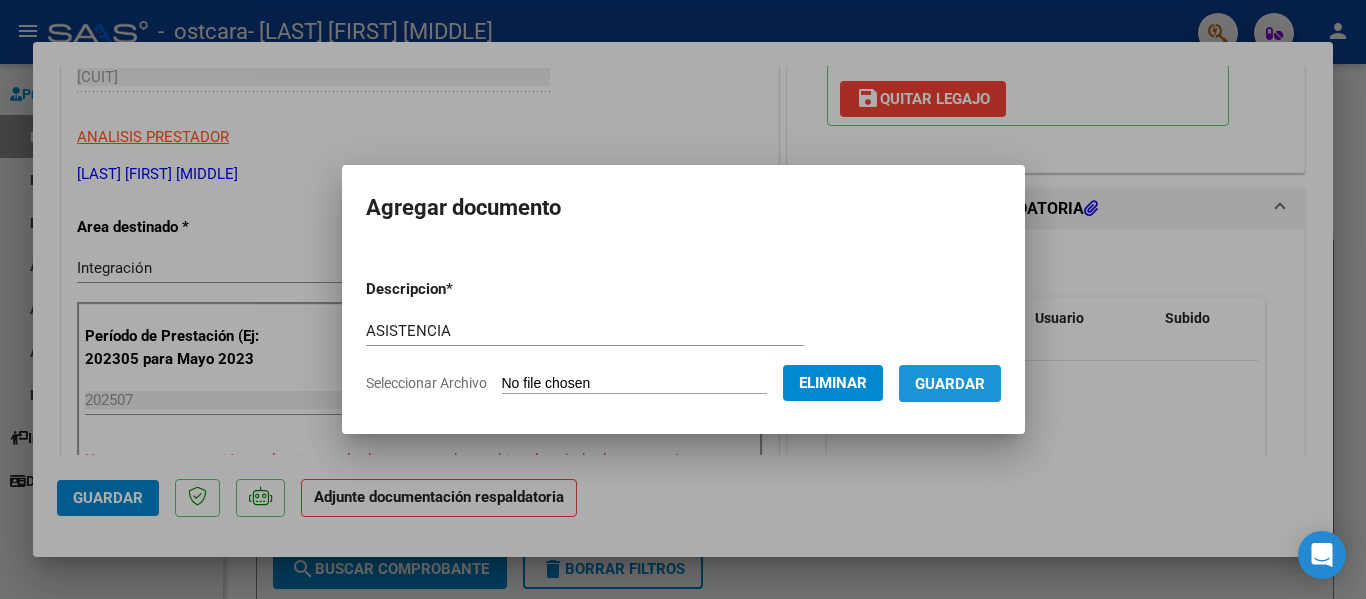 click on "Guardar" at bounding box center [950, 383] 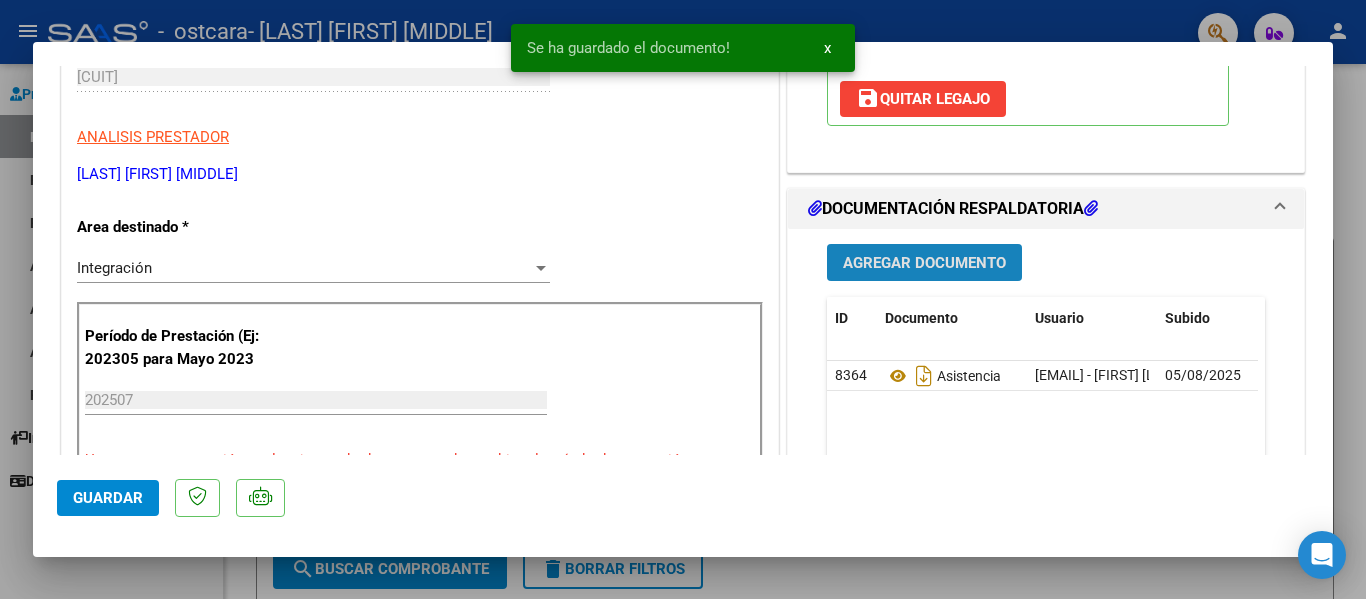 click on "Agregar Documento" at bounding box center [924, 263] 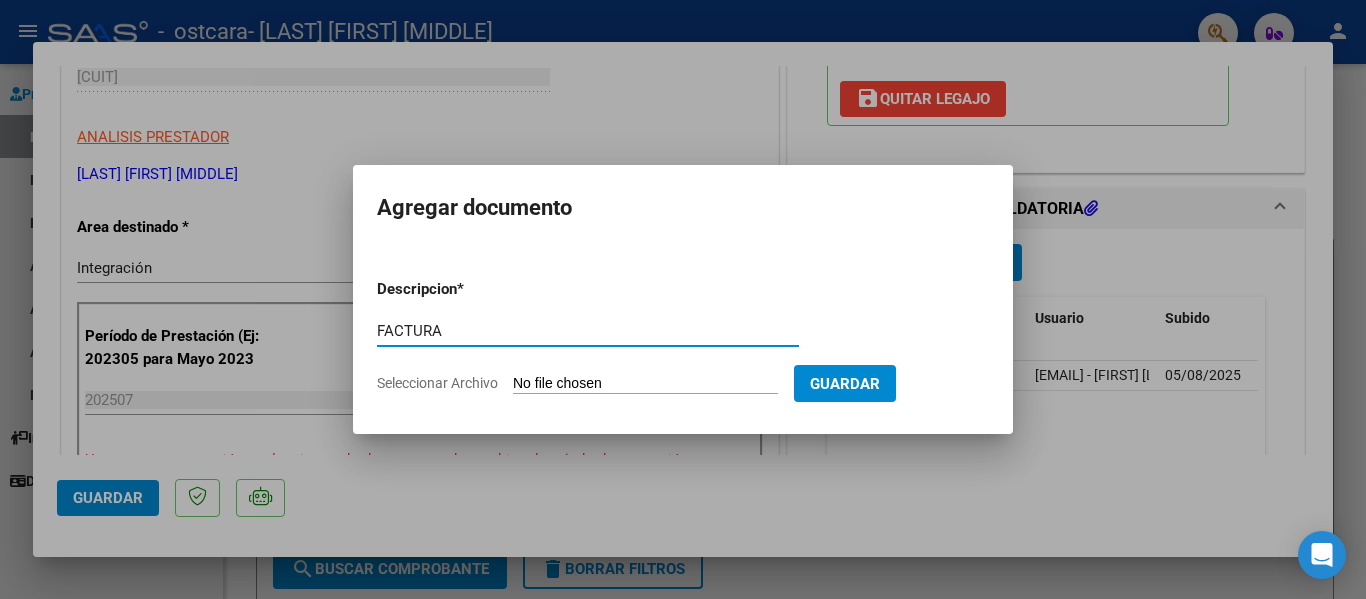 type on "FACTURA" 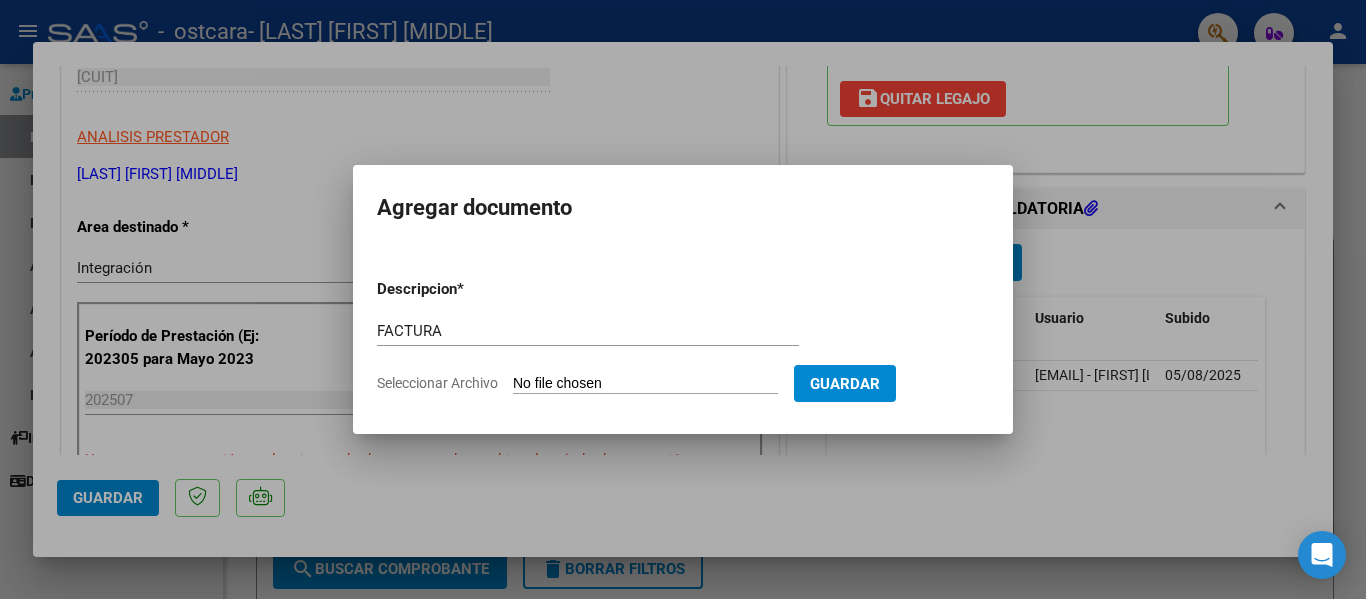 click on "Seleccionar Archivo" at bounding box center (645, 384) 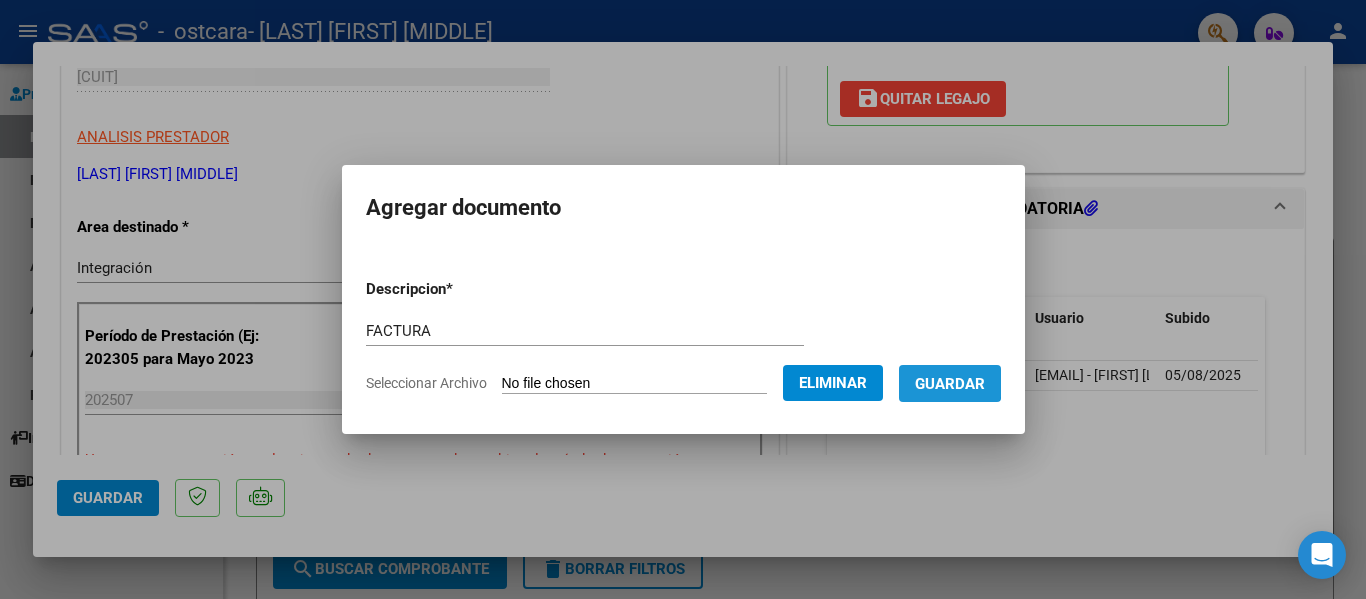 click on "Guardar" at bounding box center (950, 383) 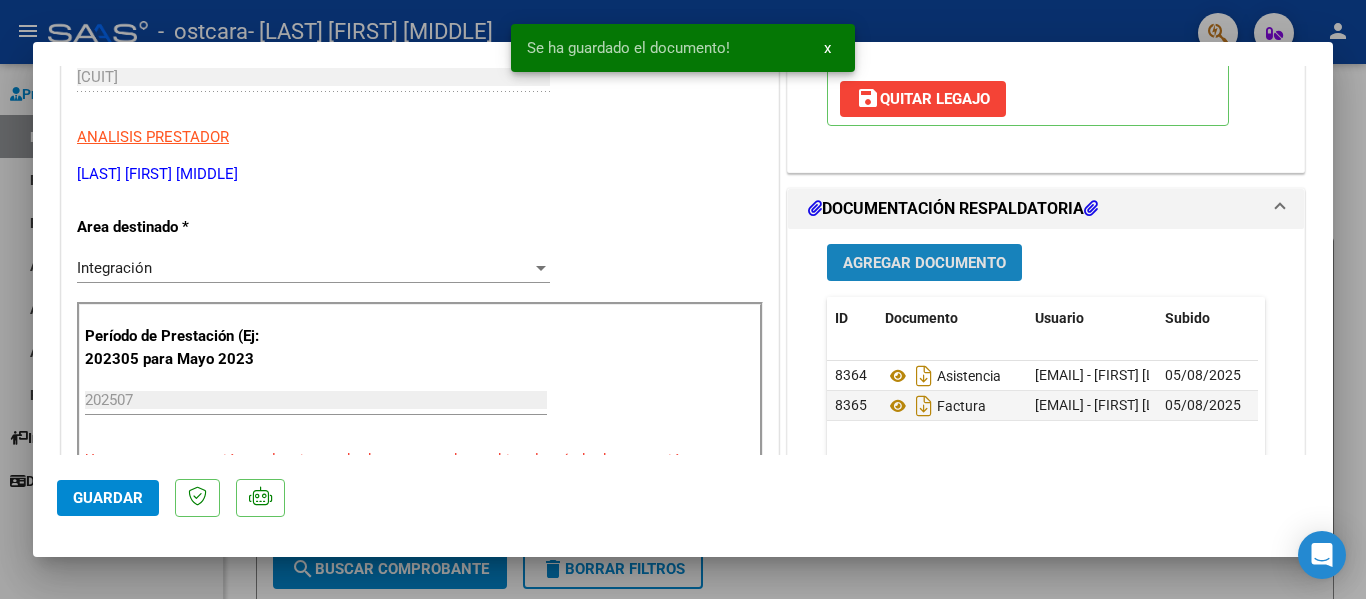 click on "Agregar Documento" at bounding box center [924, 263] 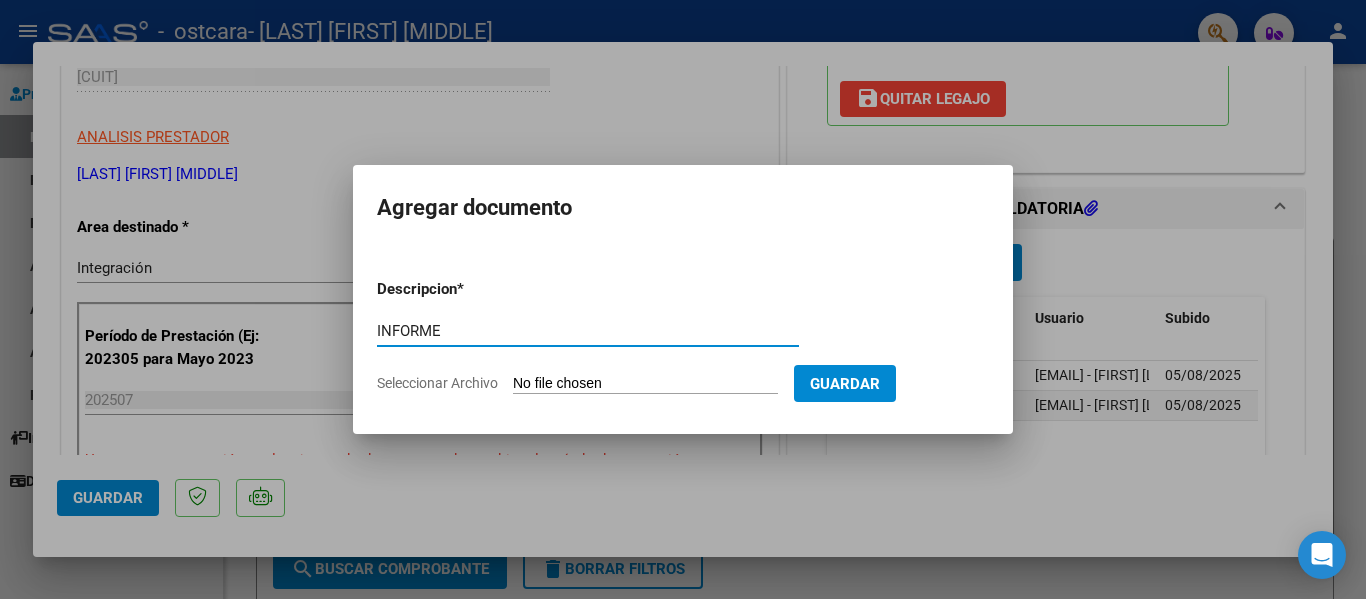 type on "INFORME" 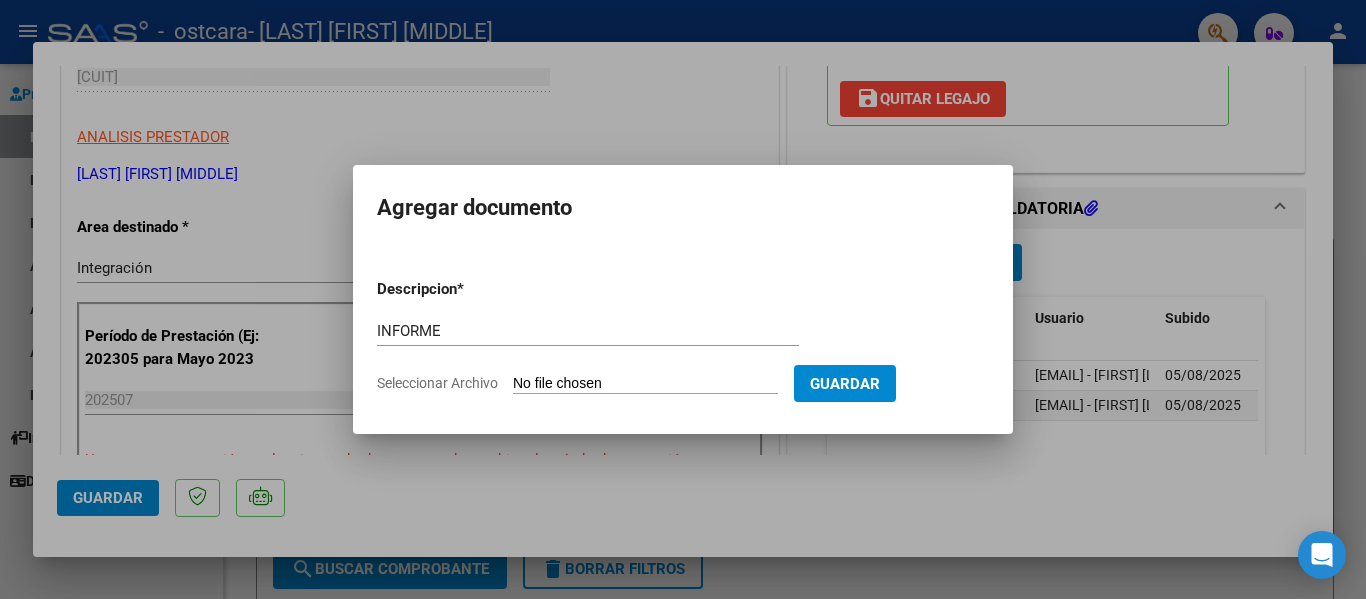 type on "C:\fakepath\[FILENAME].docx" 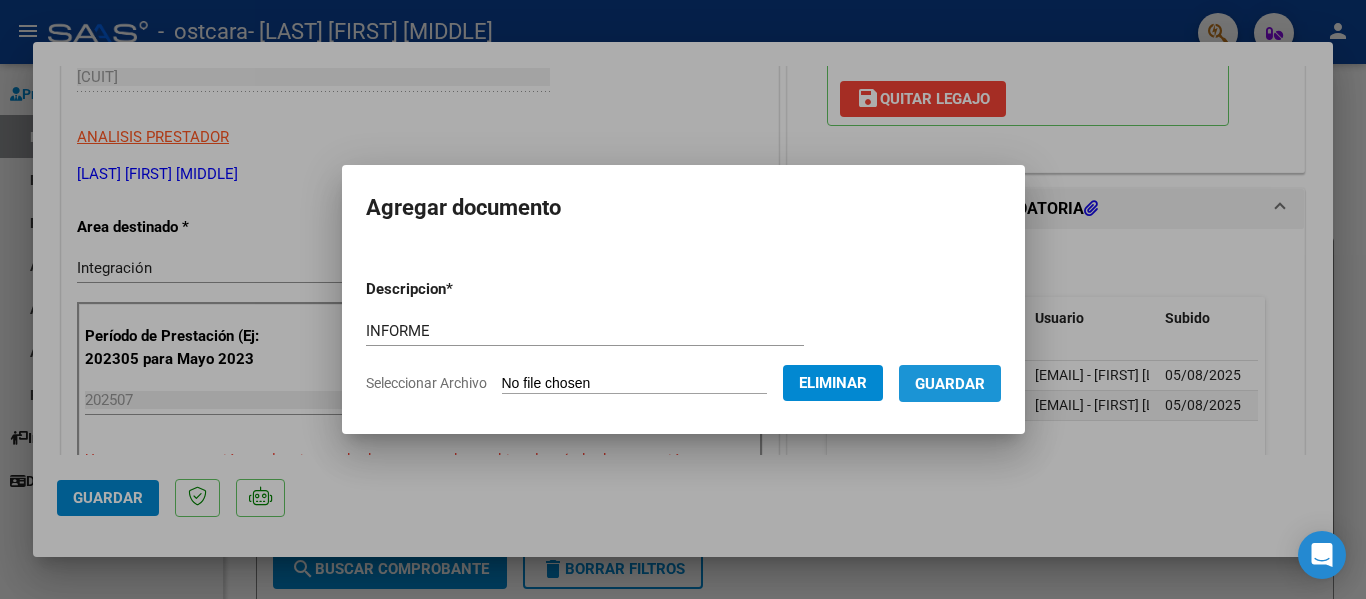 click on "Guardar" at bounding box center [950, 384] 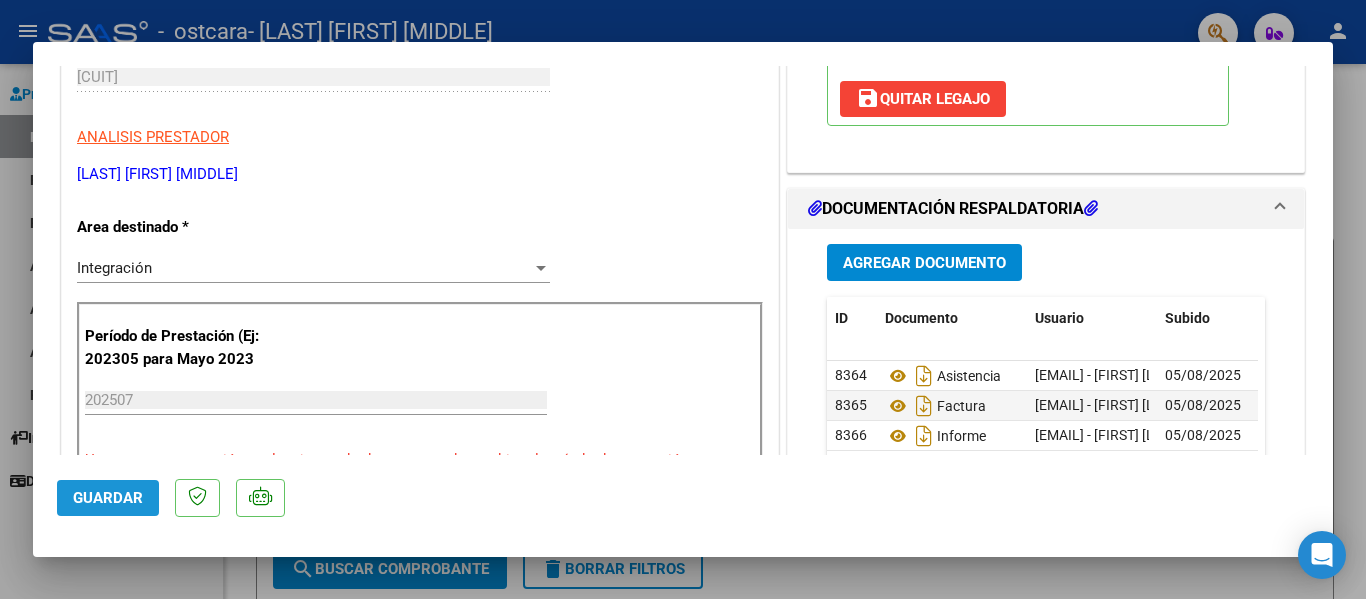 click on "Guardar" 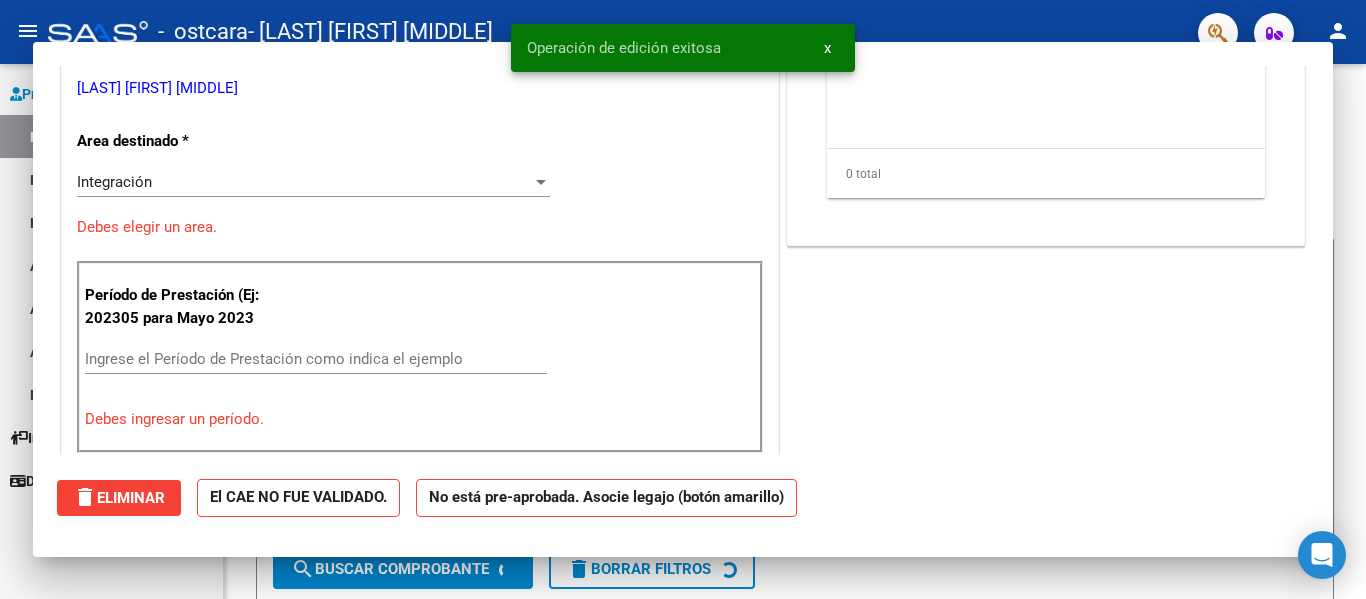 scroll, scrollTop: 0, scrollLeft: 0, axis: both 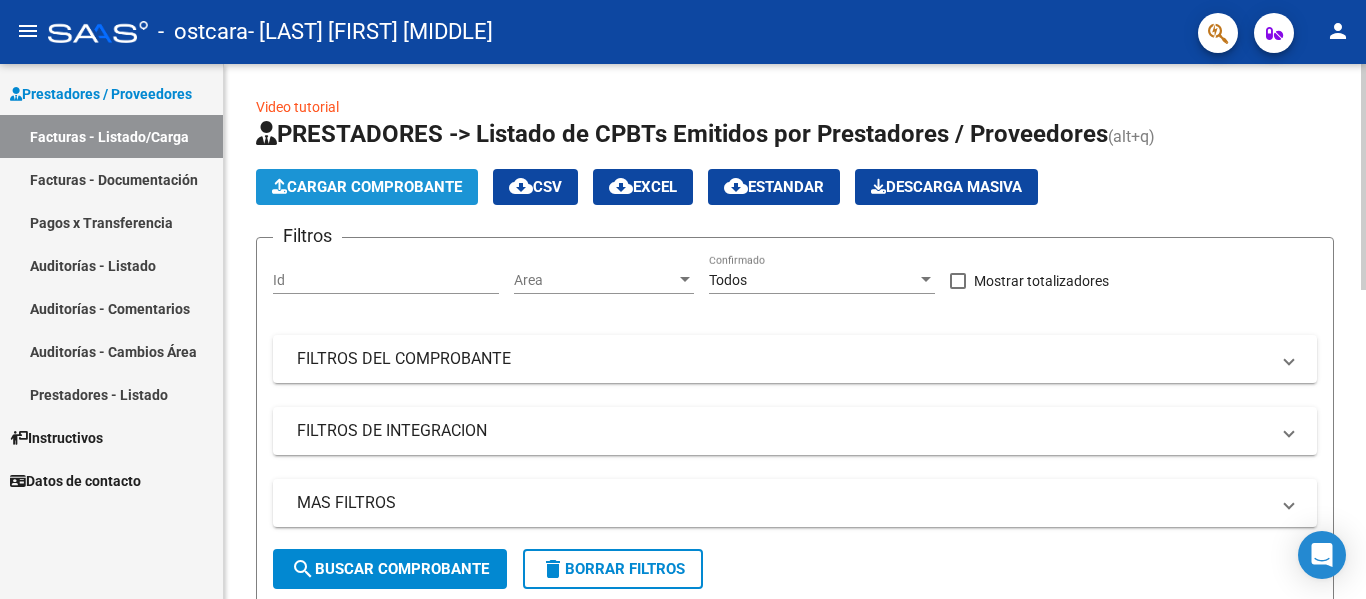 click on "Cargar Comprobante" 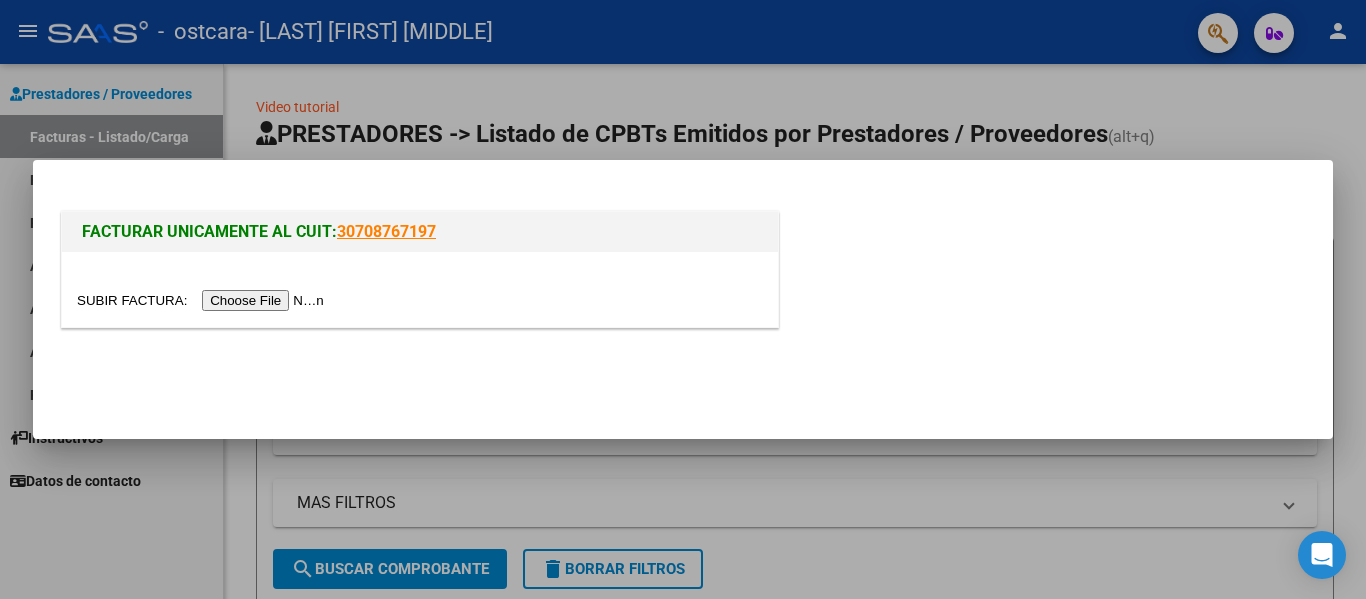 click at bounding box center [203, 300] 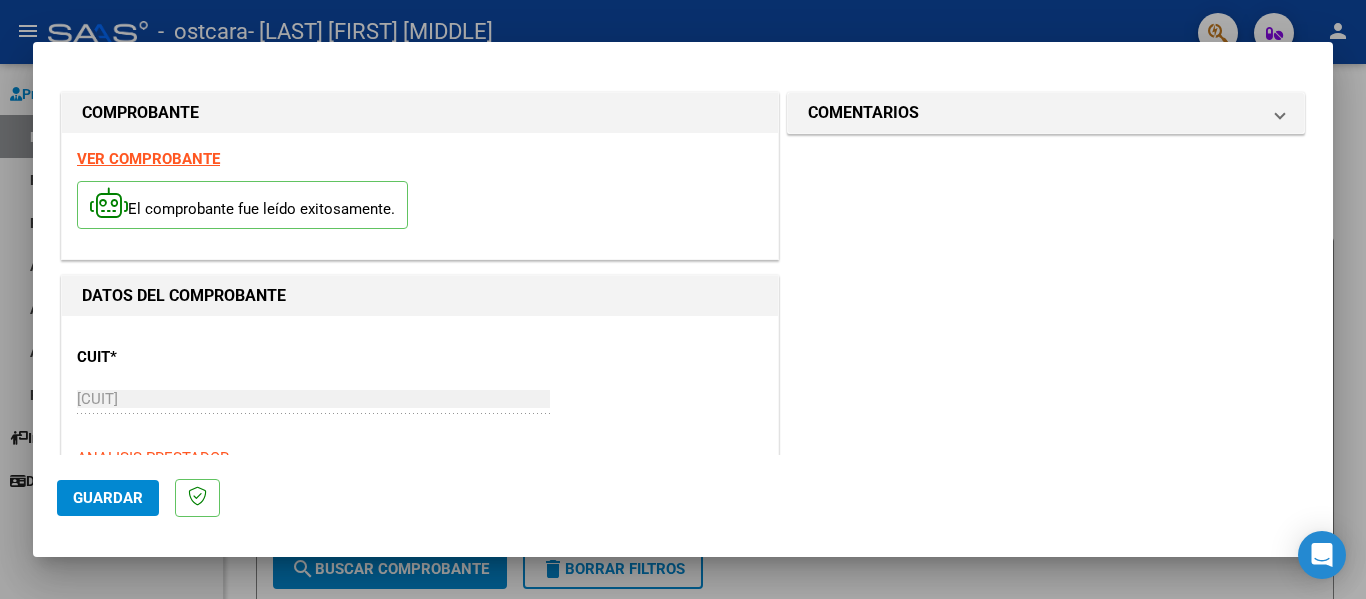 scroll, scrollTop: 340, scrollLeft: 0, axis: vertical 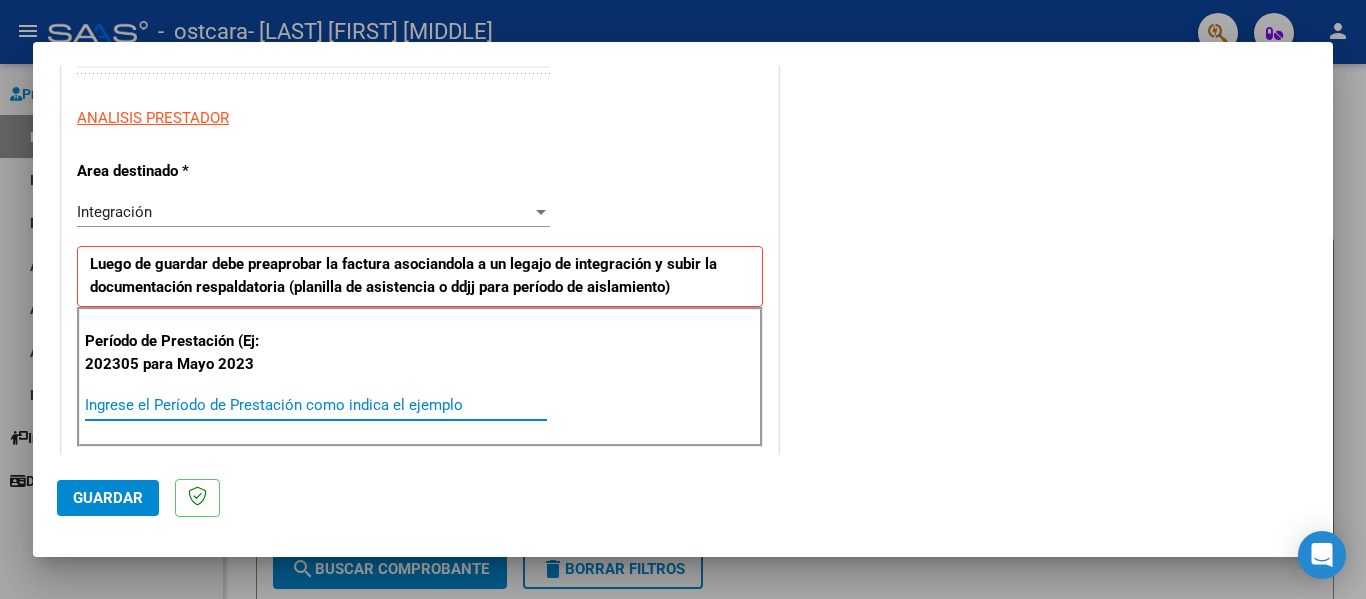 click on "Ingrese el Período de Prestación como indica el ejemplo" at bounding box center [316, 405] 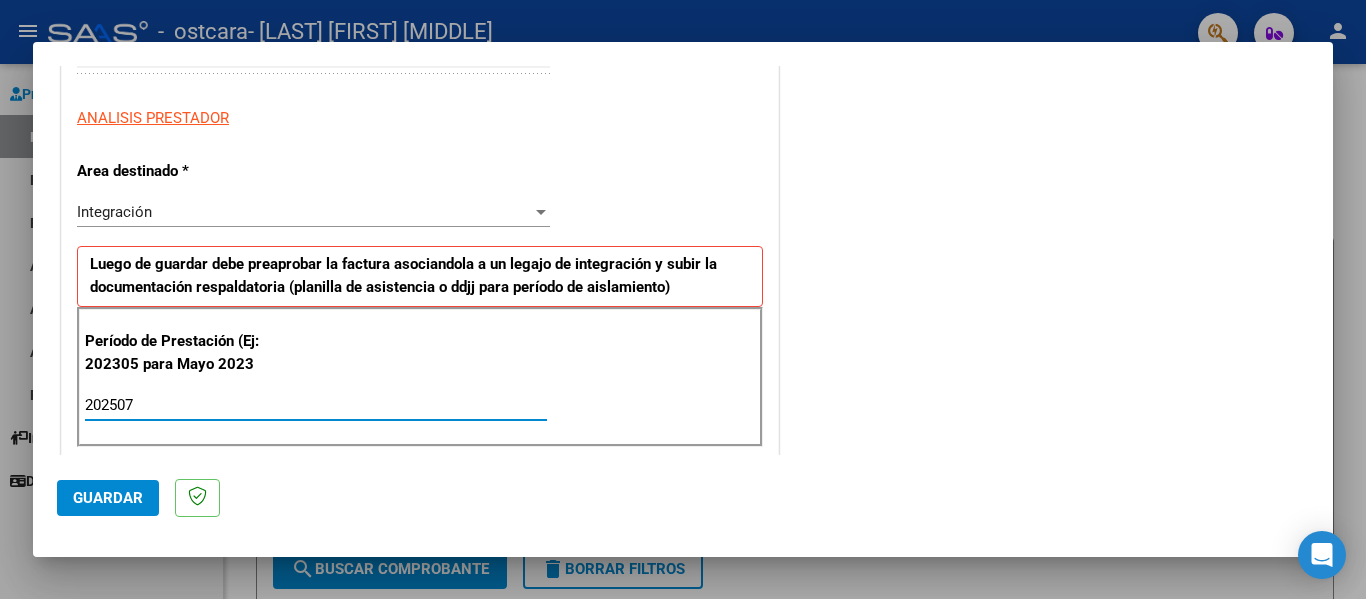 type on "202507" 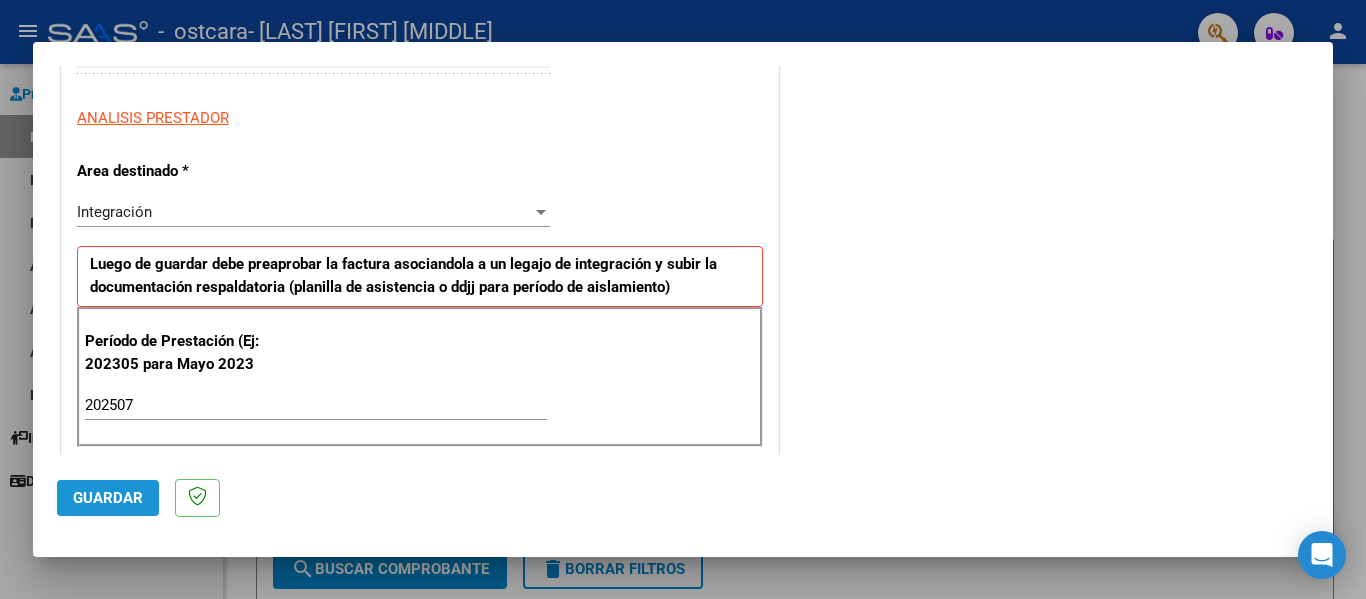 click on "Guardar" 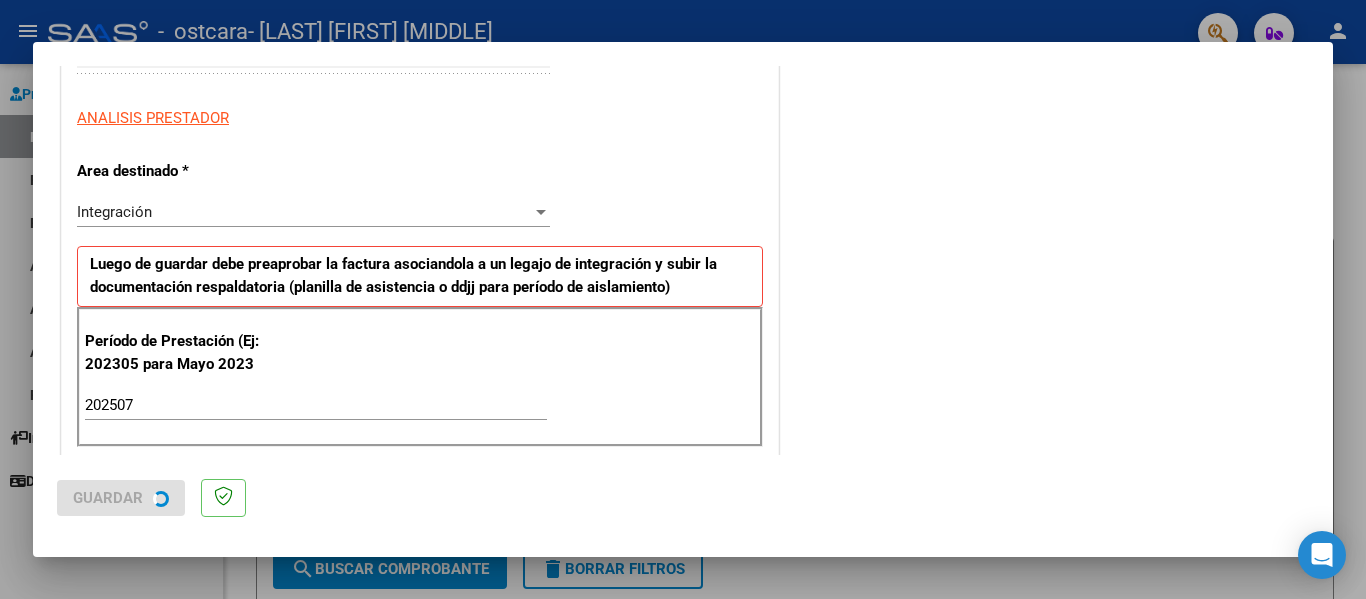 scroll, scrollTop: 0, scrollLeft: 0, axis: both 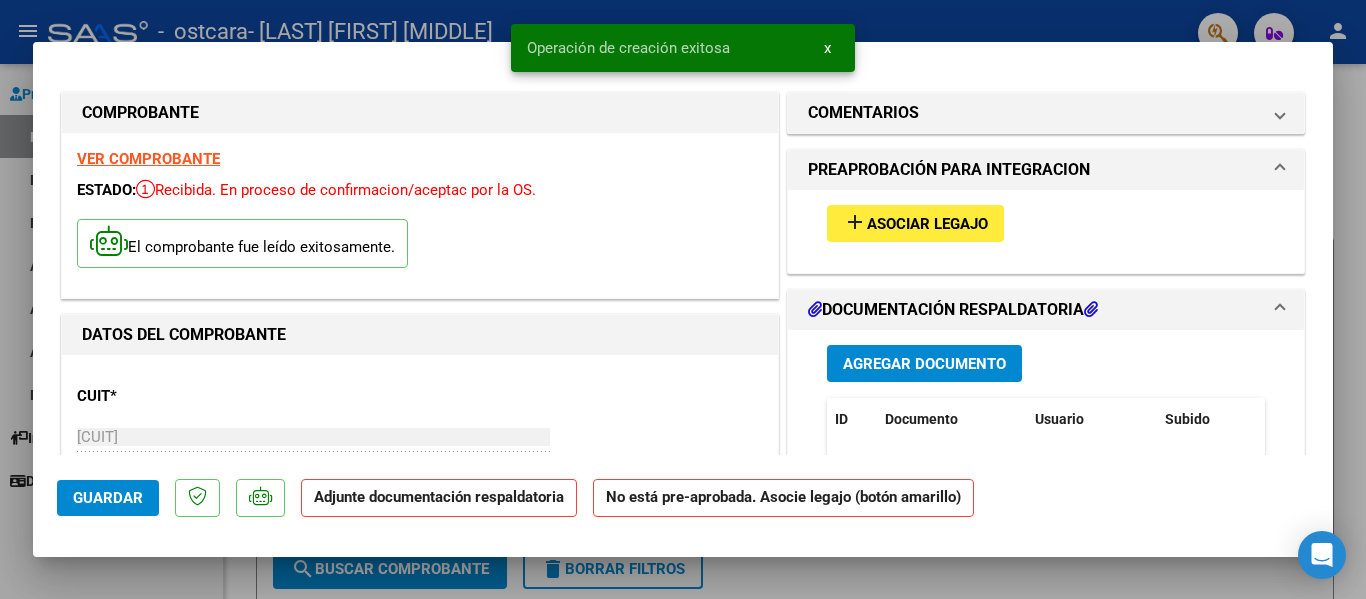 click on "CUIT  *   [CUIT] Ingresar CUIT  ANALISIS PRESTADOR  DALMASSO MARIA NATALIA  ARCA Padrón  Area destinado * Integración Seleccionar Area Período de Prestación (Ej: 202305 para Mayo 2023    [YEAR][MONTH] Ingrese el Período de Prestación como indica el ejemplo   Comprobante Tipo * Factura C Seleccionar Tipo Punto de Venta  *   2 Ingresar el Nro.  Número  *   1765 Ingresar el Nro.  Monto  *   $ 98.964,88 Ingresar el monto  Fecha del Cpbt.  *   [YEAR]-[MONTH]-[DATE] Ingresar la fecha  CAE / CAEA (no ingrese CAI)    [CAE] Ingresar el CAE o CAEA (no ingrese CAI)  Fecha de Vencimiento    Ingresar la fecha  Ref. Externa    Ingresar la ref.  N° Liquidación    Ingresar el N° Liquidación" at bounding box center (420, 1077) 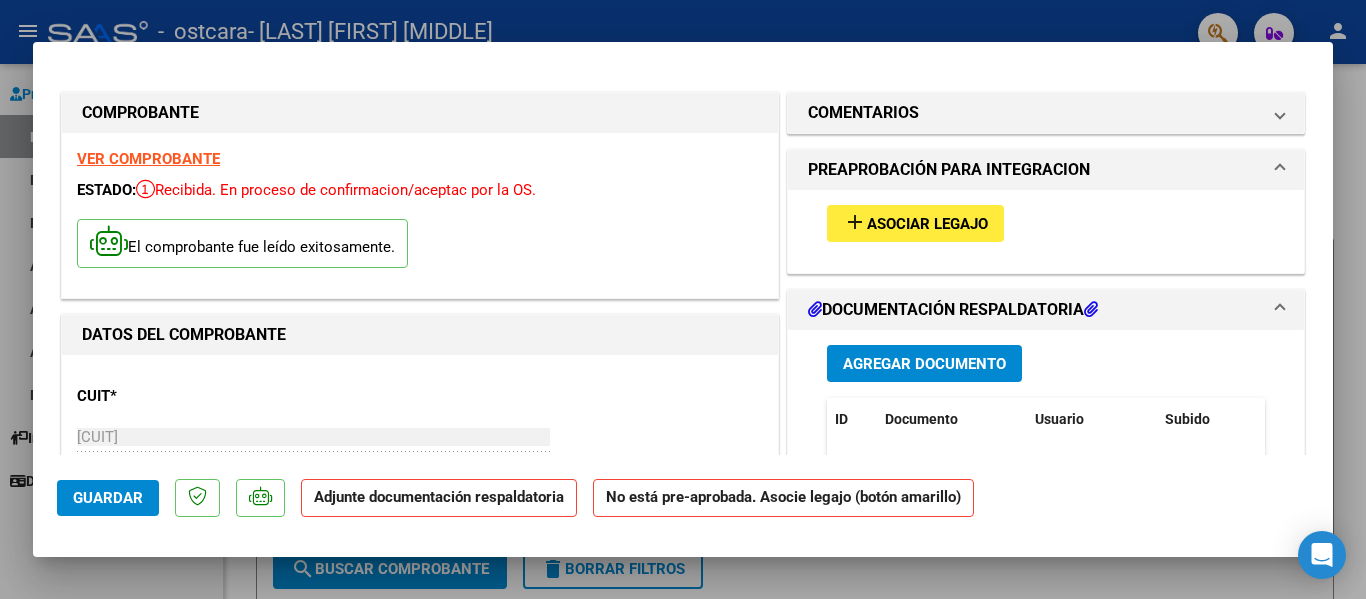 click on "Guardar Adjunte documentación respaldatoria No está pre-aprobada. Asocie legajo (botón amarillo)" 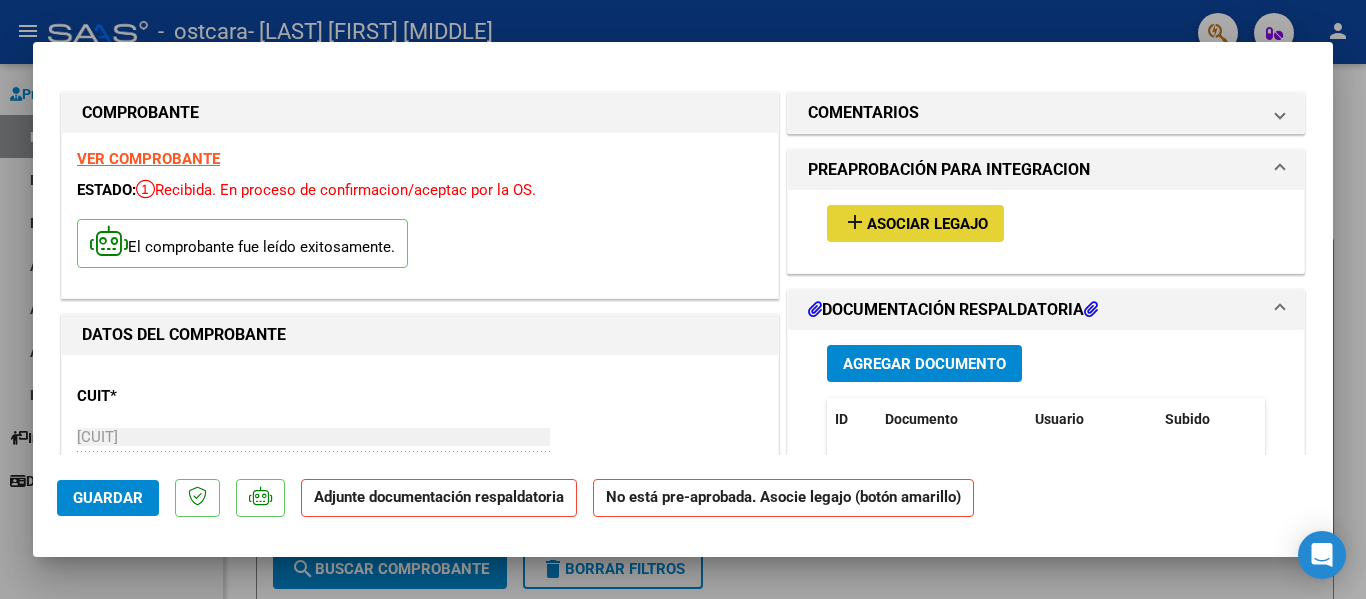 click on "Asociar Legajo" at bounding box center [927, 224] 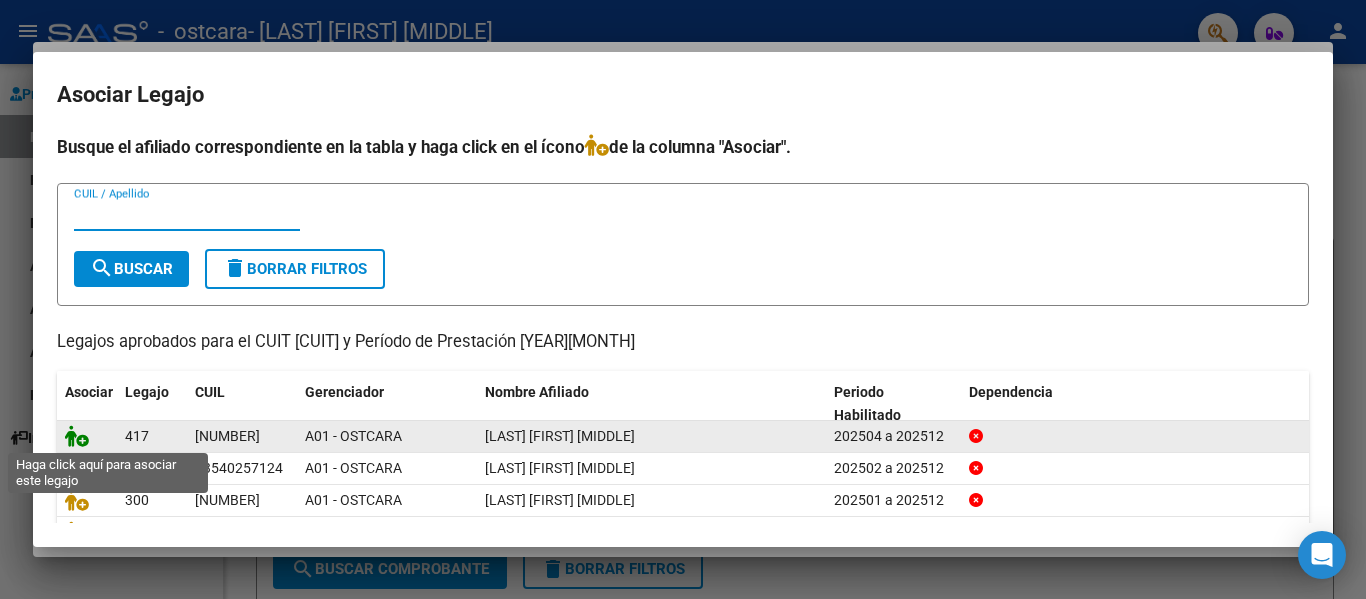 click 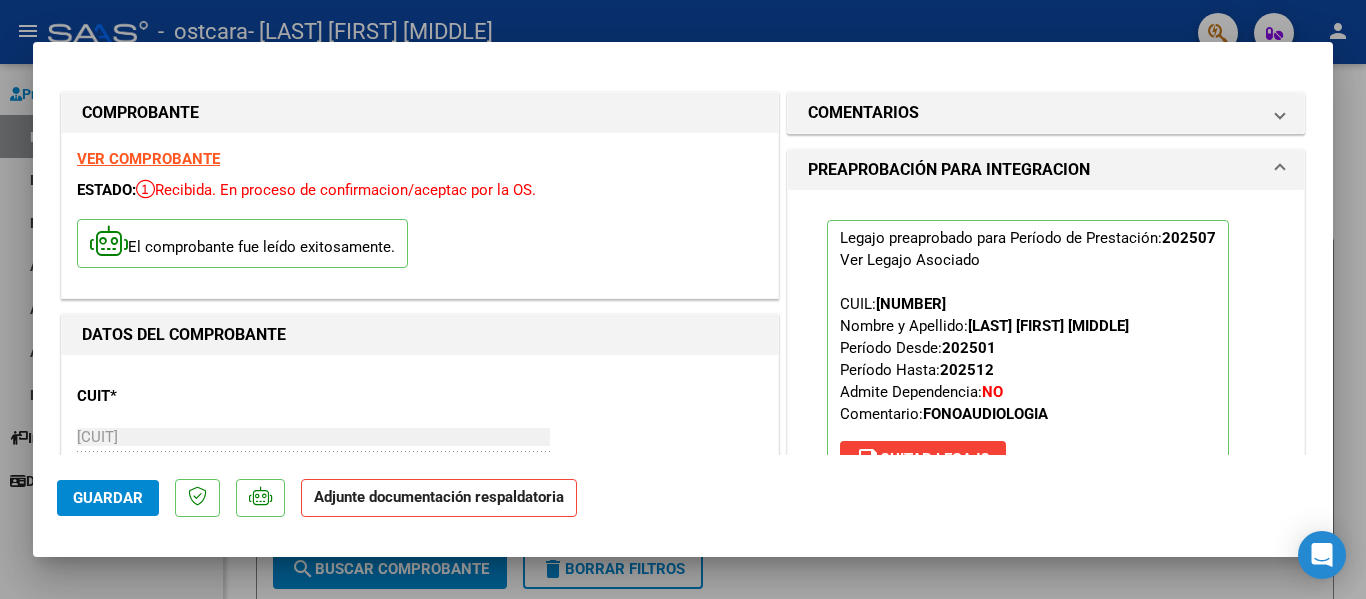 click on "Adjunte documentación respaldatoria" 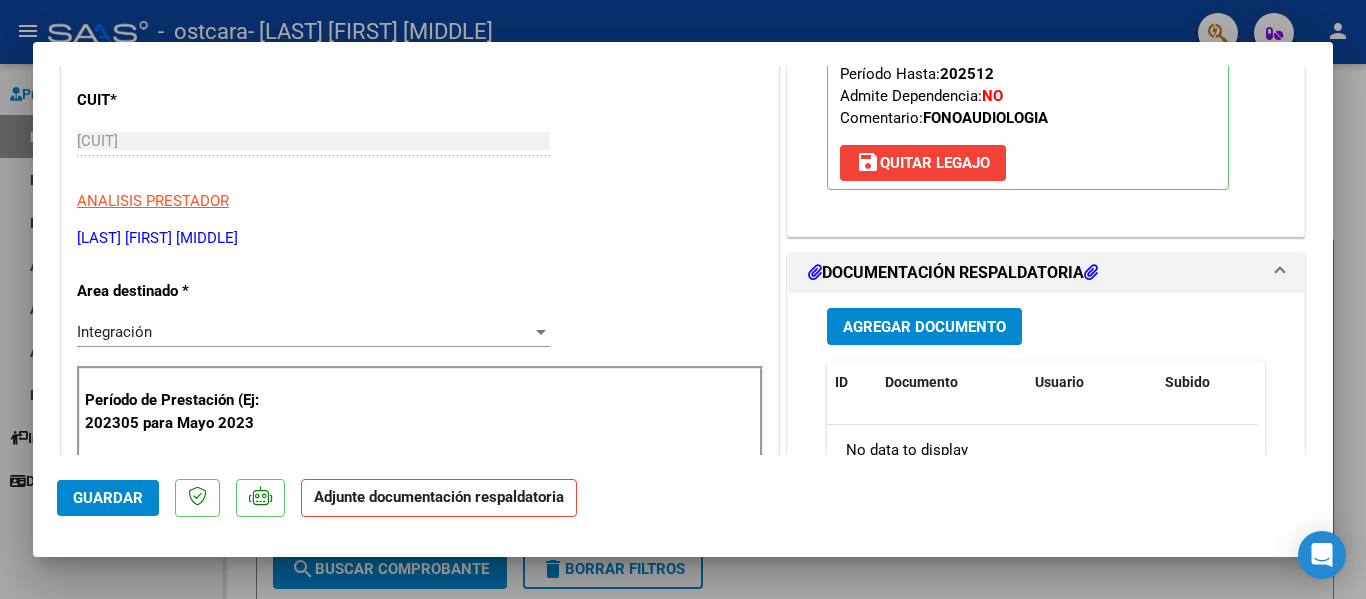 scroll, scrollTop: 320, scrollLeft: 0, axis: vertical 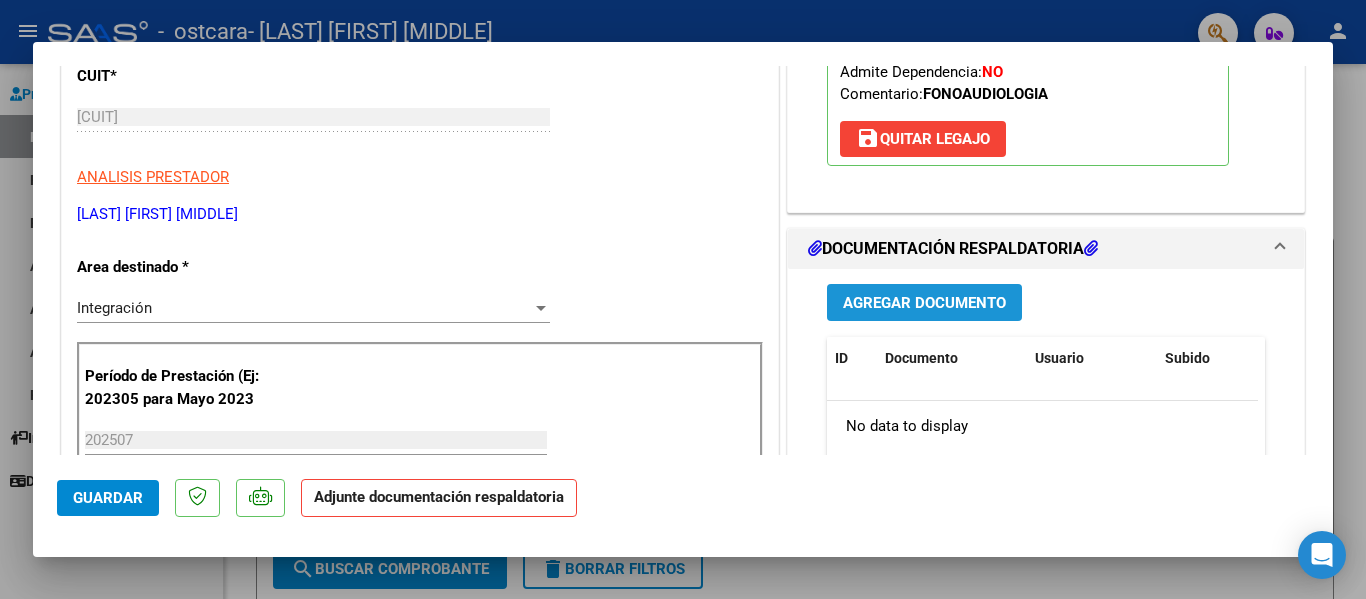 click on "Agregar Documento" at bounding box center [924, 303] 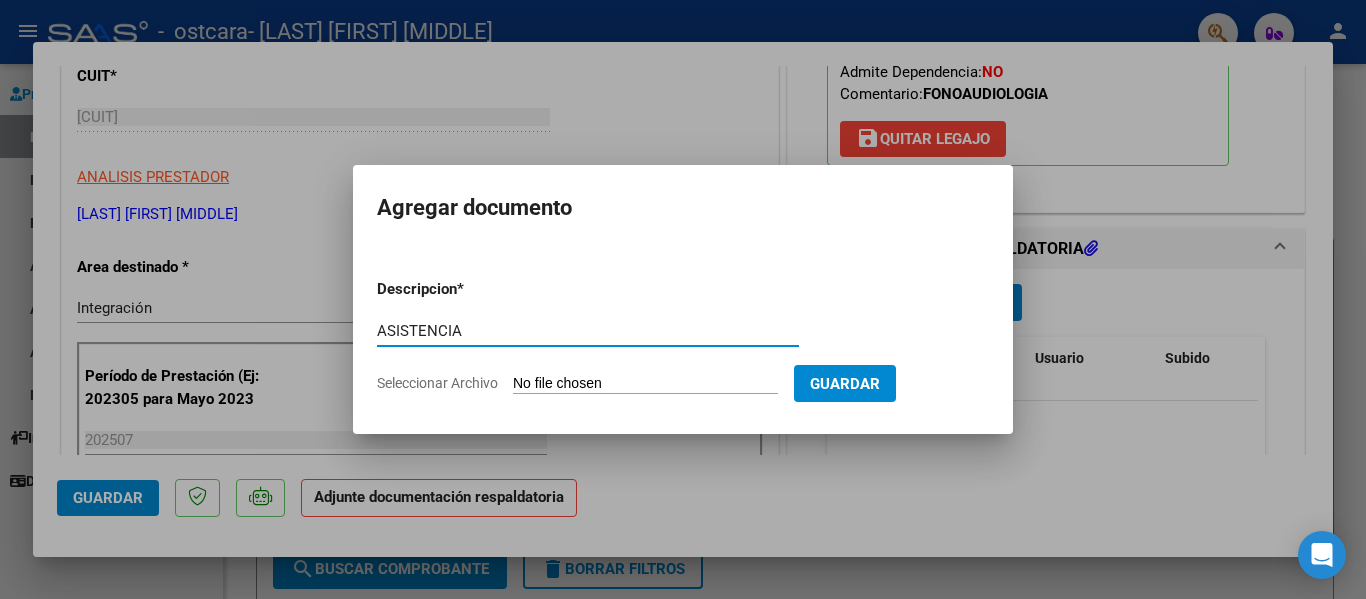 type on "ASISTENCIA" 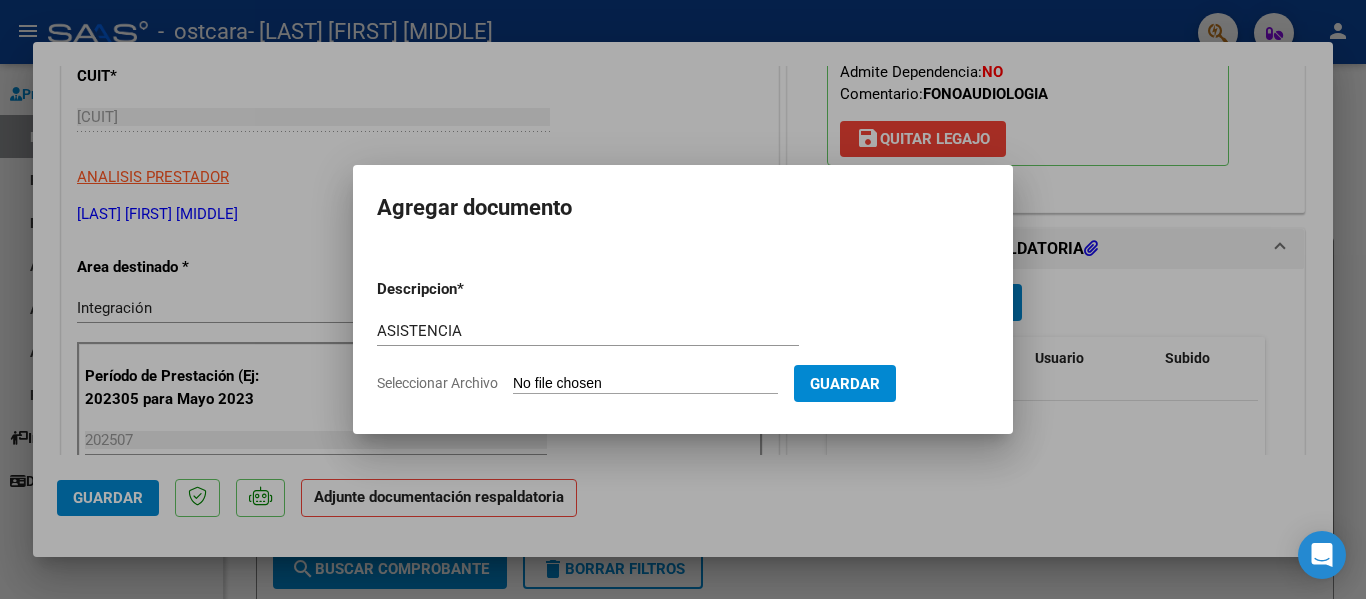 click on "Seleccionar Archivo" at bounding box center [645, 384] 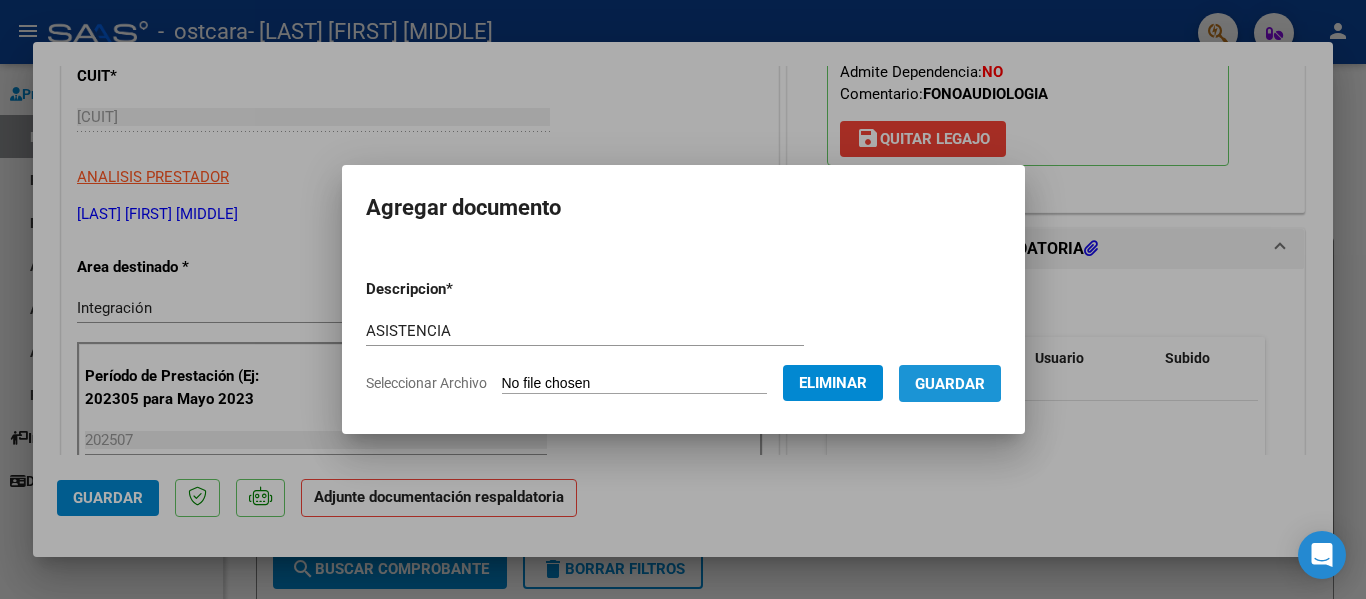 click on "Guardar" at bounding box center (950, 384) 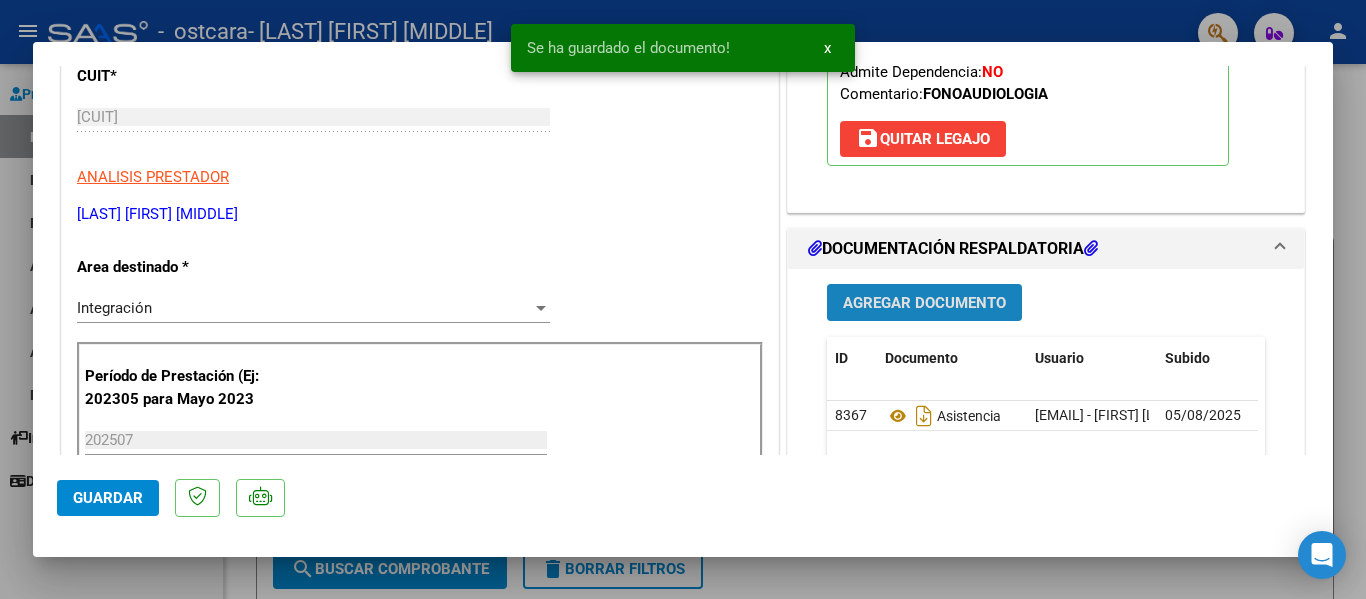 click on "Agregar Documento" at bounding box center (924, 303) 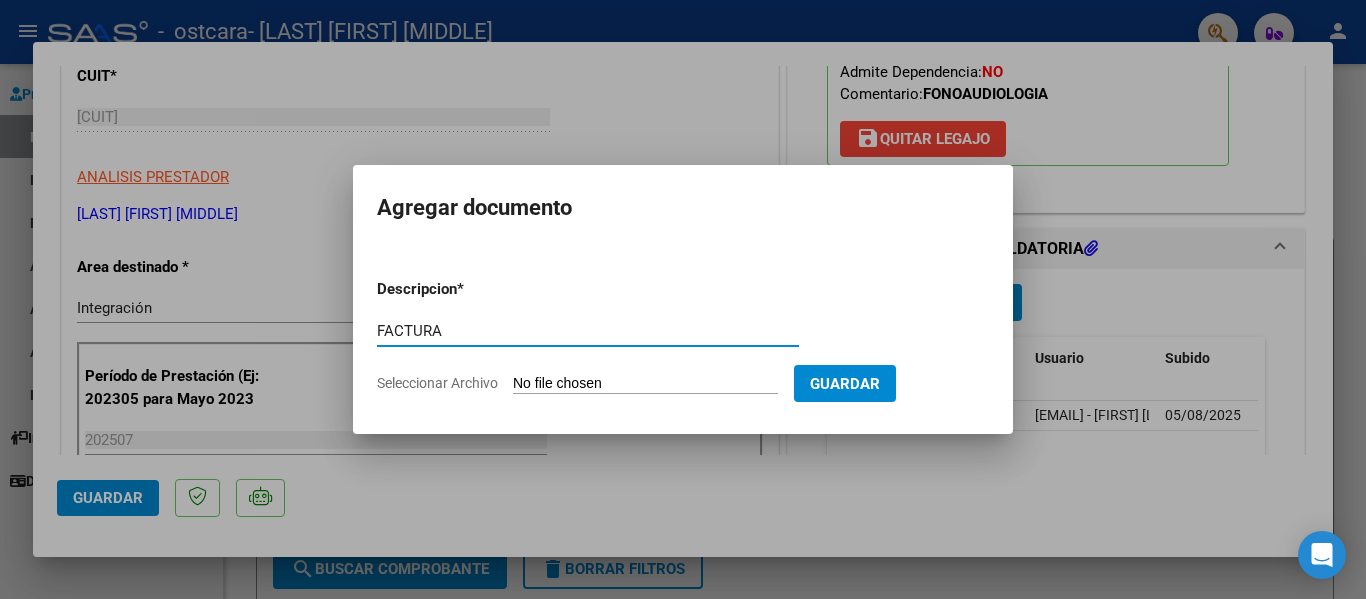 type on "FACTURA" 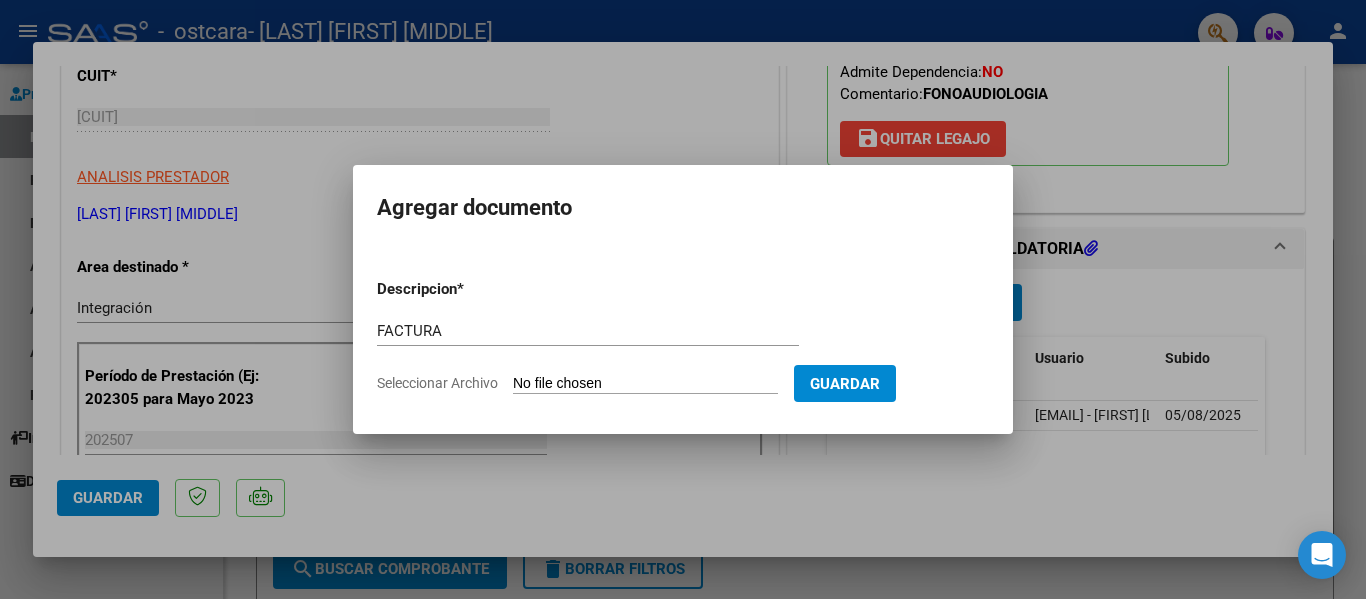 click on "Seleccionar Archivo" at bounding box center [645, 384] 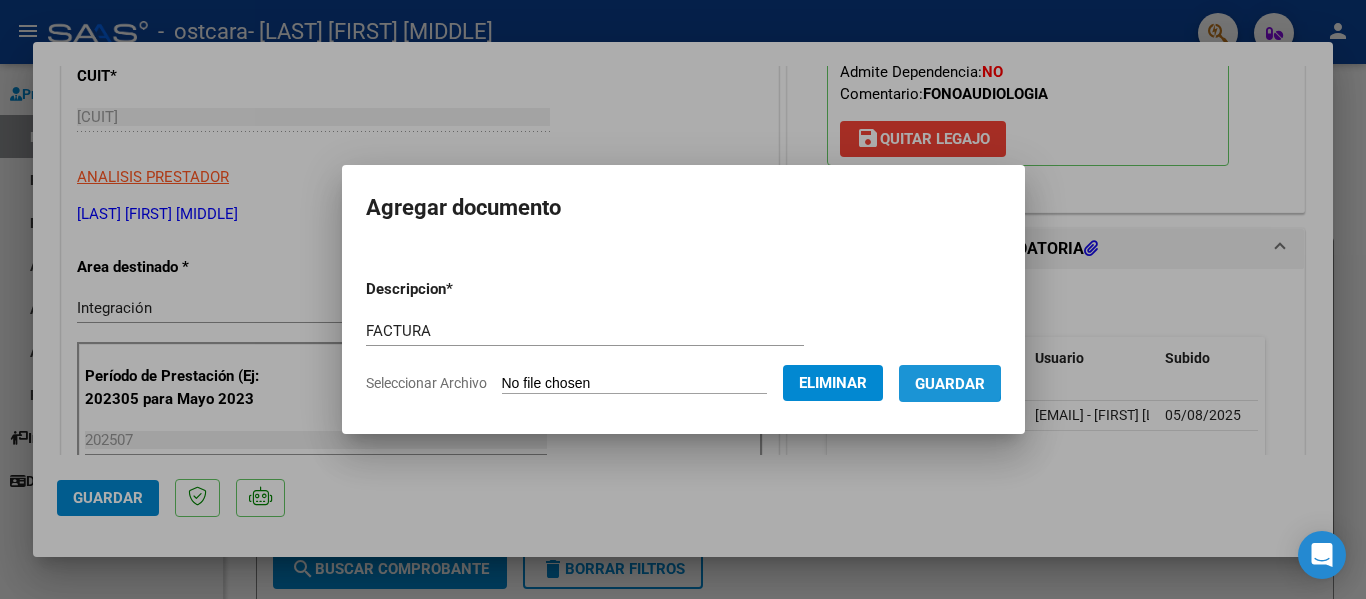 click on "Guardar" at bounding box center (950, 384) 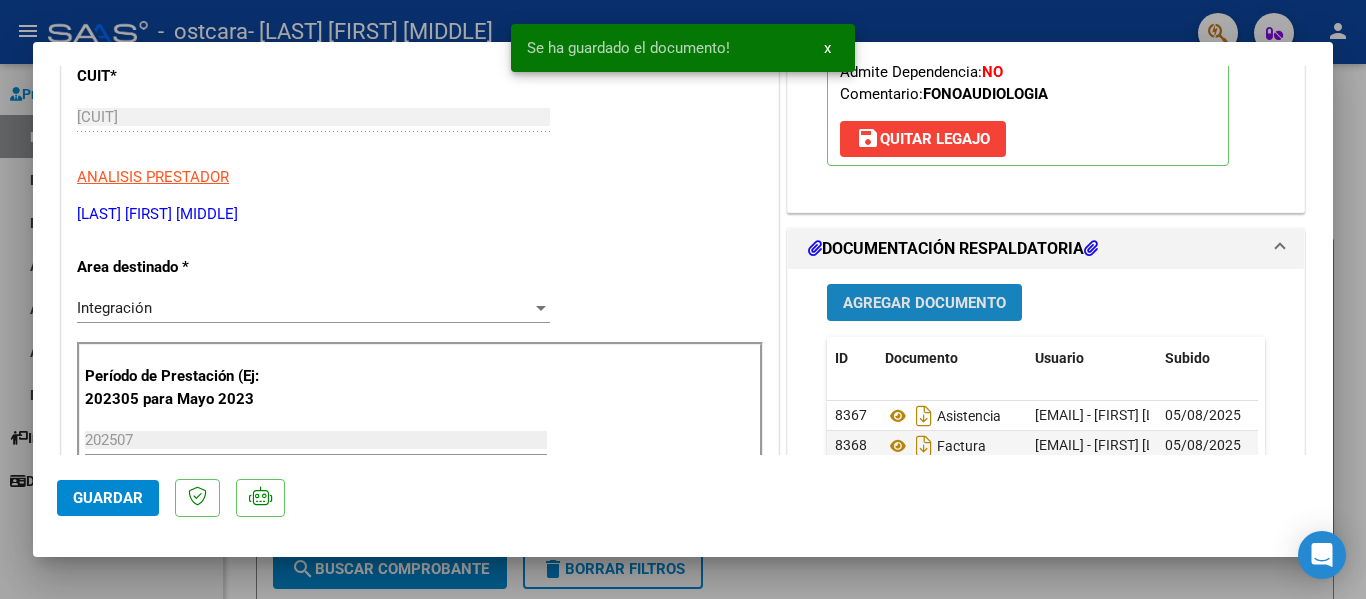 click on "Agregar Documento" at bounding box center (924, 302) 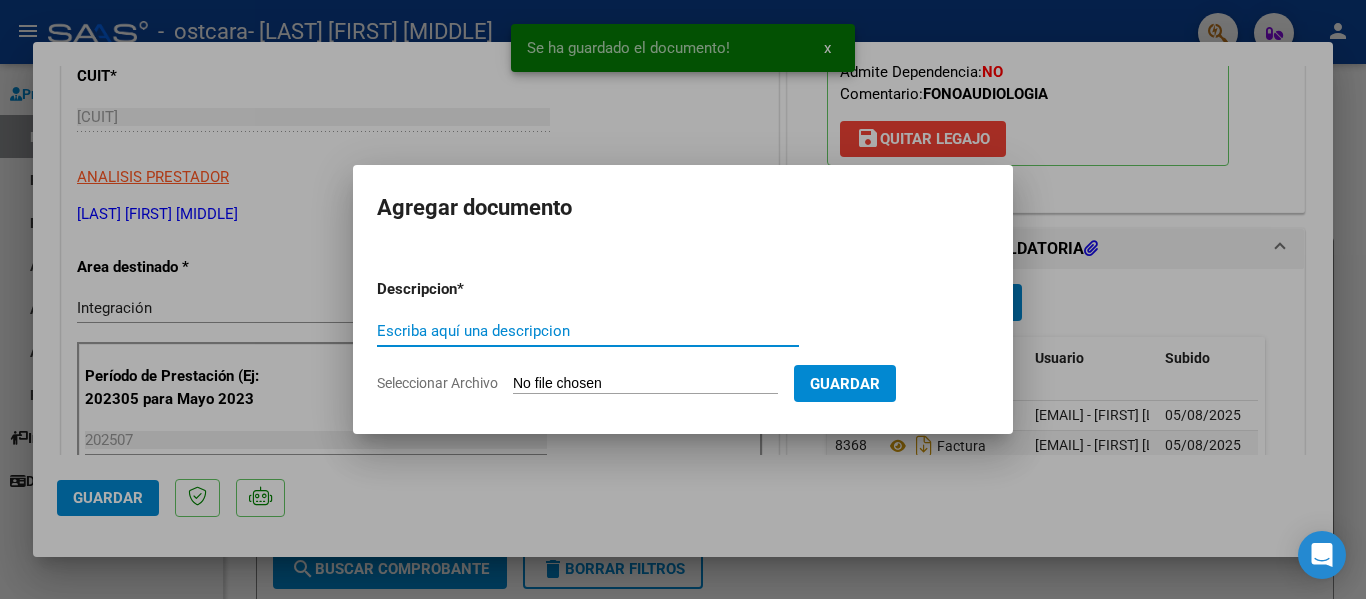 click on "Escriba aquí una descripcion" at bounding box center (588, 331) 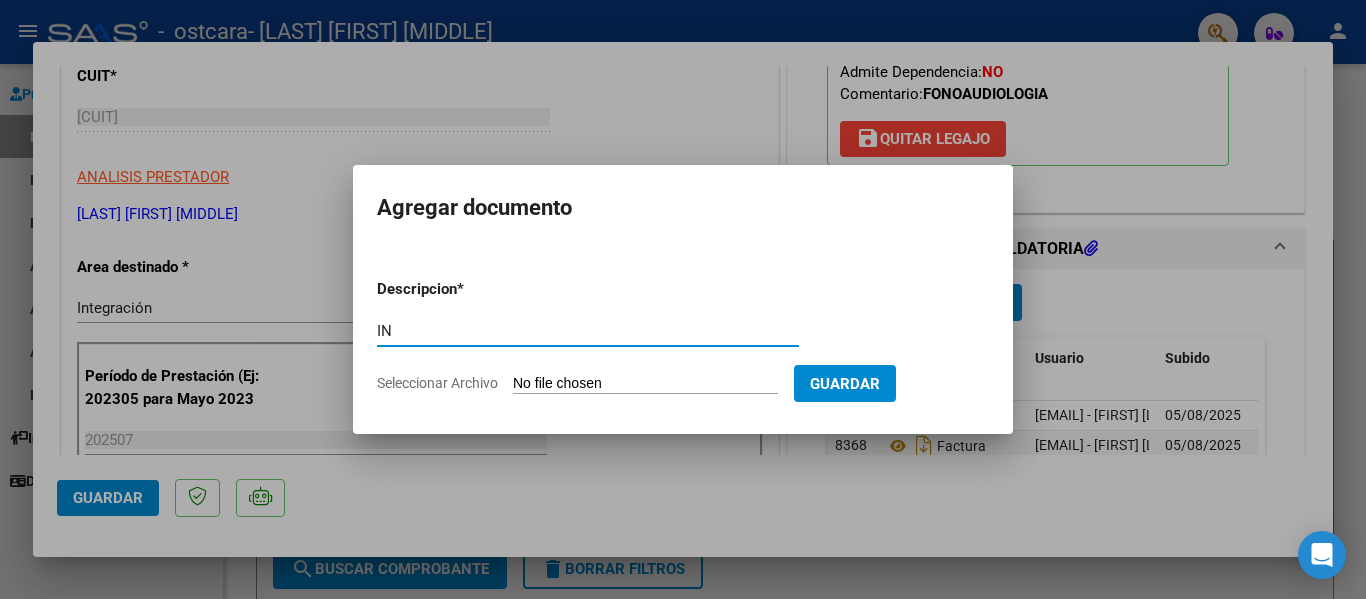 type on "I" 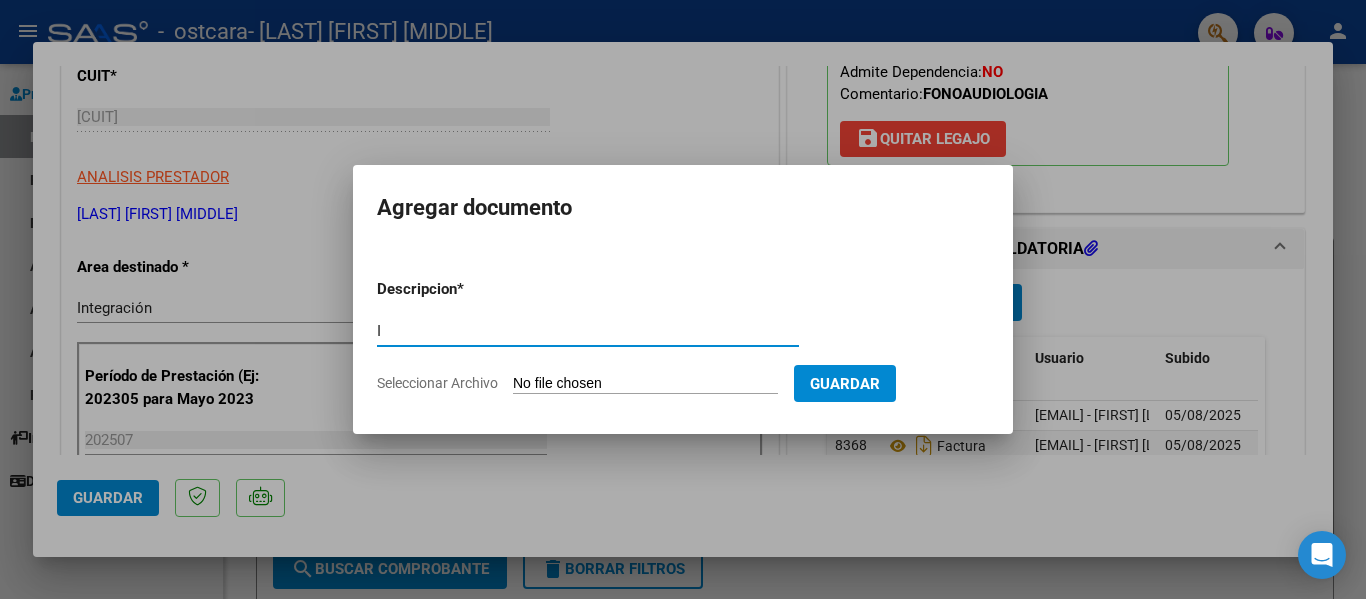 type 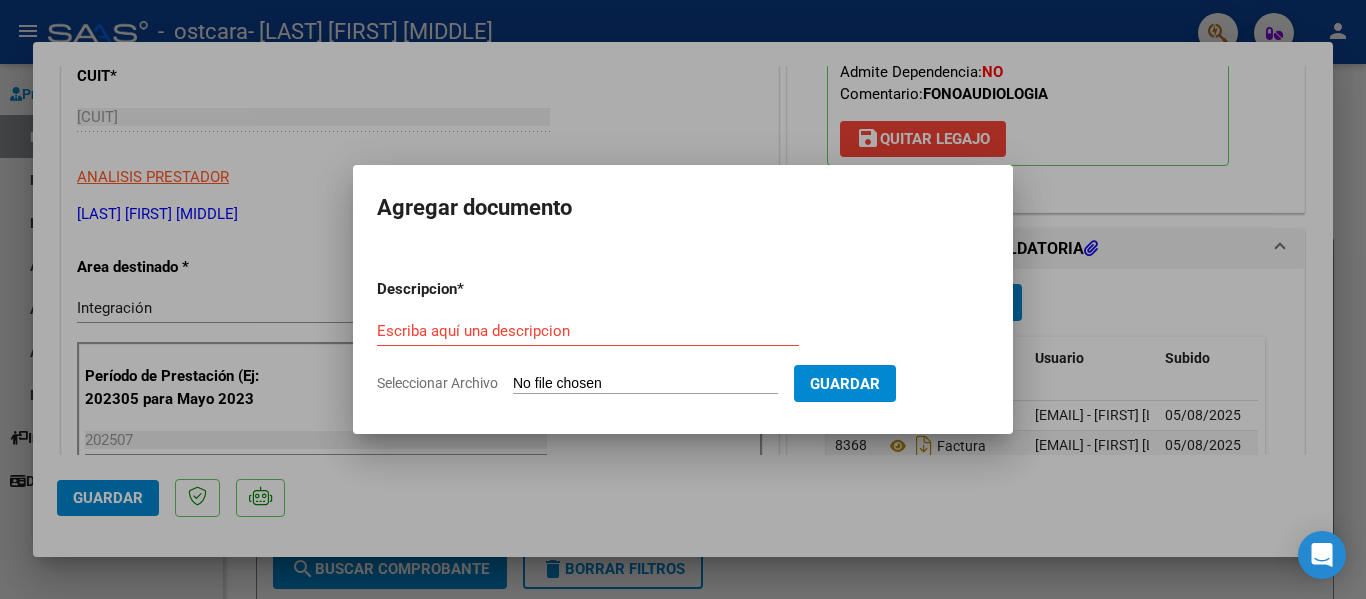 click at bounding box center [683, 299] 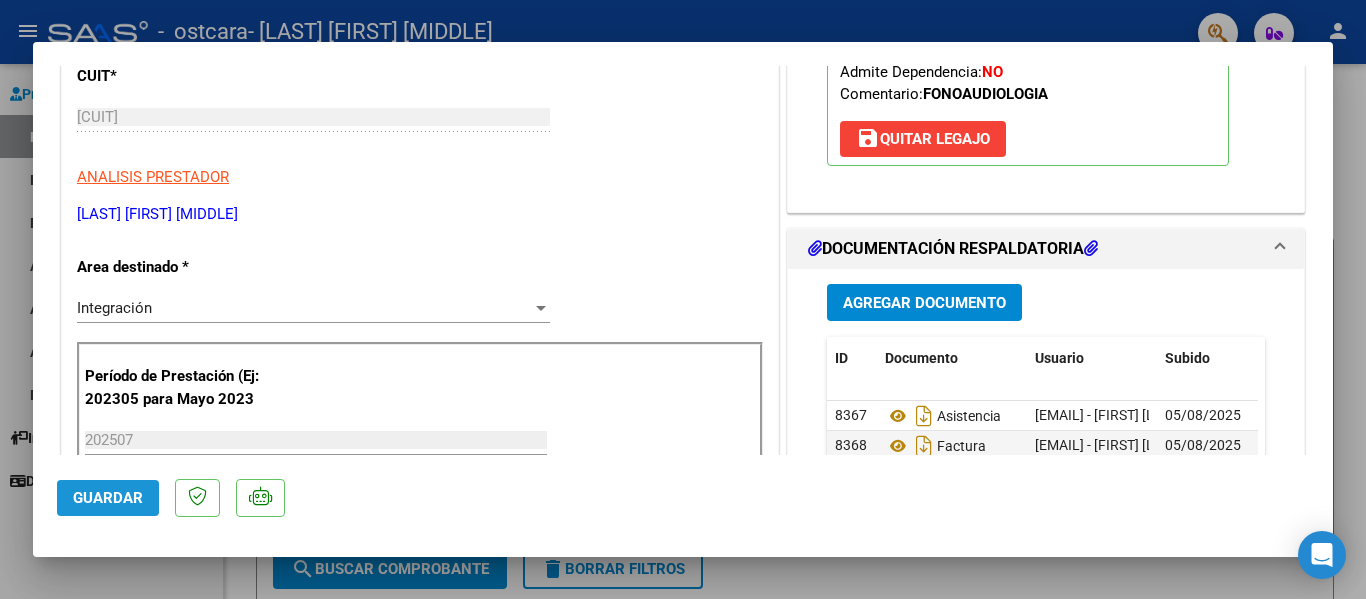 click on "Guardar" 